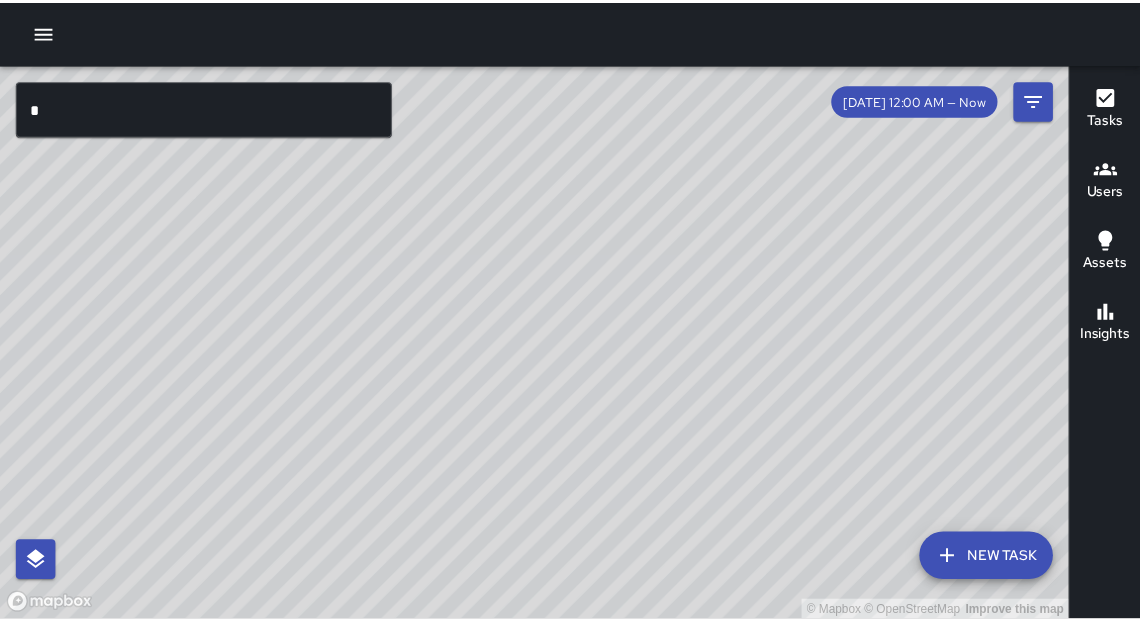 scroll, scrollTop: 0, scrollLeft: 0, axis: both 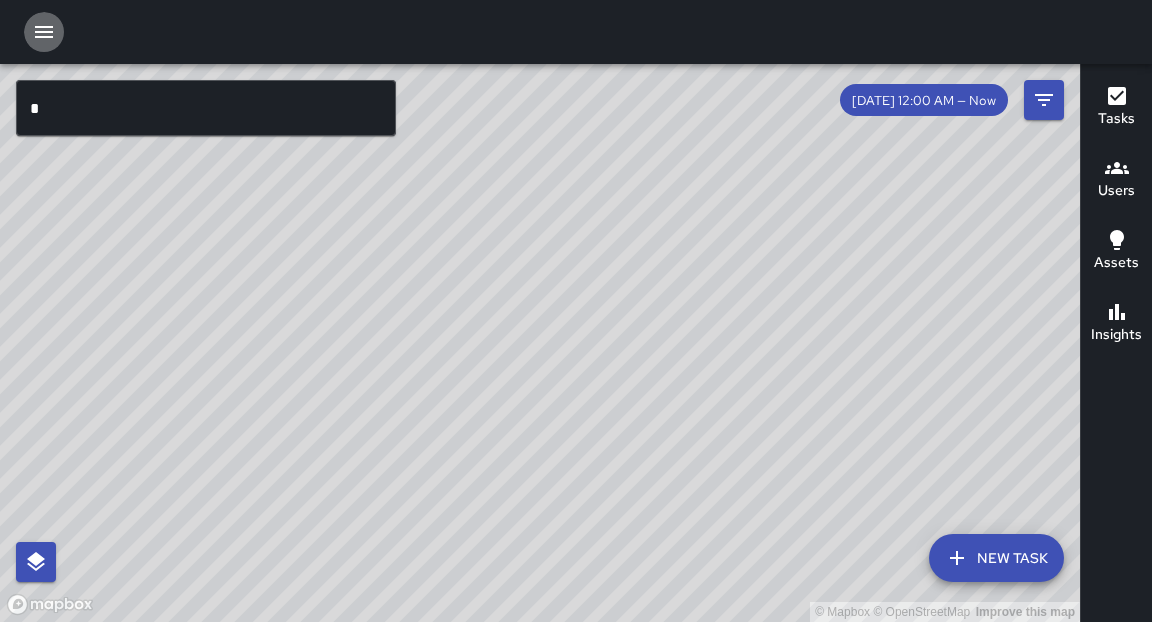 click 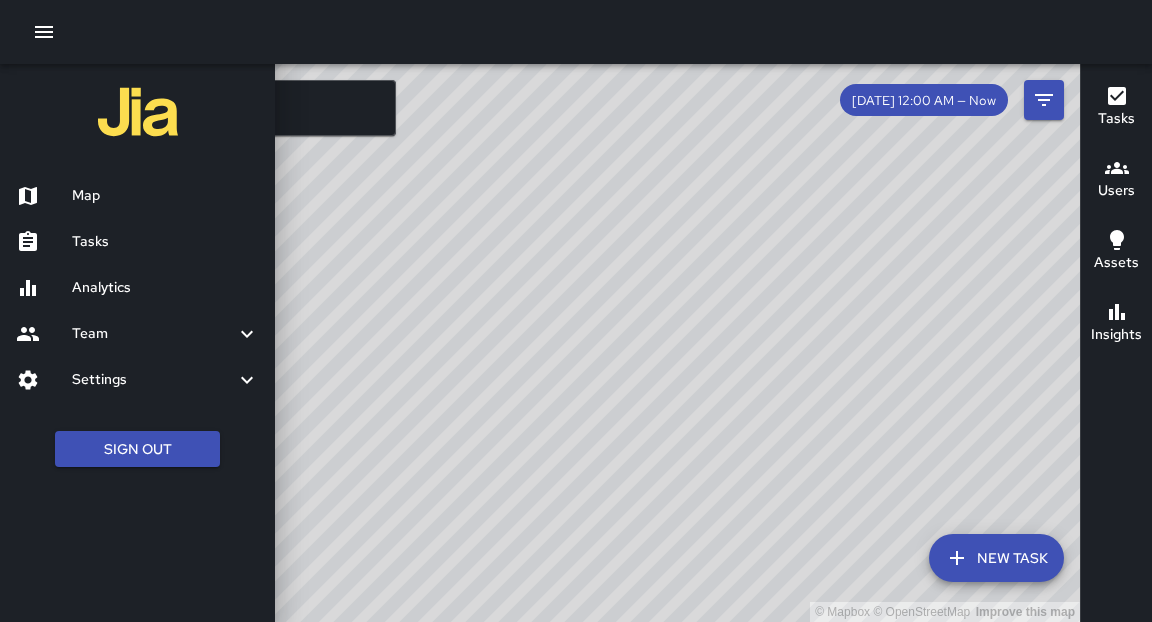 drag, startPoint x: 40, startPoint y: 35, endPoint x: 96, endPoint y: 185, distance: 160.11246 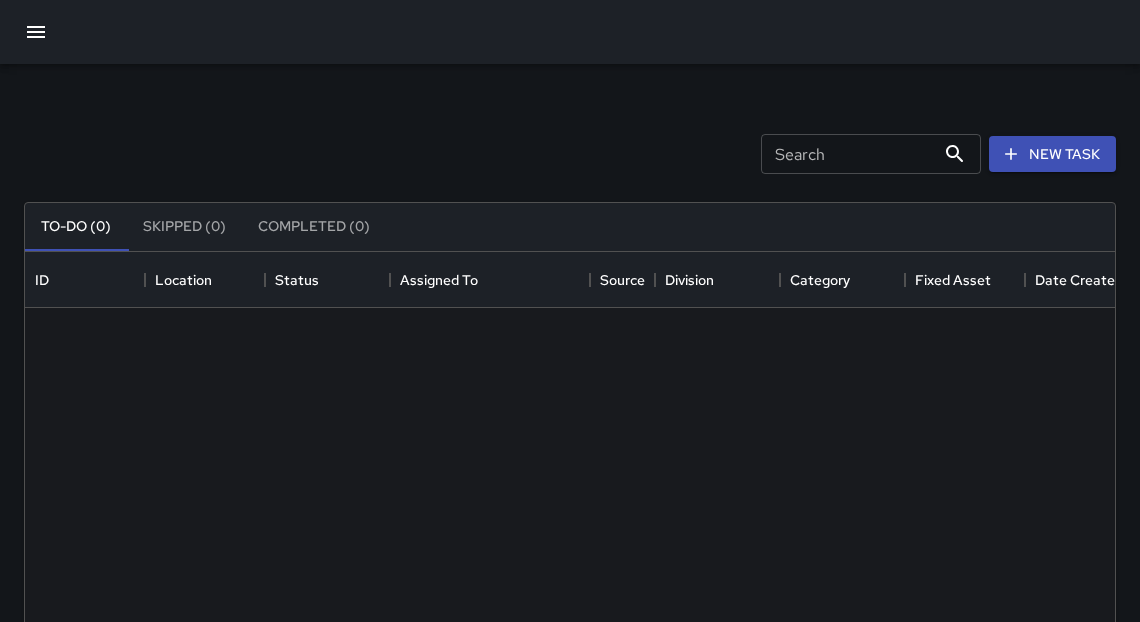 scroll, scrollTop: 12, scrollLeft: 12, axis: both 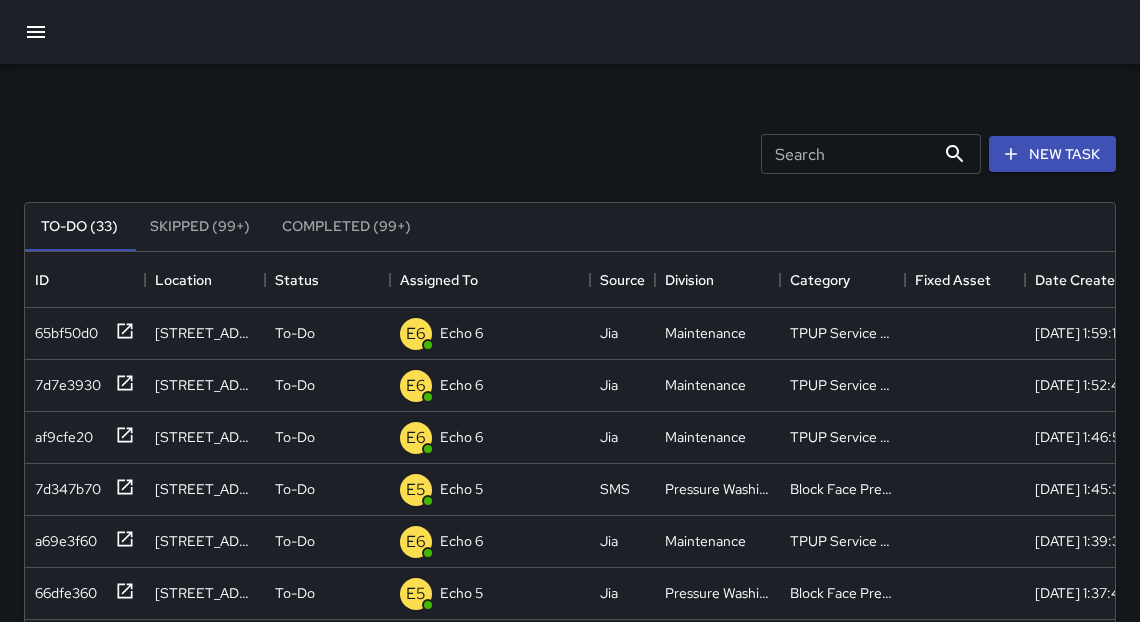 drag, startPoint x: 1144, startPoint y: 188, endPoint x: 30, endPoint y: 36, distance: 1124.322 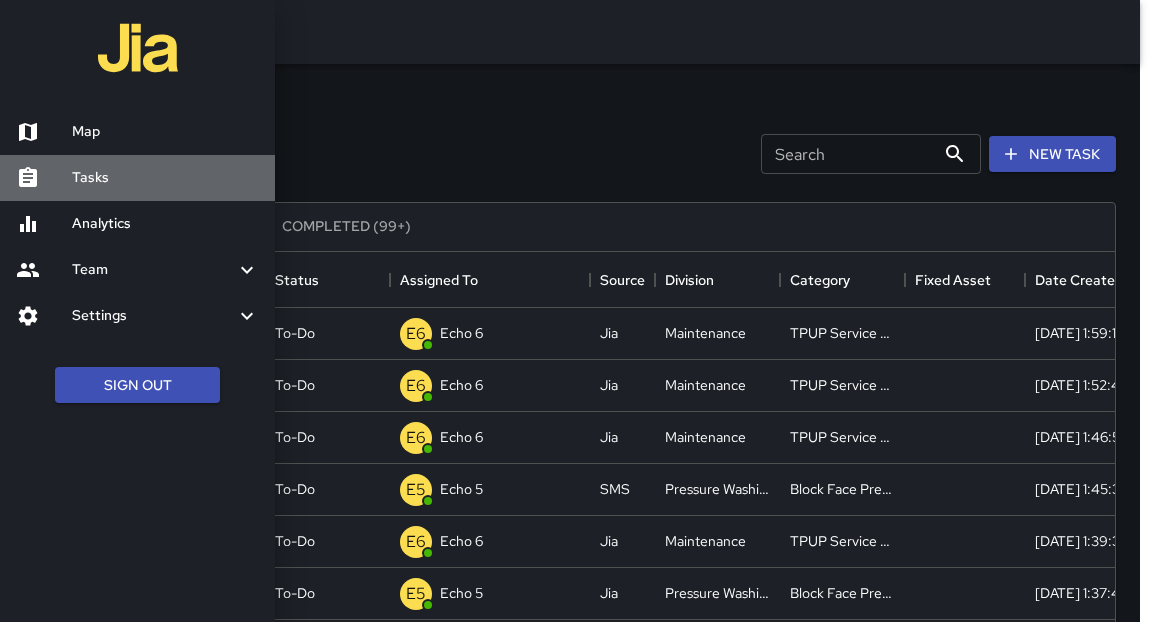 click on "Tasks" at bounding box center (165, 178) 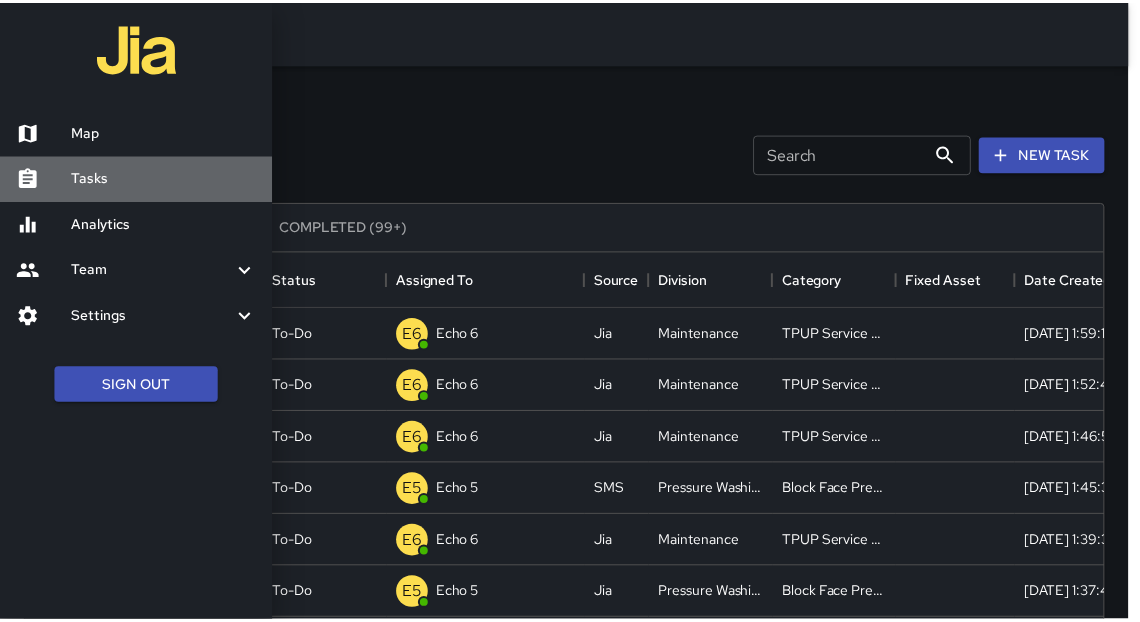 scroll, scrollTop: 12, scrollLeft: 12, axis: both 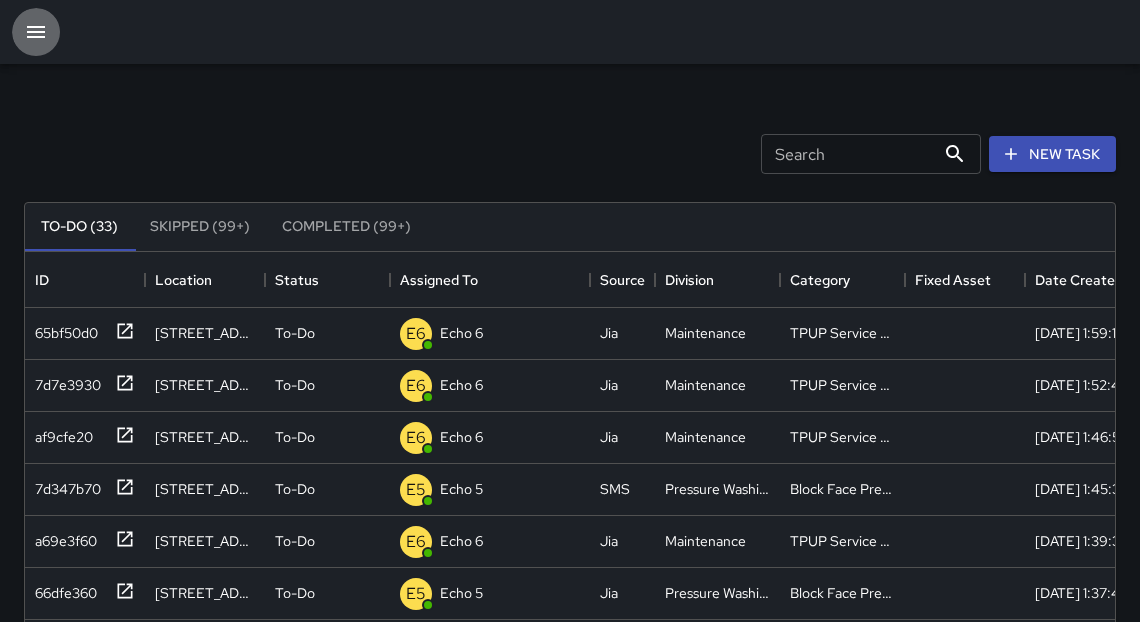 drag, startPoint x: 30, startPoint y: 36, endPoint x: 46, endPoint y: 35, distance: 16.03122 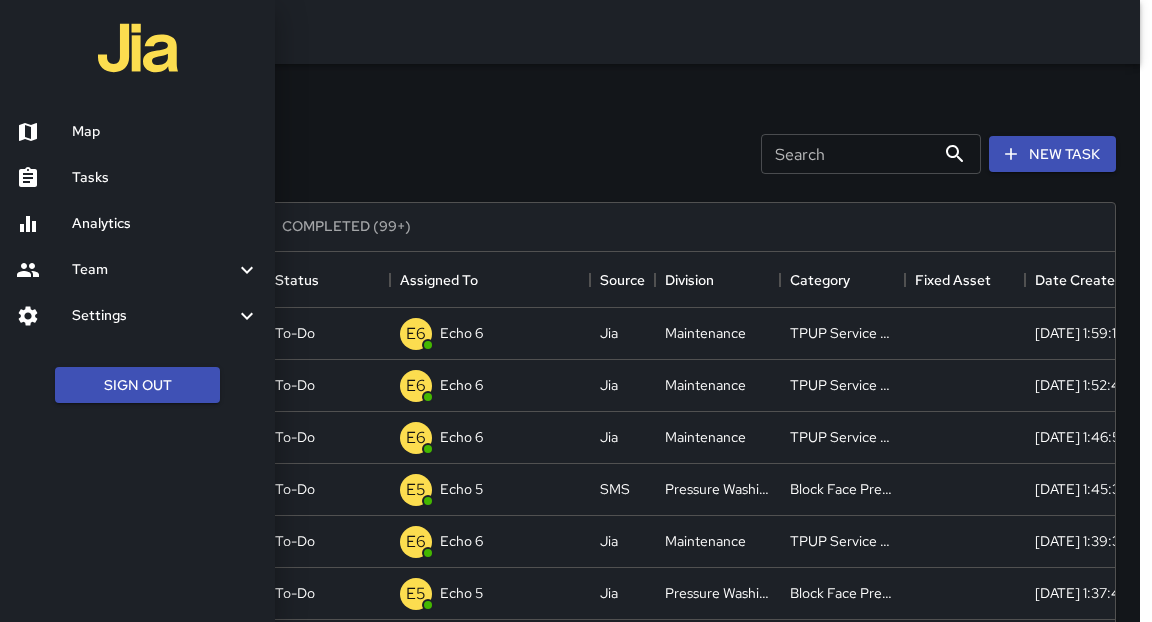 drag, startPoint x: 46, startPoint y: 35, endPoint x: 440, endPoint y: 177, distance: 418.80783 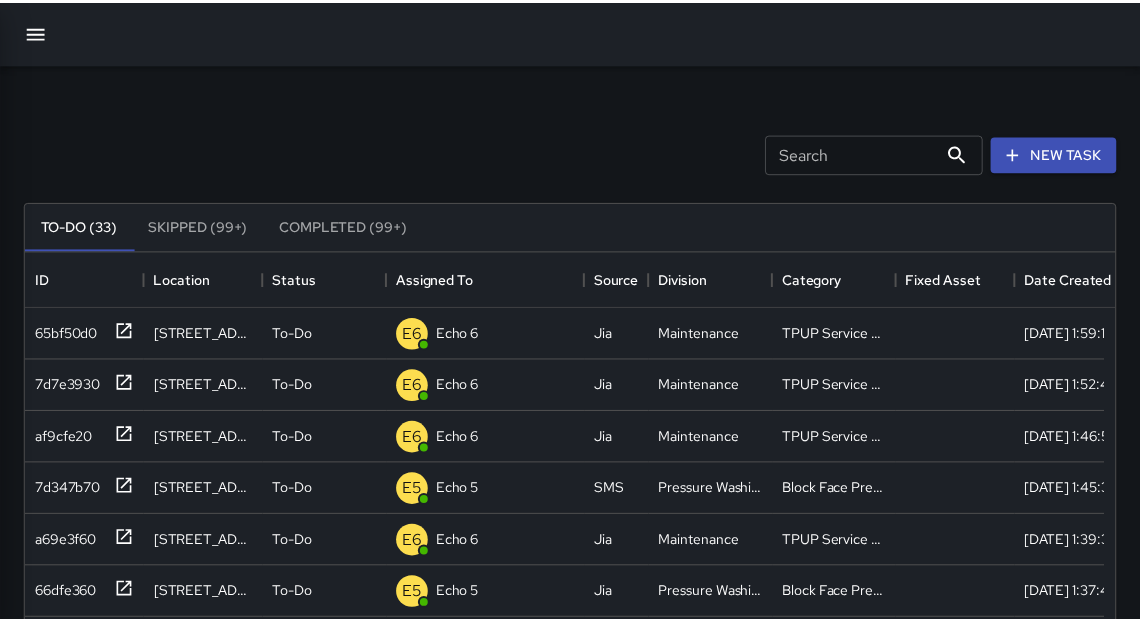 scroll, scrollTop: 12, scrollLeft: 12, axis: both 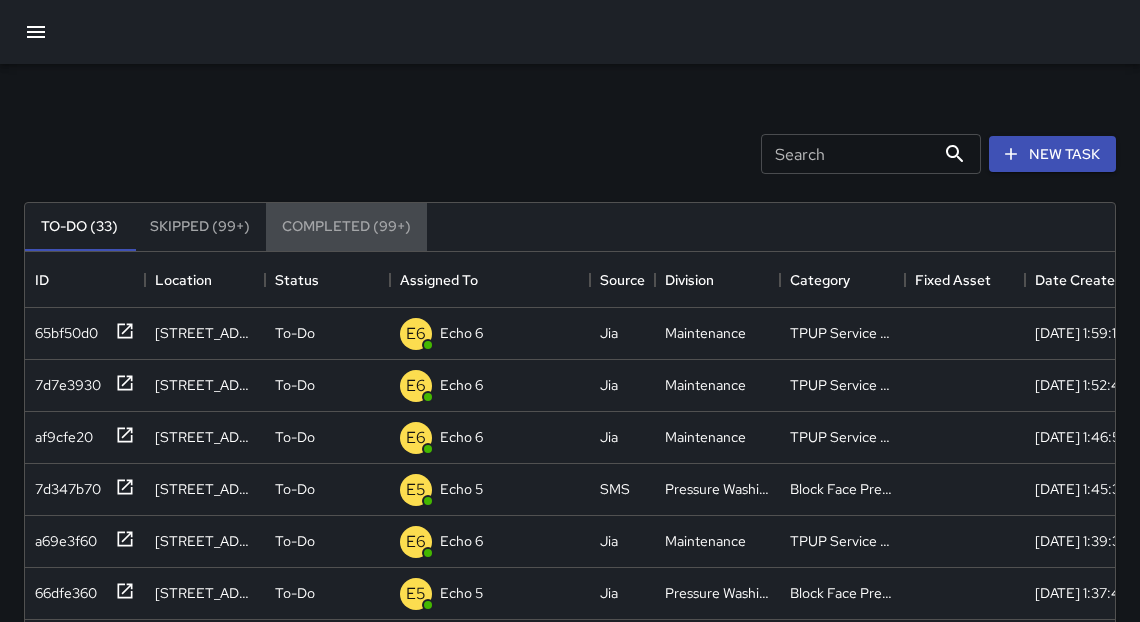 drag, startPoint x: 440, startPoint y: 177, endPoint x: 386, endPoint y: 230, distance: 75.66373 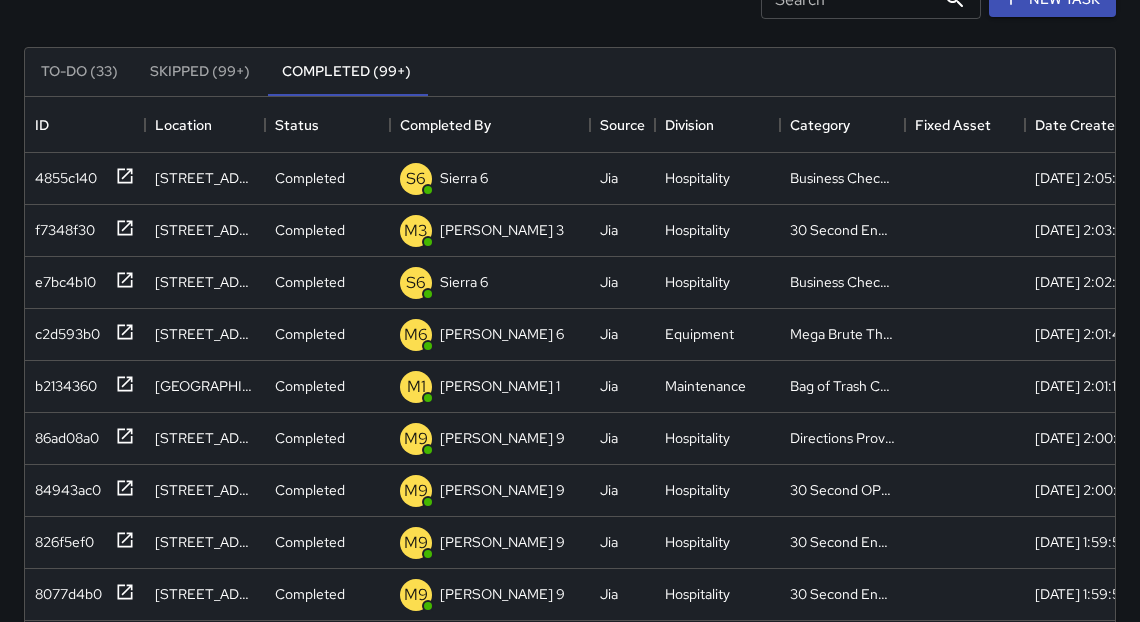 scroll, scrollTop: 152, scrollLeft: 0, axis: vertical 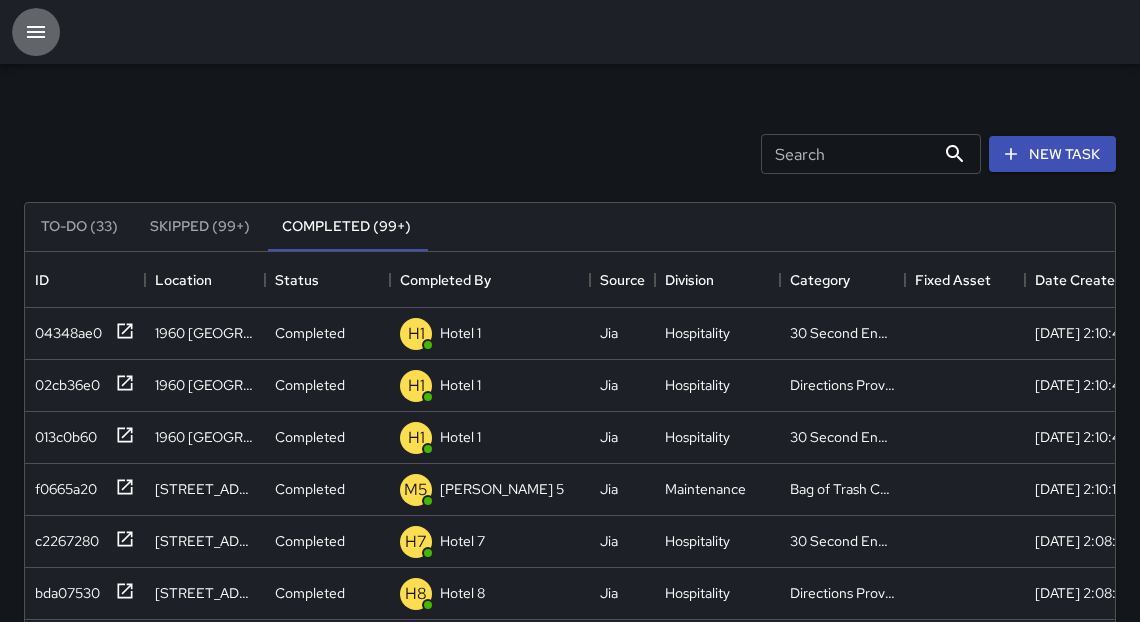 click 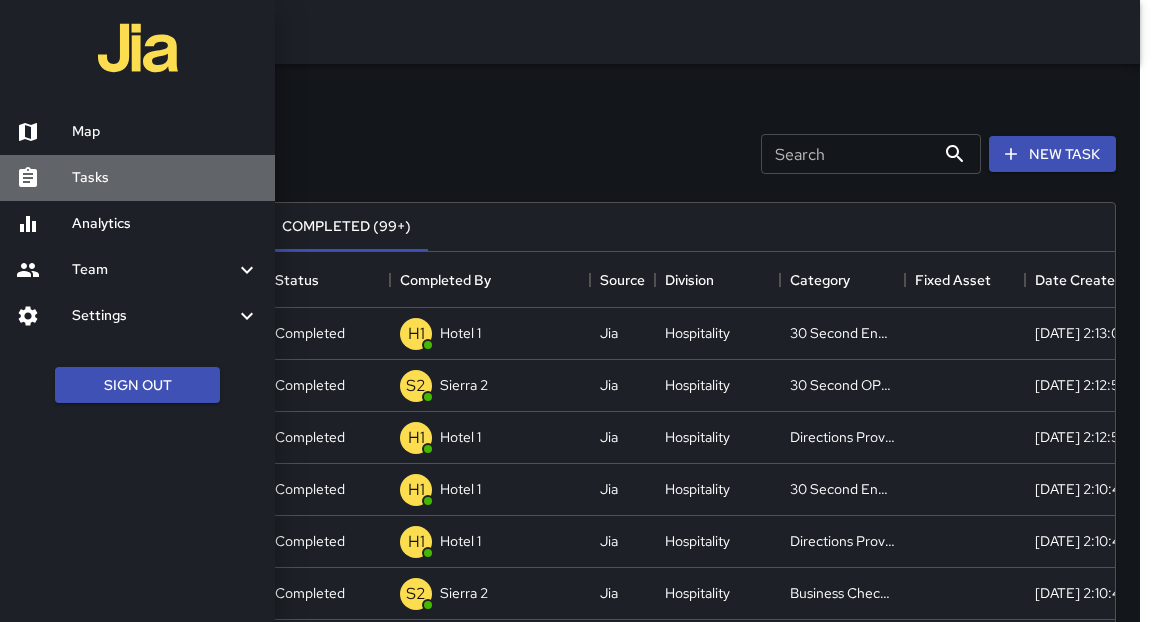 click on "Tasks" at bounding box center (165, 178) 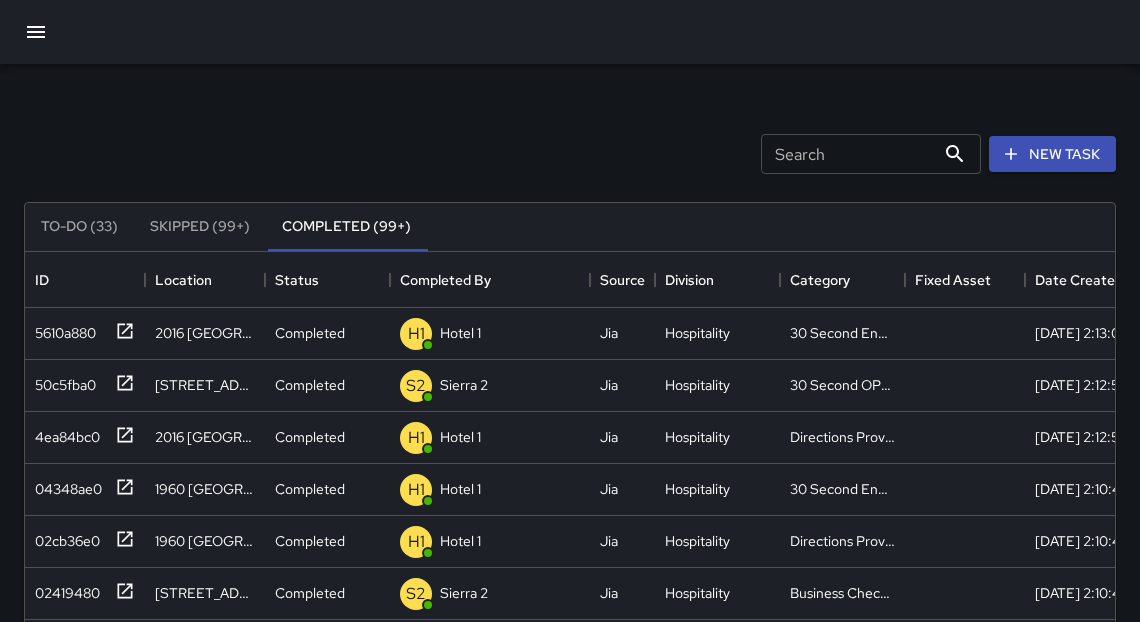 click 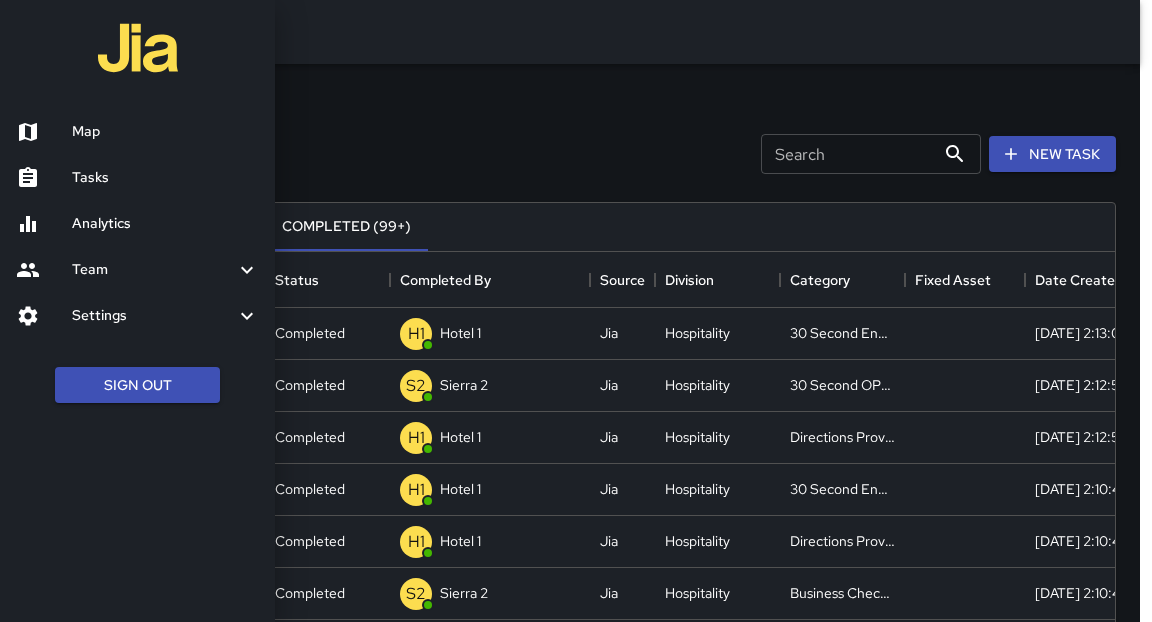 drag, startPoint x: 25, startPoint y: 30, endPoint x: 83, endPoint y: 132, distance: 117.33712 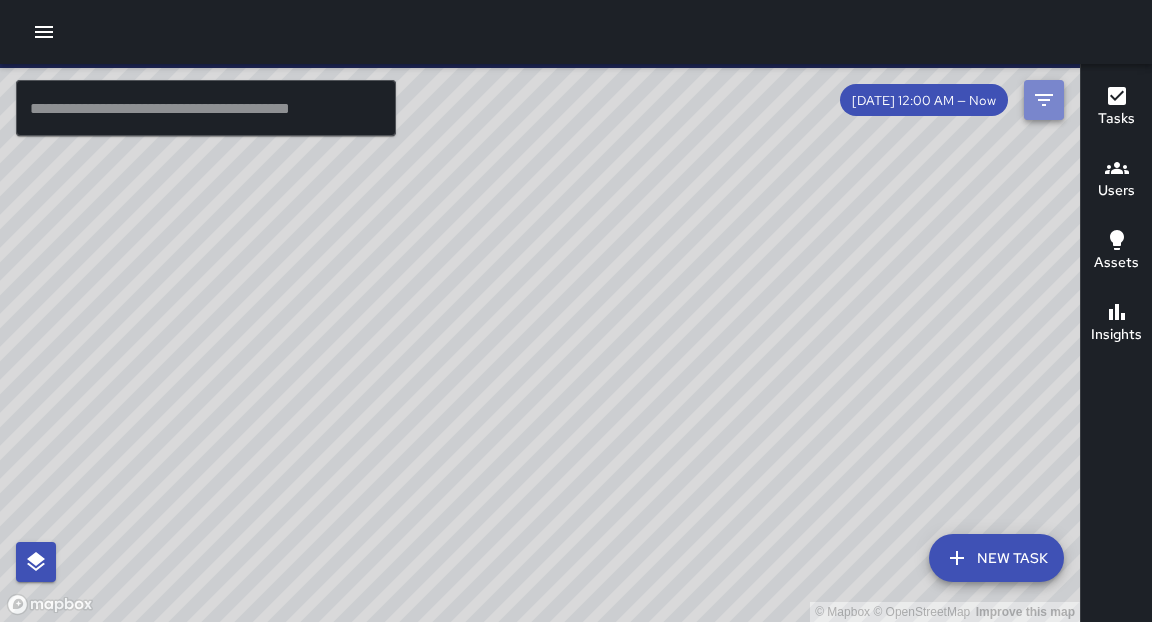 drag, startPoint x: 83, startPoint y: 132, endPoint x: 1039, endPoint y: 102, distance: 956.4706 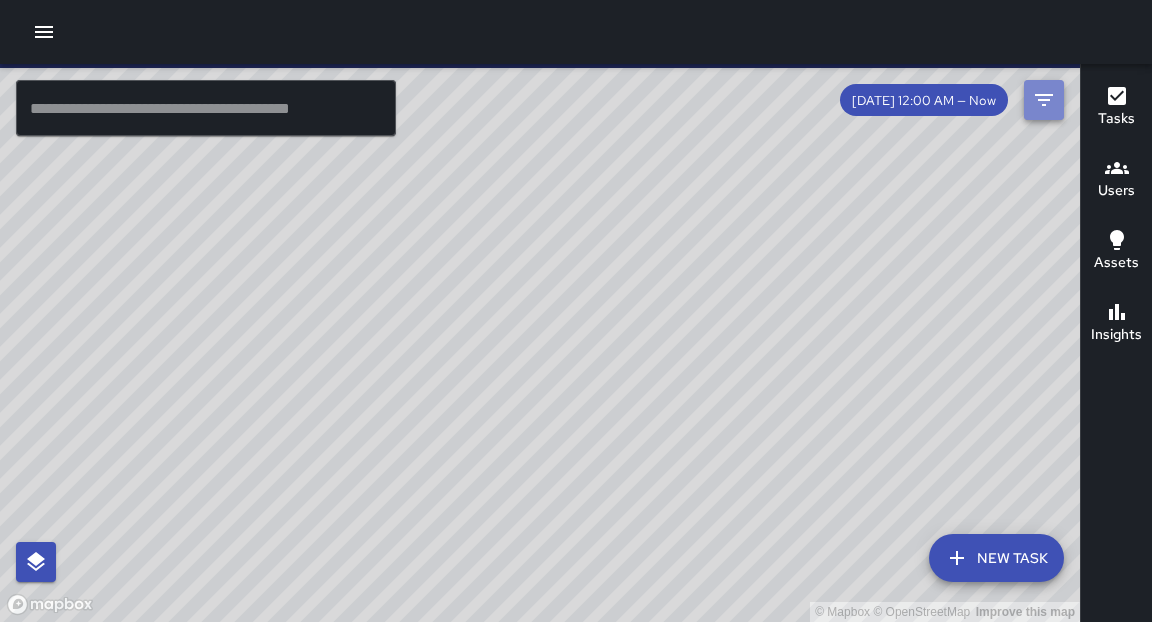 click 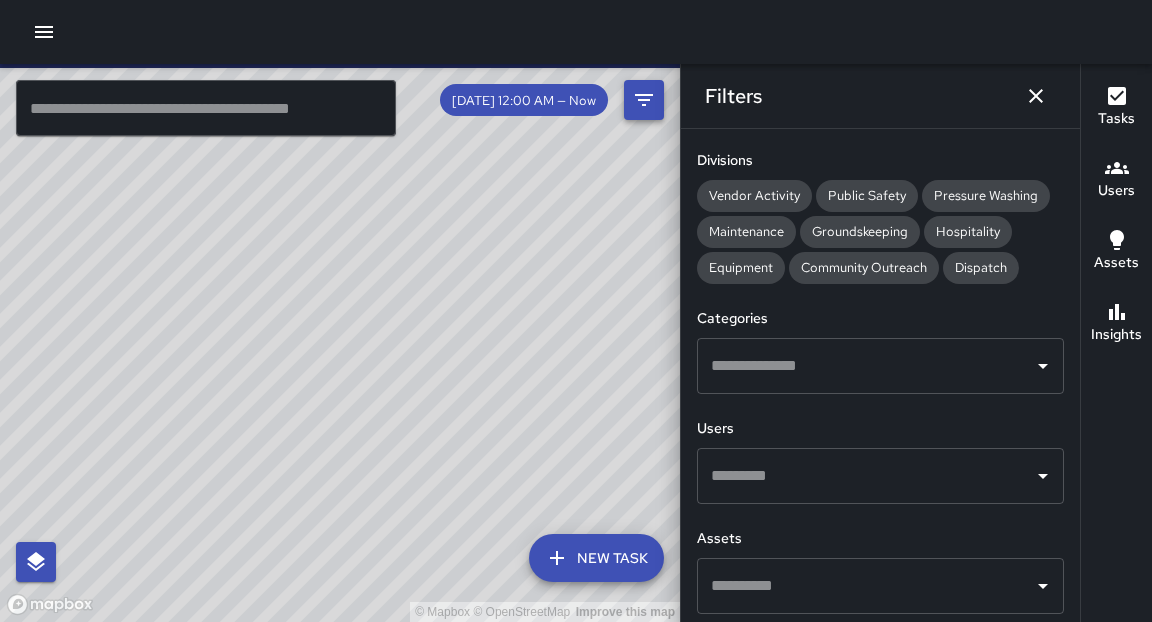 scroll, scrollTop: 263, scrollLeft: 0, axis: vertical 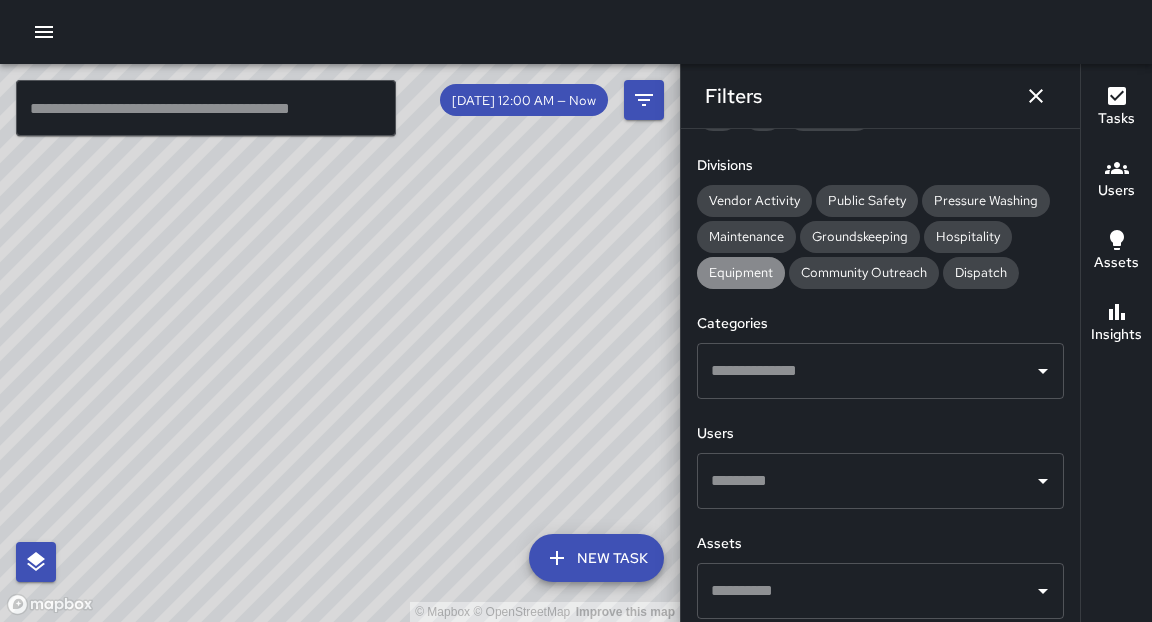 drag, startPoint x: 1039, startPoint y: 102, endPoint x: 755, endPoint y: 278, distance: 334.11374 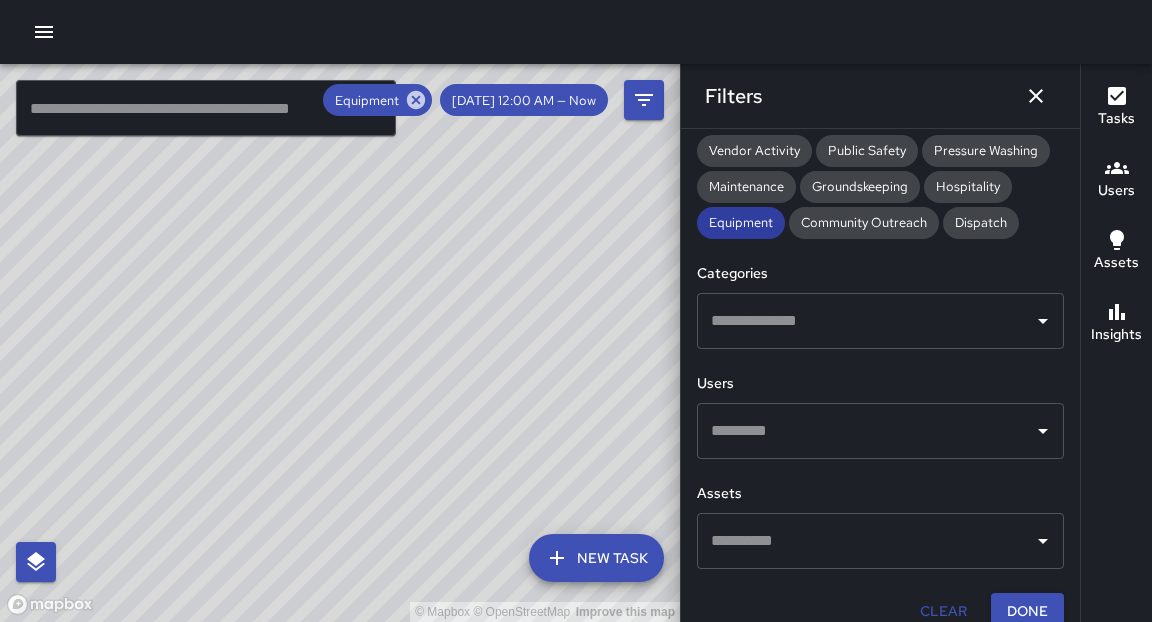 scroll, scrollTop: 335, scrollLeft: 0, axis: vertical 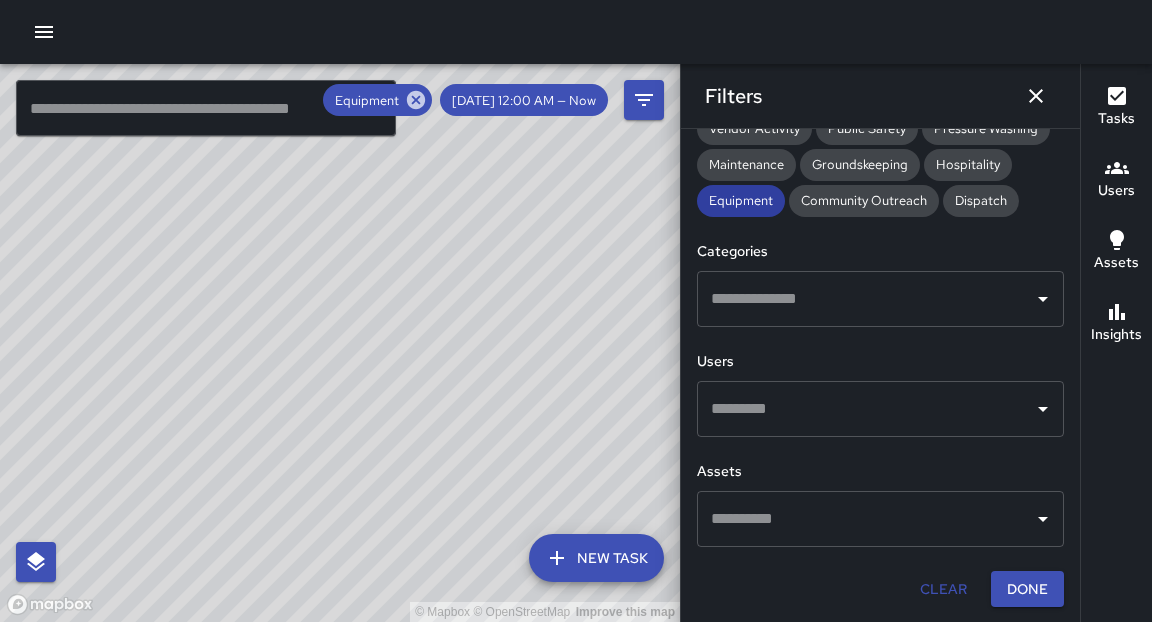 click on "Done" at bounding box center [1027, 589] 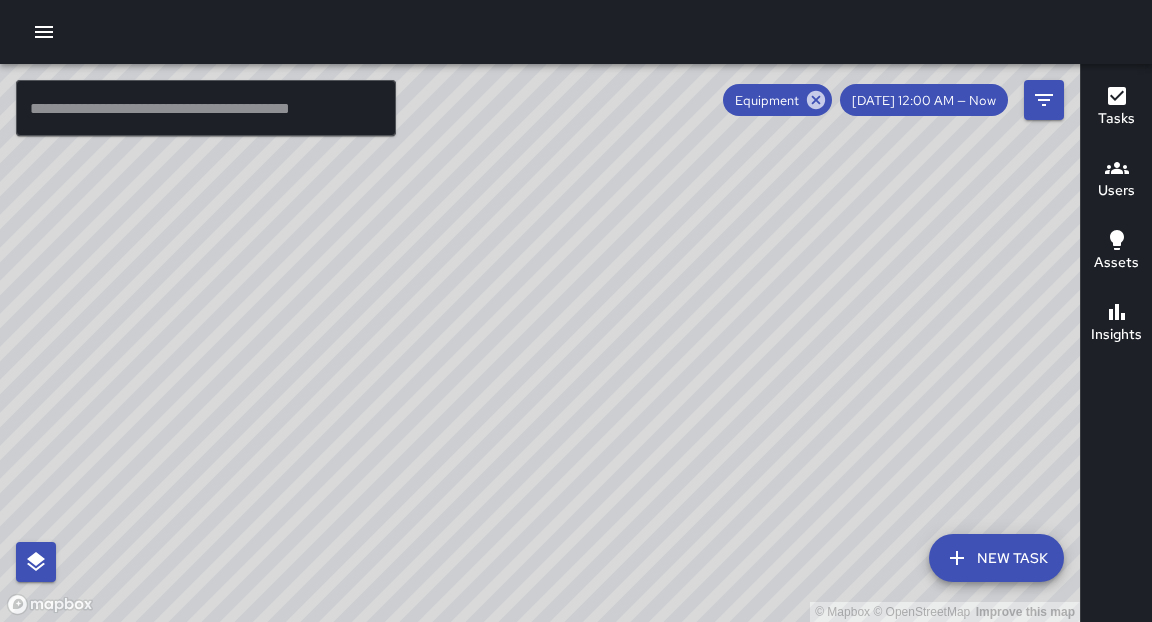 drag, startPoint x: 755, startPoint y: 278, endPoint x: 590, endPoint y: 363, distance: 185.60712 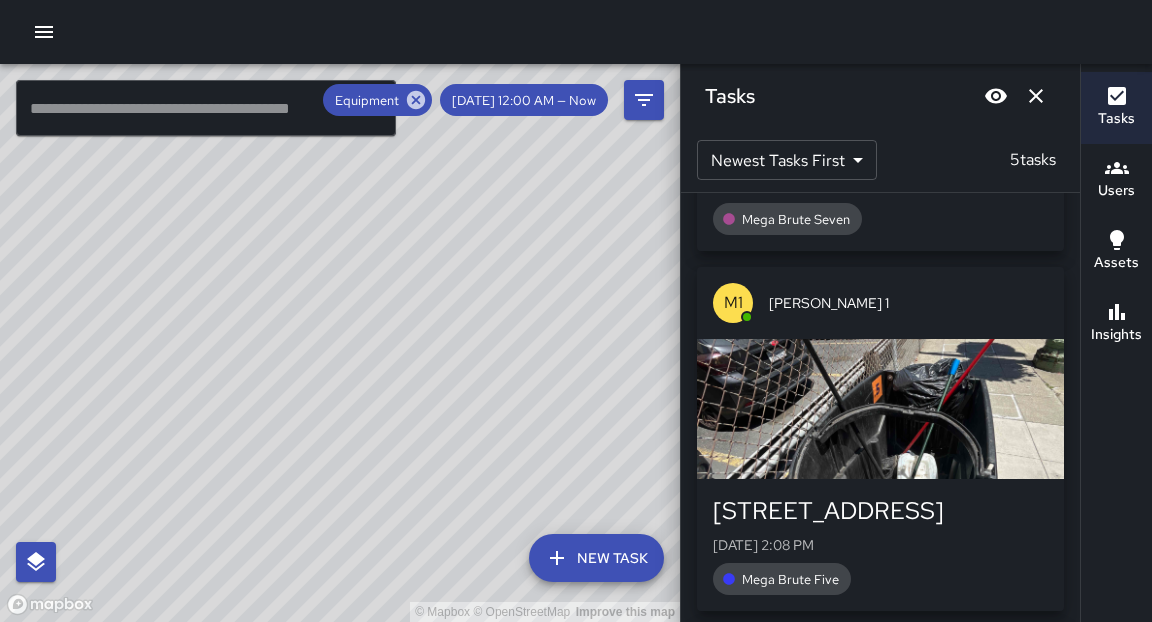 scroll, scrollTop: 0, scrollLeft: 0, axis: both 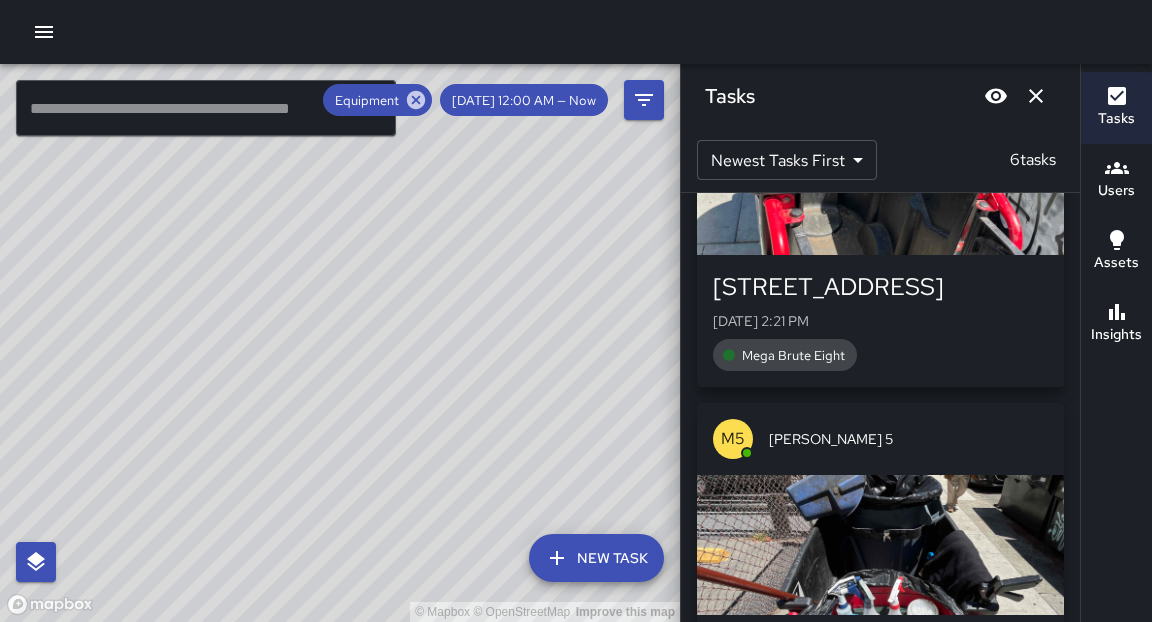 click 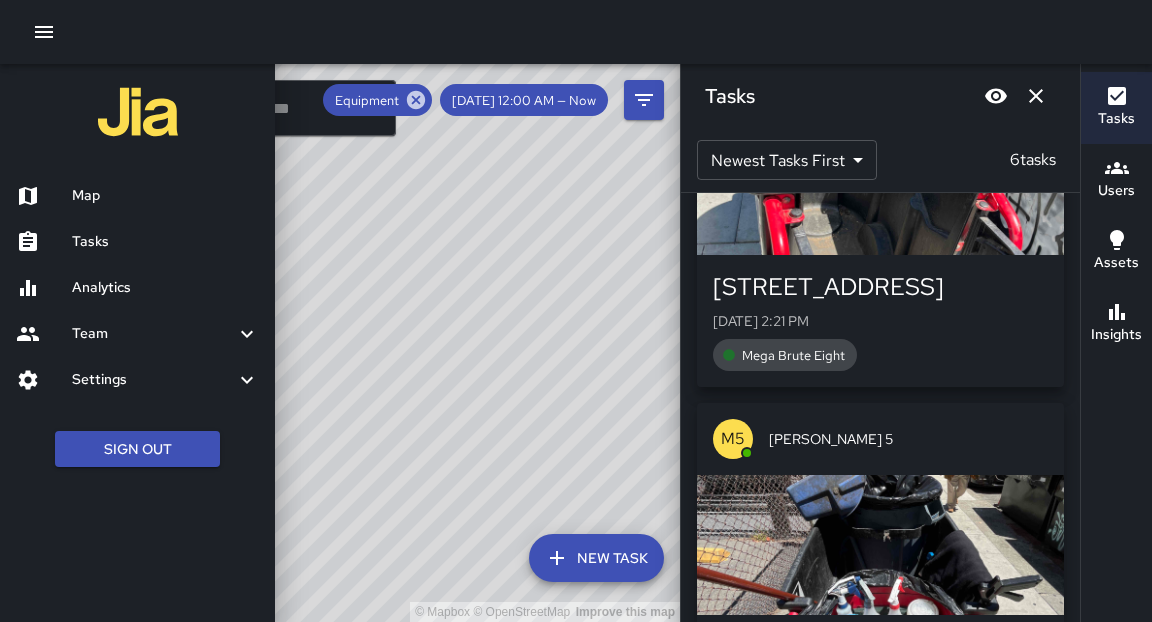 click on "Map" at bounding box center [165, 196] 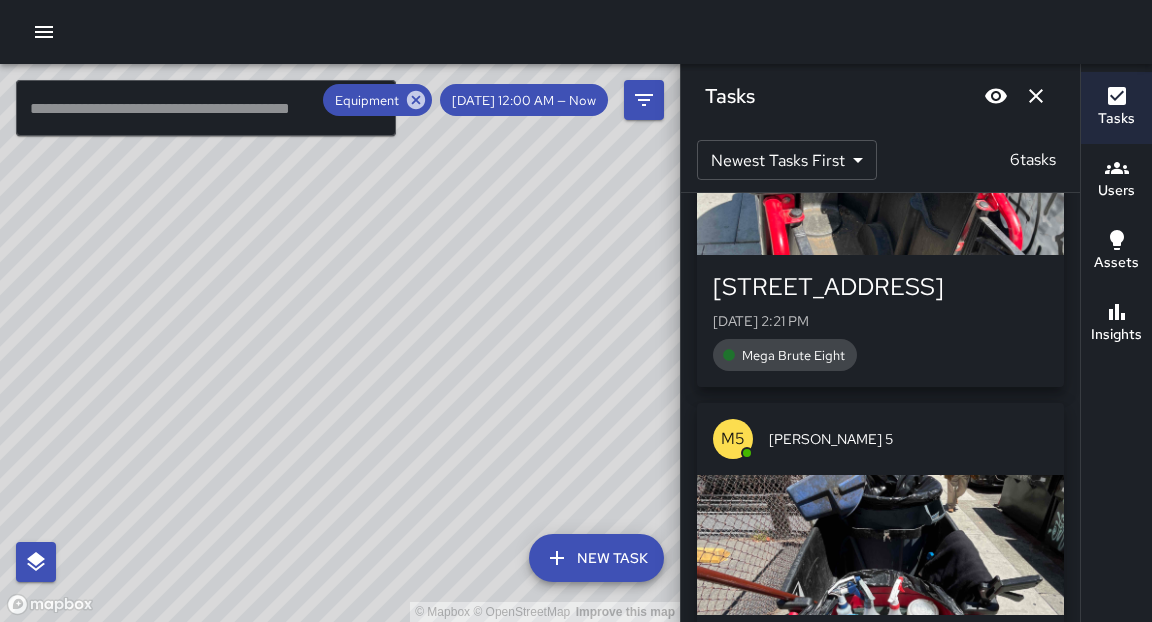 click 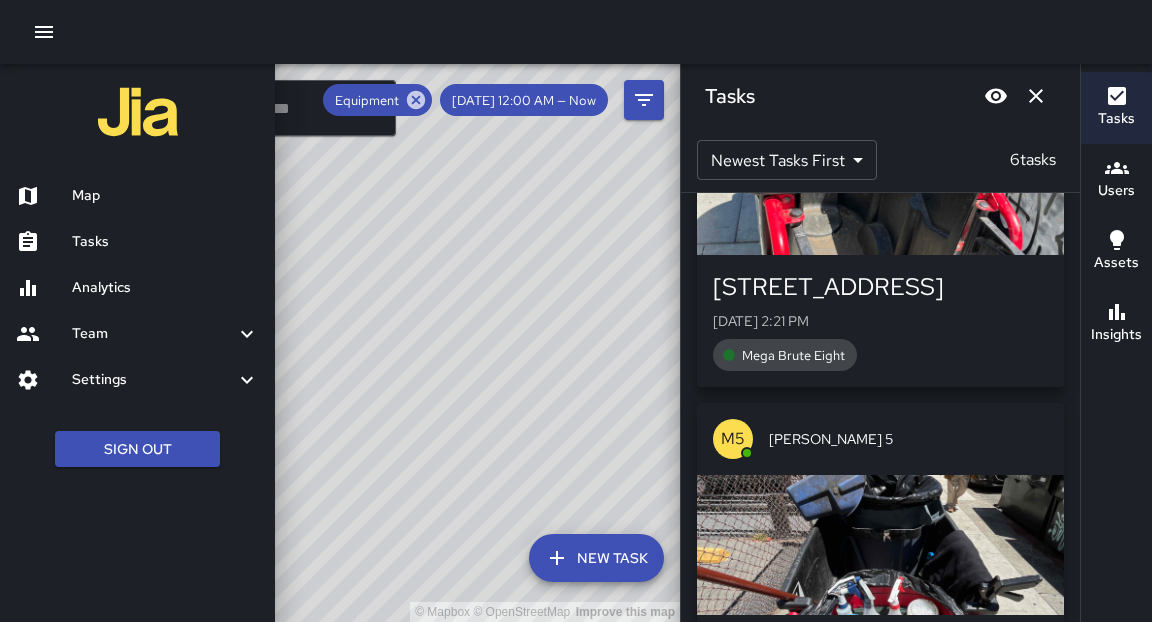 drag, startPoint x: 42, startPoint y: 37, endPoint x: 621, endPoint y: 346, distance: 656.2941 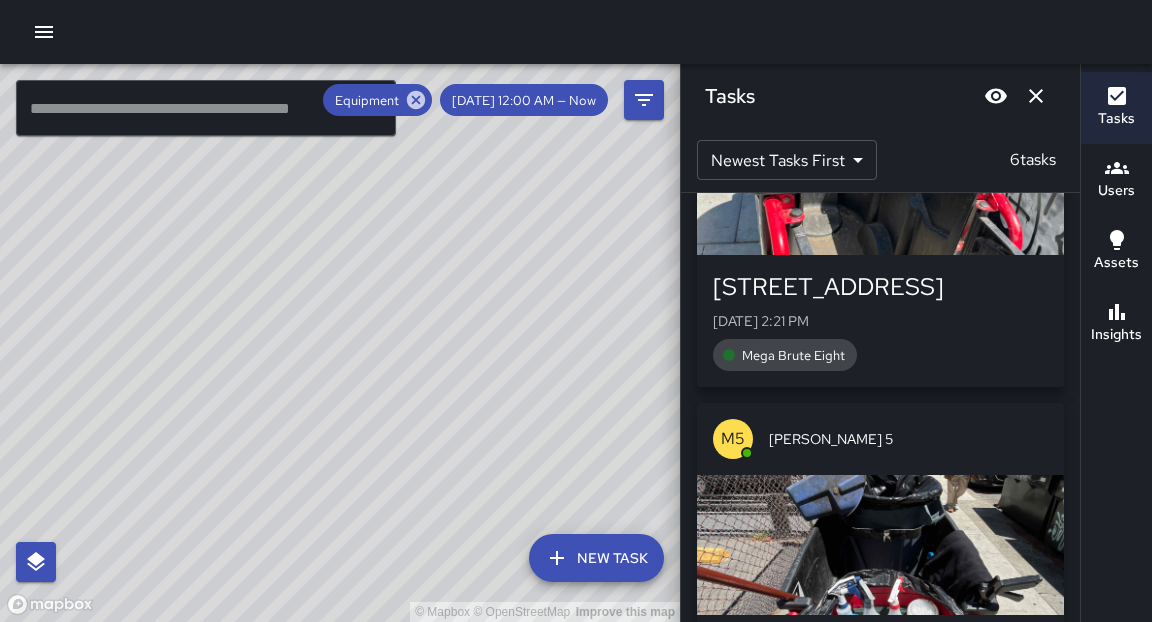 drag, startPoint x: 621, startPoint y: 346, endPoint x: 1033, endPoint y: 100, distance: 479.85416 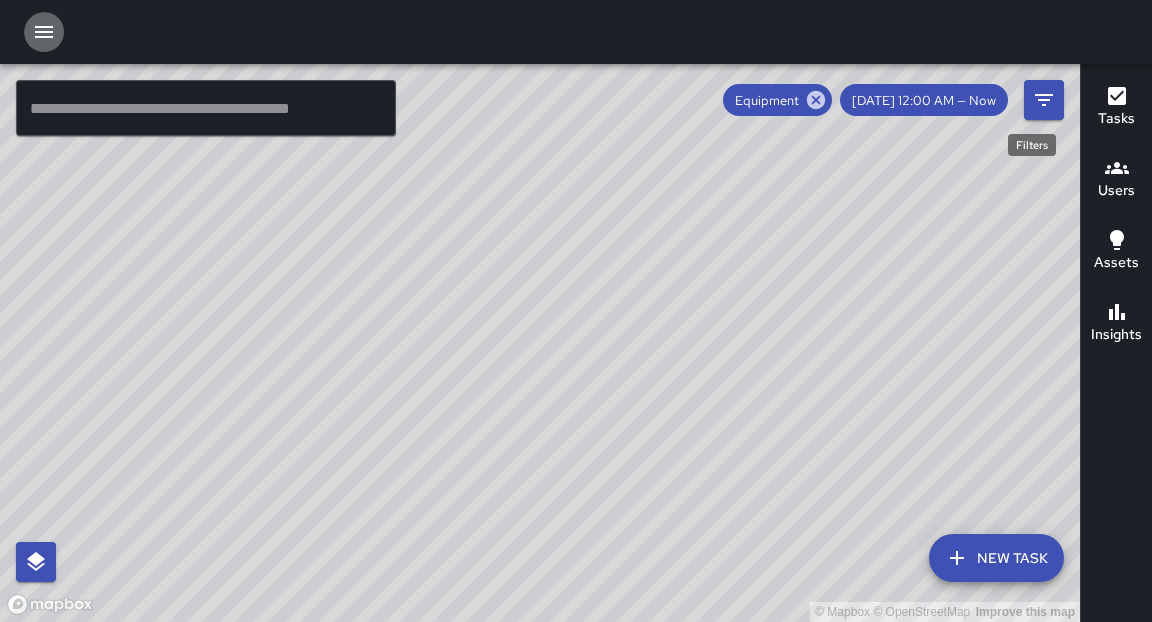 drag, startPoint x: 1033, startPoint y: 100, endPoint x: 47, endPoint y: 30, distance: 988.4817 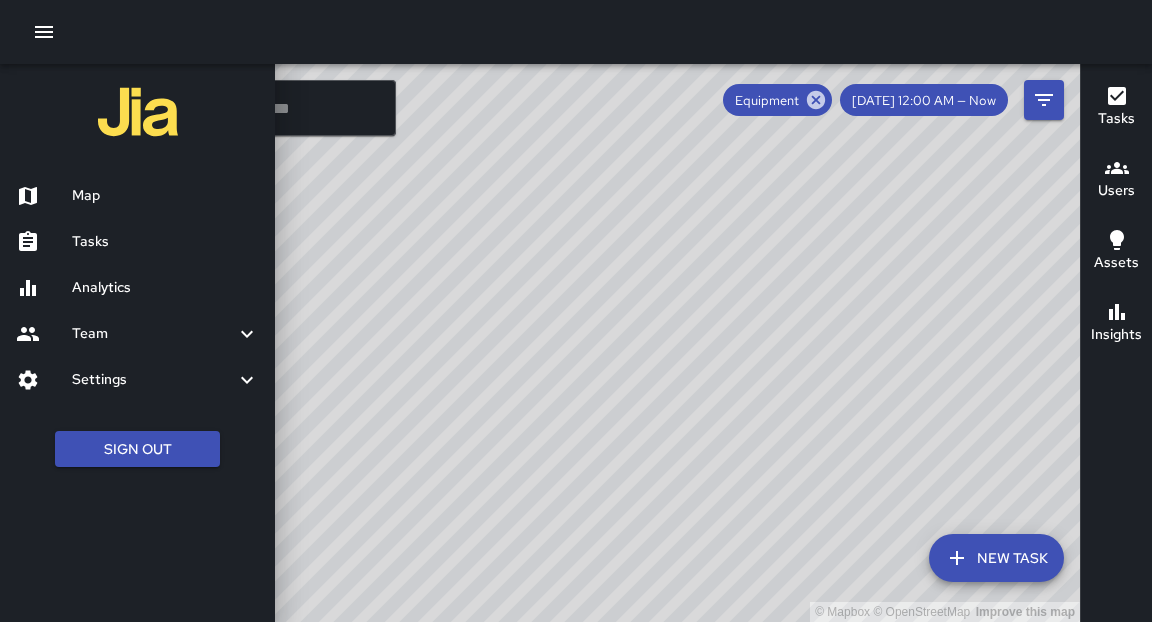 click on "Tasks" at bounding box center [165, 242] 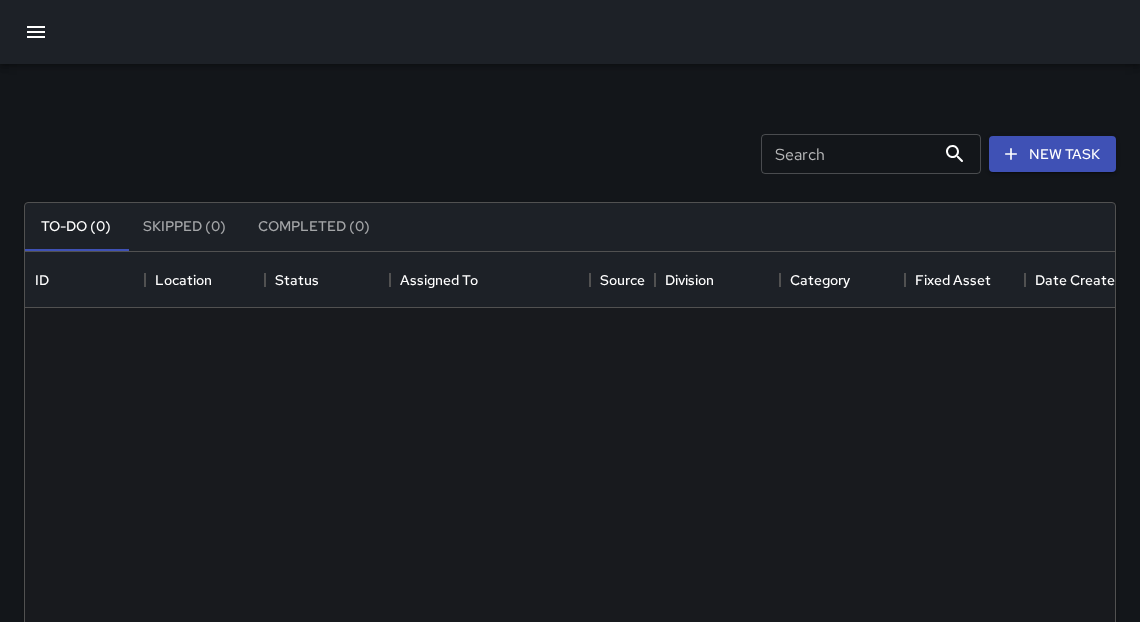 scroll, scrollTop: 12, scrollLeft: 12, axis: both 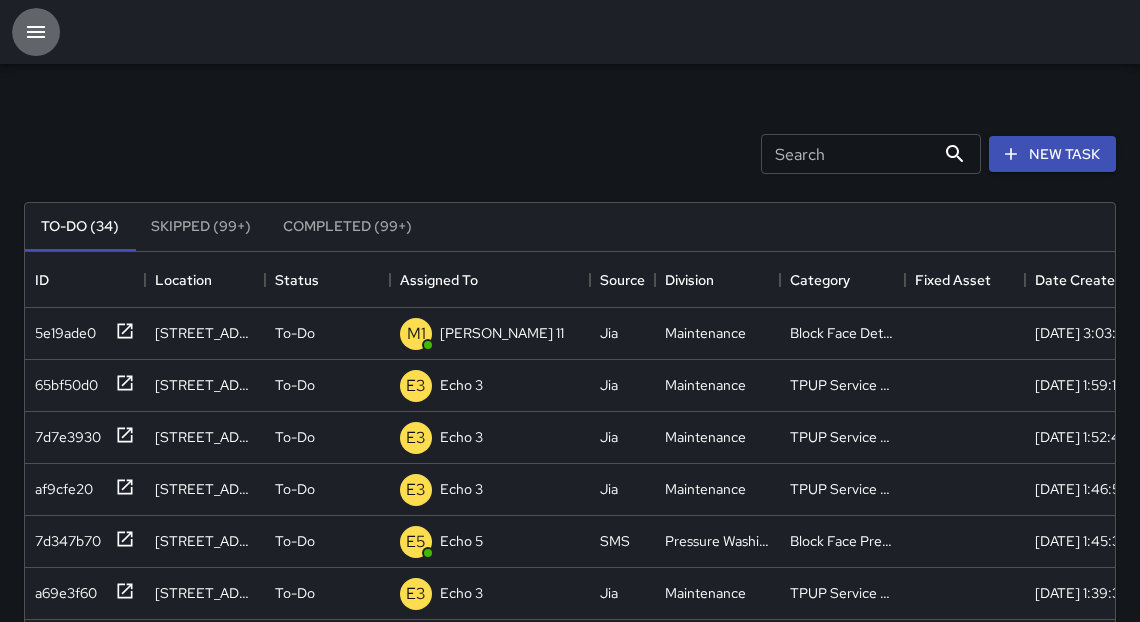 click 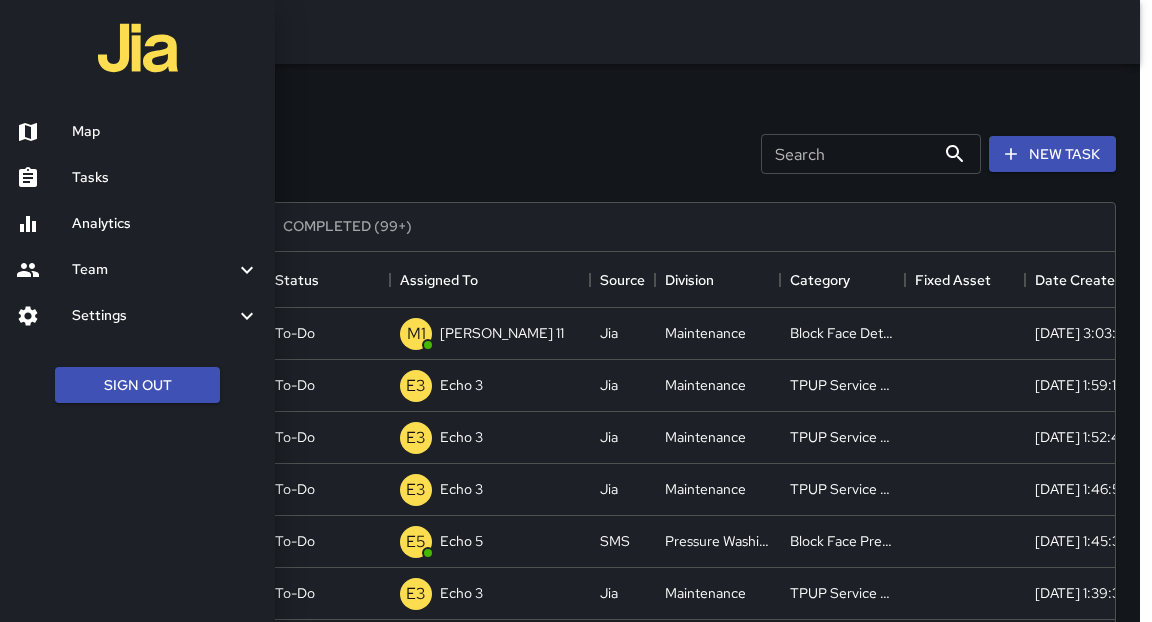 click on "Map" at bounding box center (165, 132) 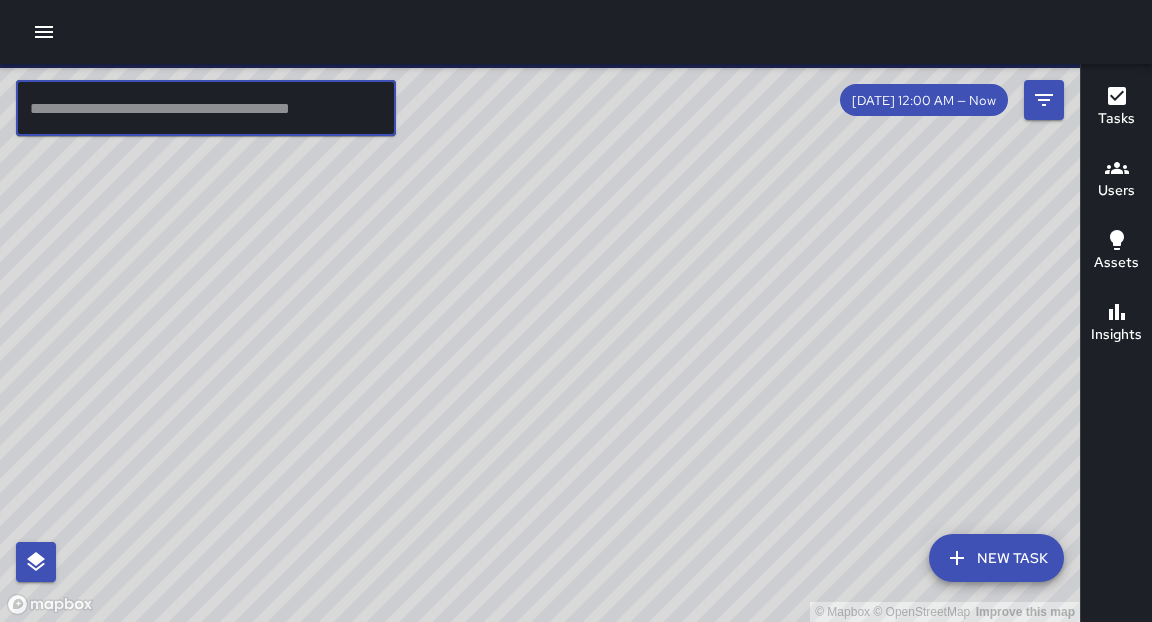 drag, startPoint x: 26, startPoint y: 29, endPoint x: 293, endPoint y: 121, distance: 282.40573 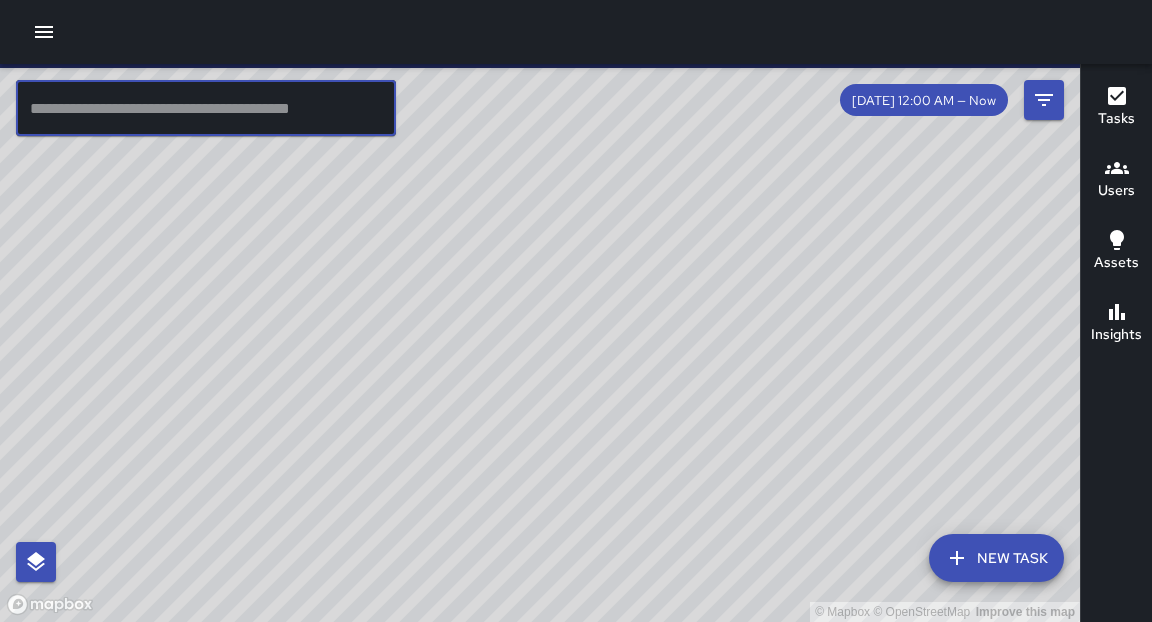 click at bounding box center (206, 108) 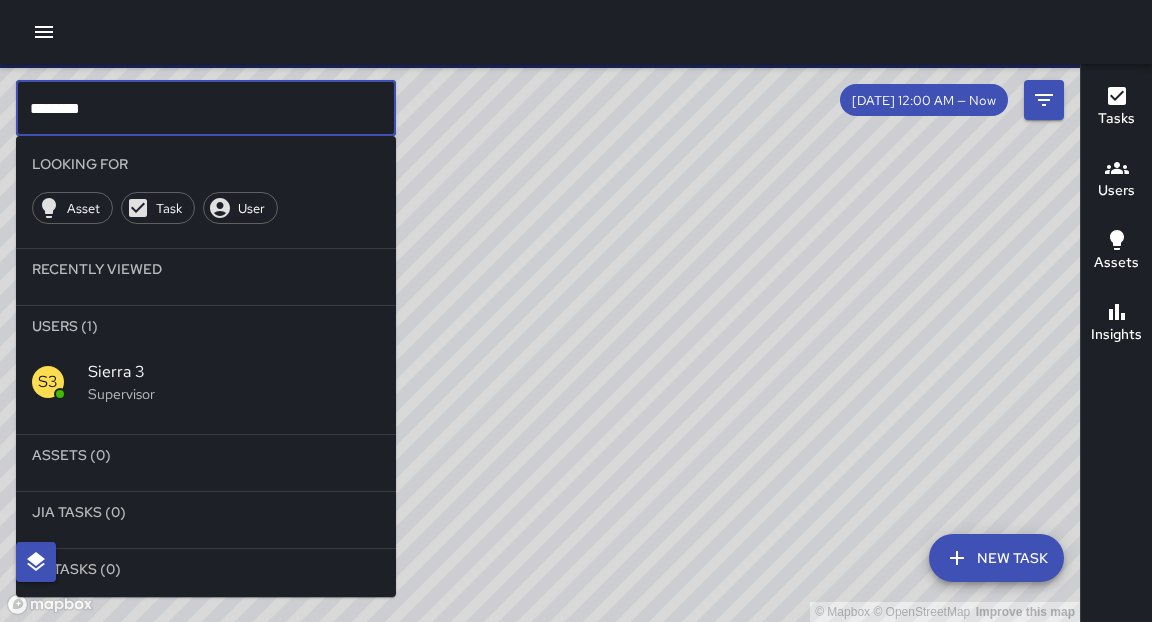 click on "Sierra 3" at bounding box center (234, 372) 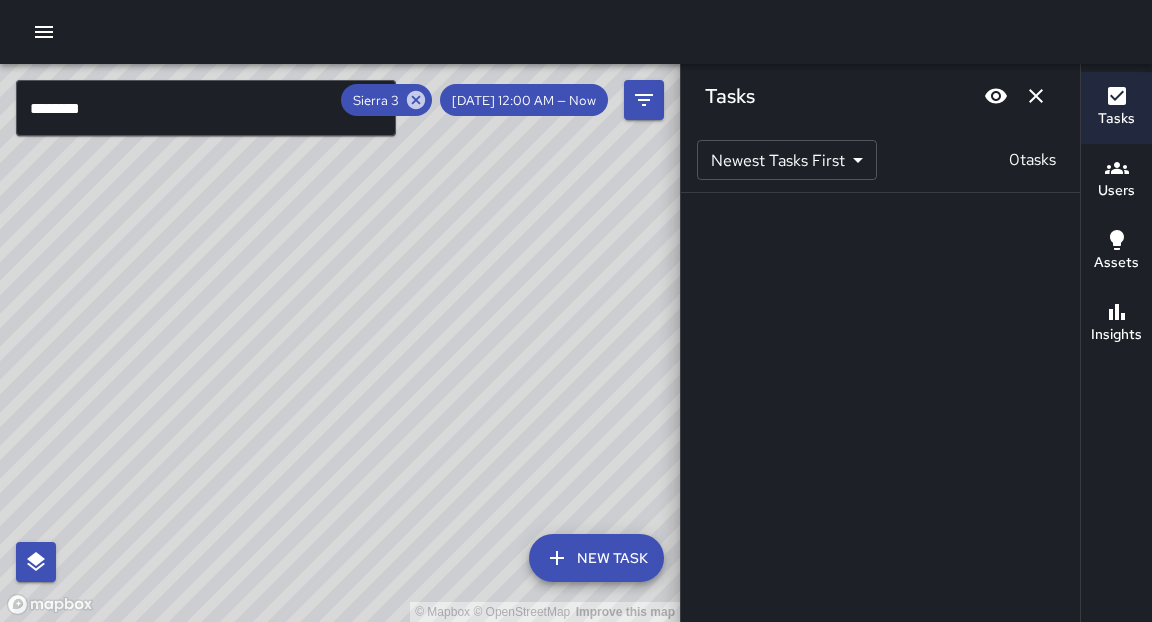 drag, startPoint x: 293, startPoint y: 121, endPoint x: 489, endPoint y: 240, distance: 229.29675 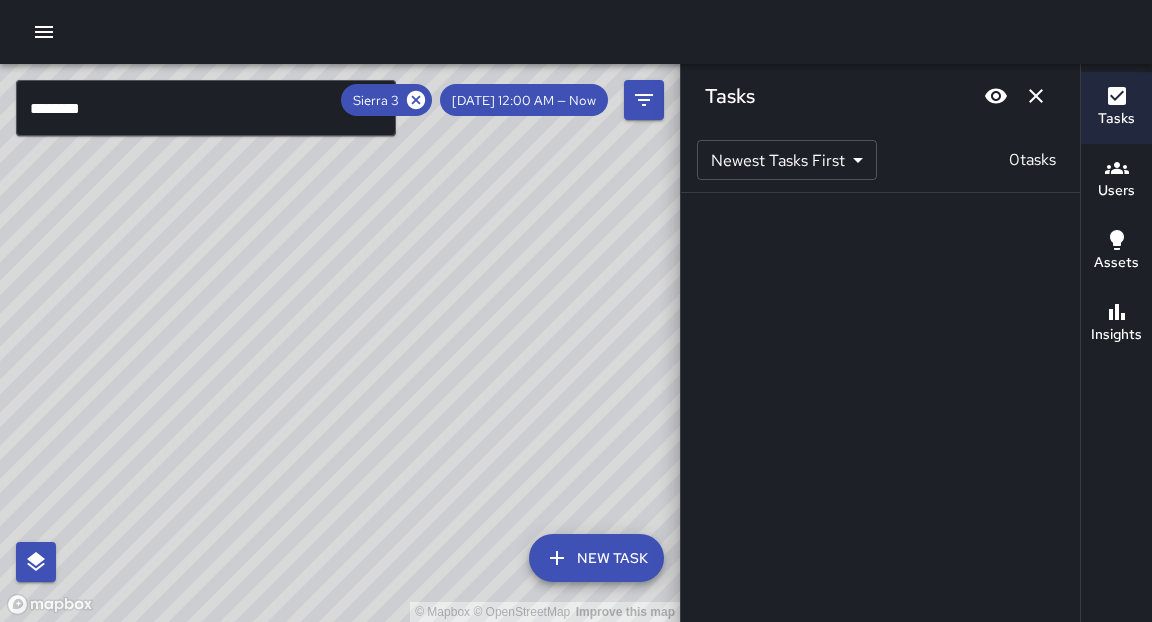 drag, startPoint x: 491, startPoint y: 312, endPoint x: 433, endPoint y: 100, distance: 219.79082 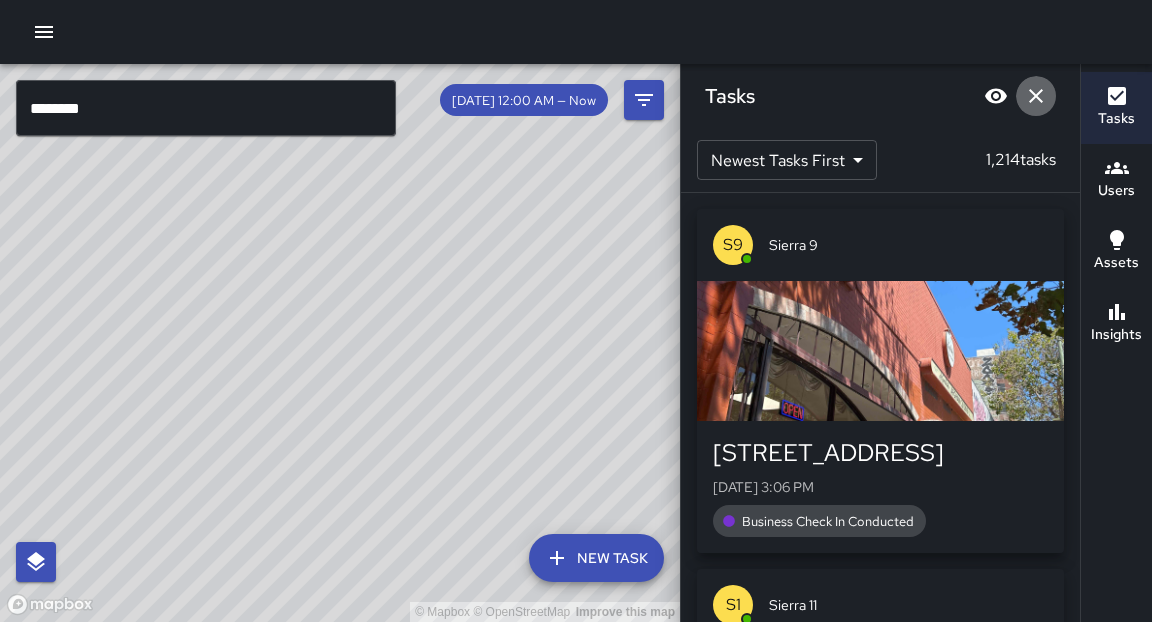 click 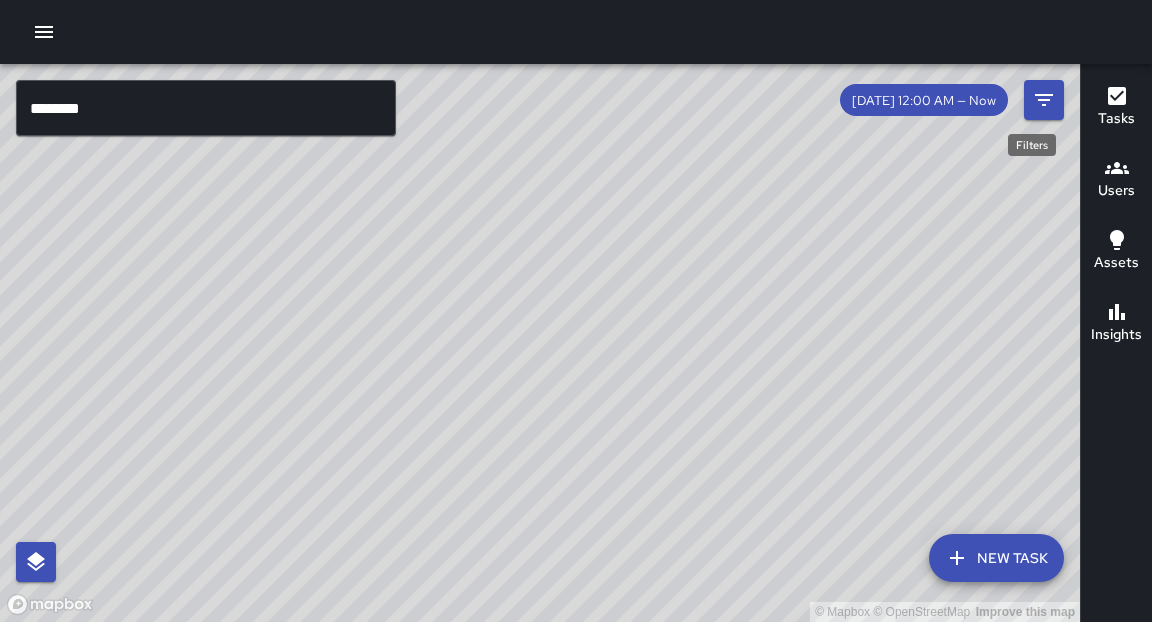 drag, startPoint x: 433, startPoint y: 100, endPoint x: 224, endPoint y: 119, distance: 209.86186 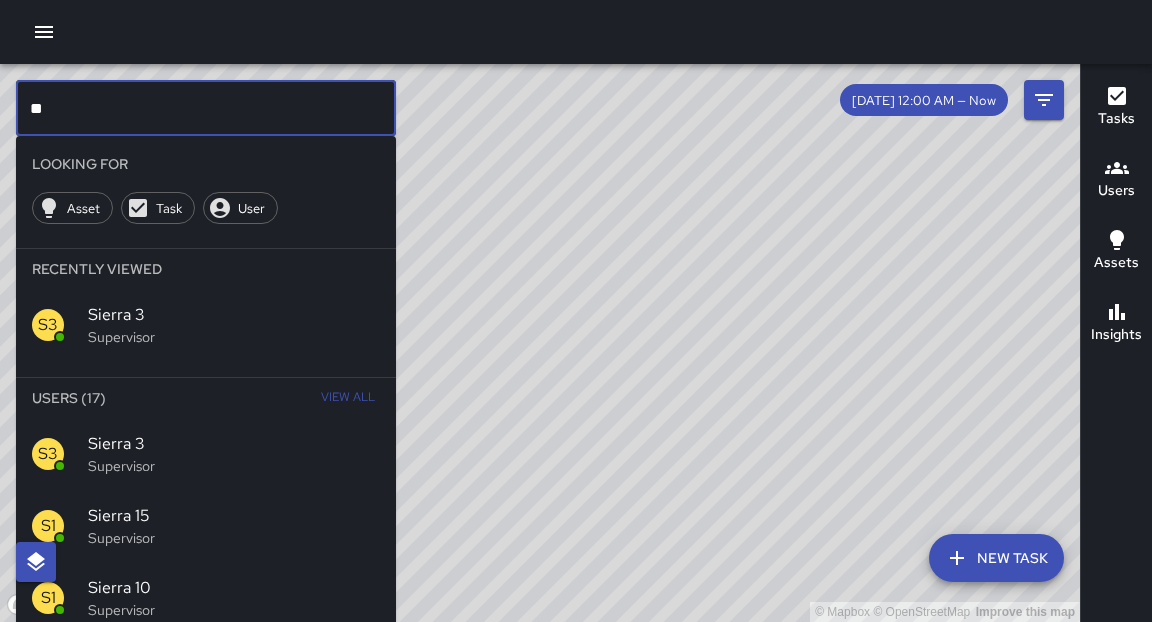 type on "*" 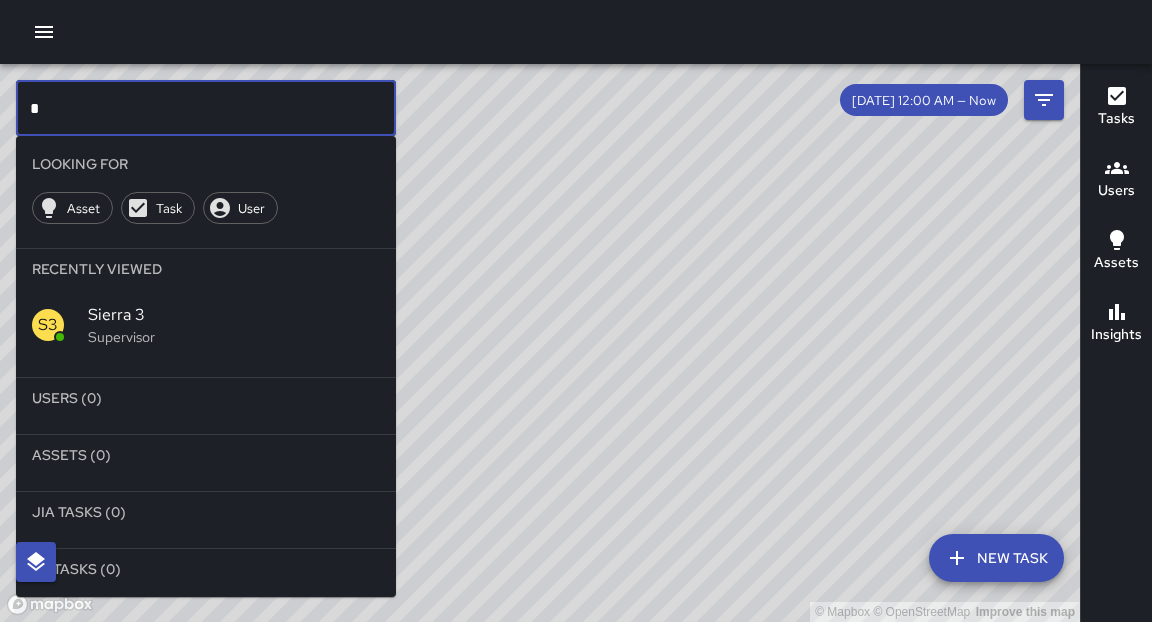 type on "*" 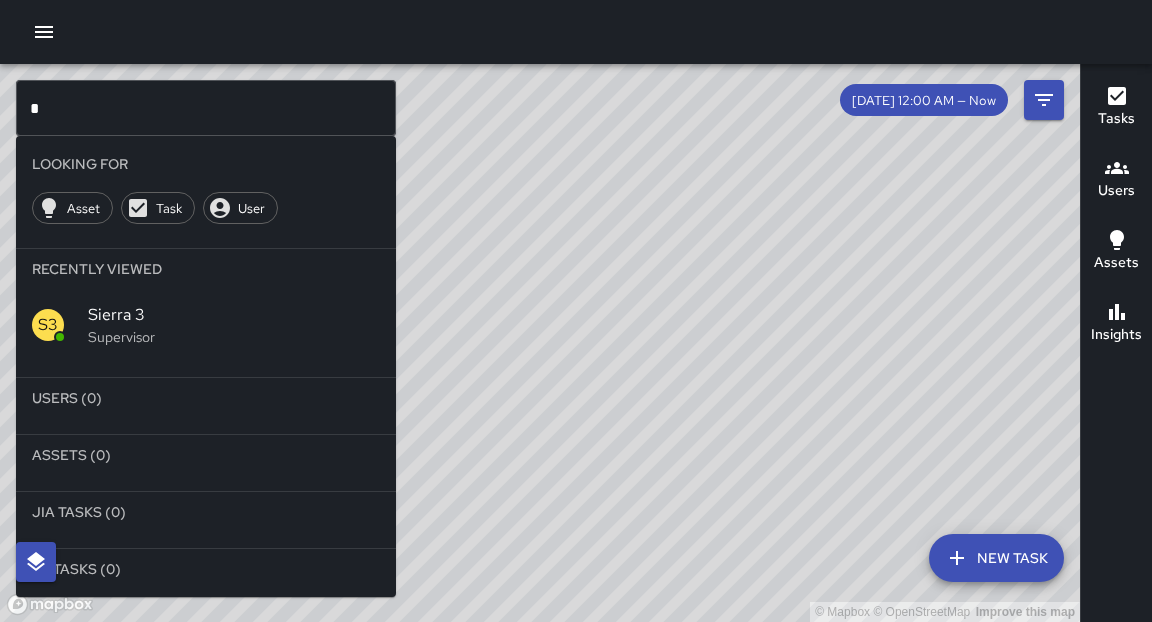 drag, startPoint x: 224, startPoint y: 119, endPoint x: 622, endPoint y: 439, distance: 510.68973 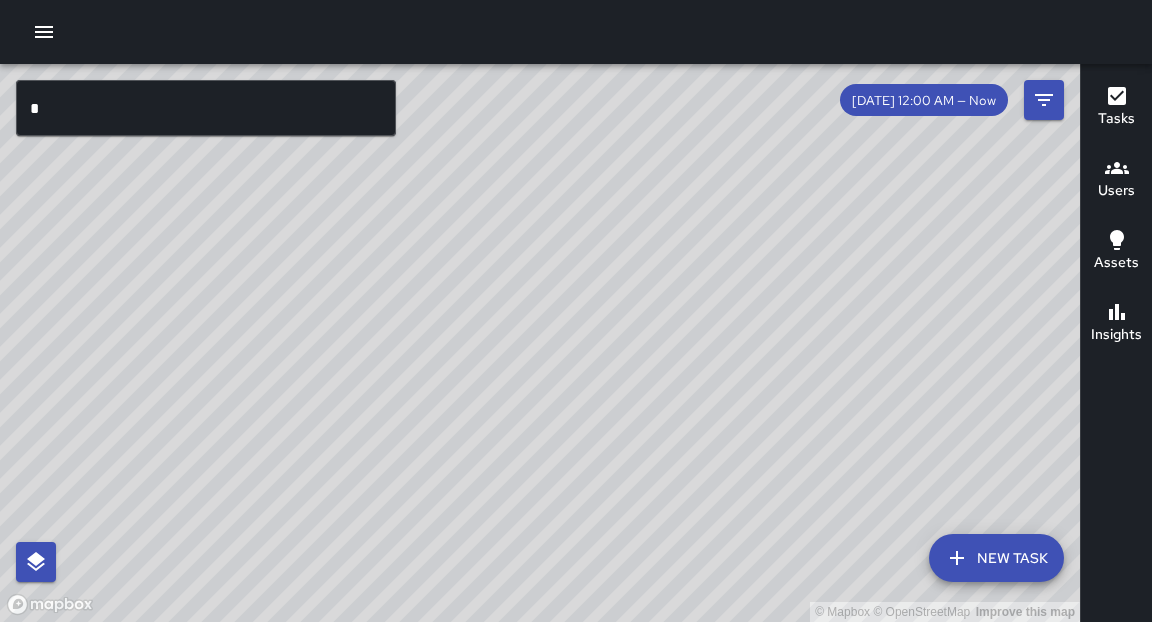 drag, startPoint x: 622, startPoint y: 439, endPoint x: 398, endPoint y: 350, distance: 241.03319 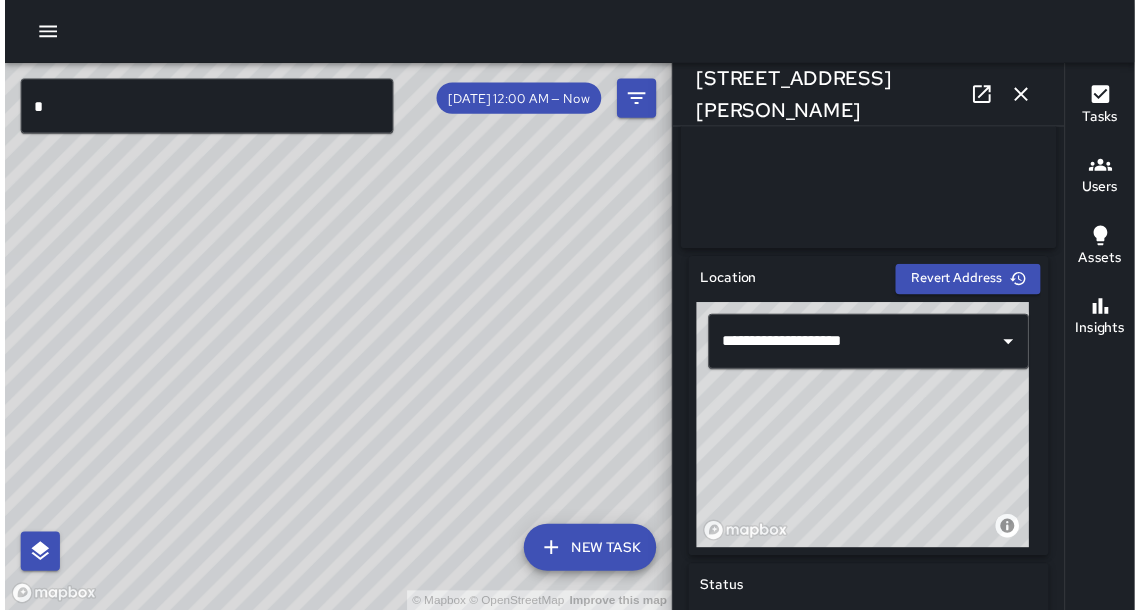 scroll, scrollTop: 248, scrollLeft: 0, axis: vertical 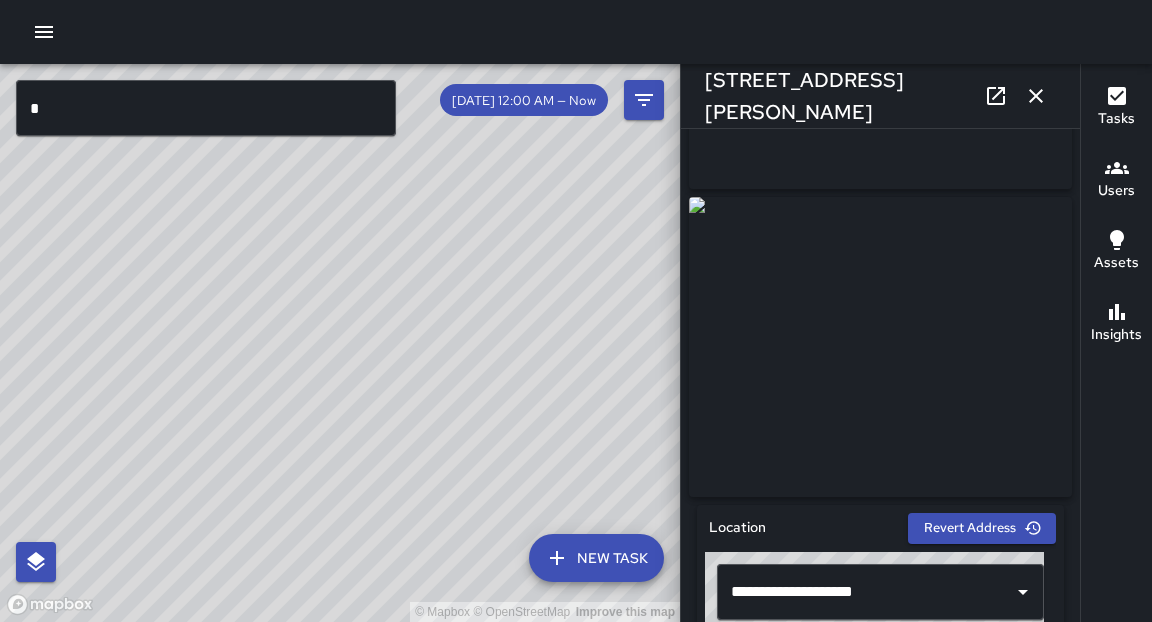 drag, startPoint x: 723, startPoint y: 451, endPoint x: 1037, endPoint y: 98, distance: 472.44577 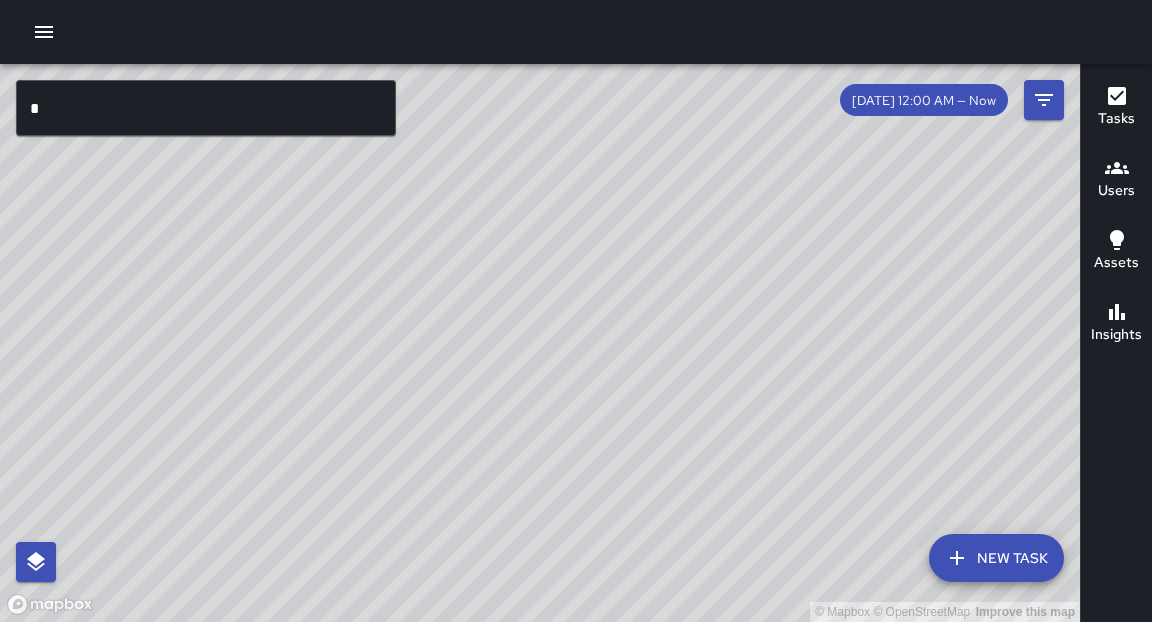 click on "© Mapbox   © OpenStreetMap   Improve this map" at bounding box center (540, 343) 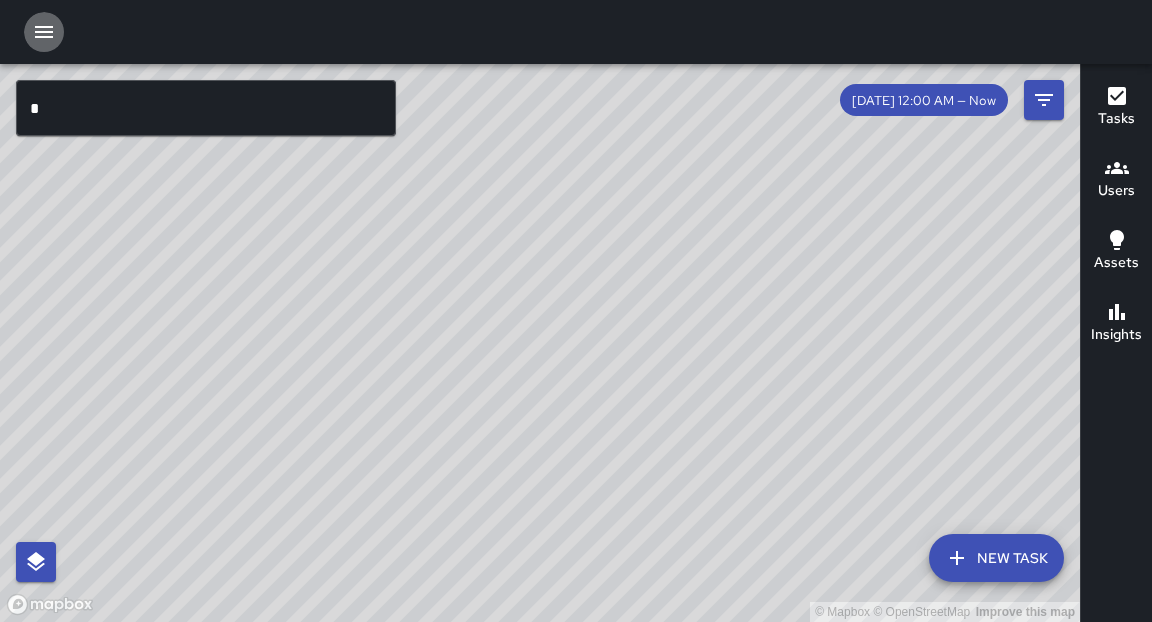 click 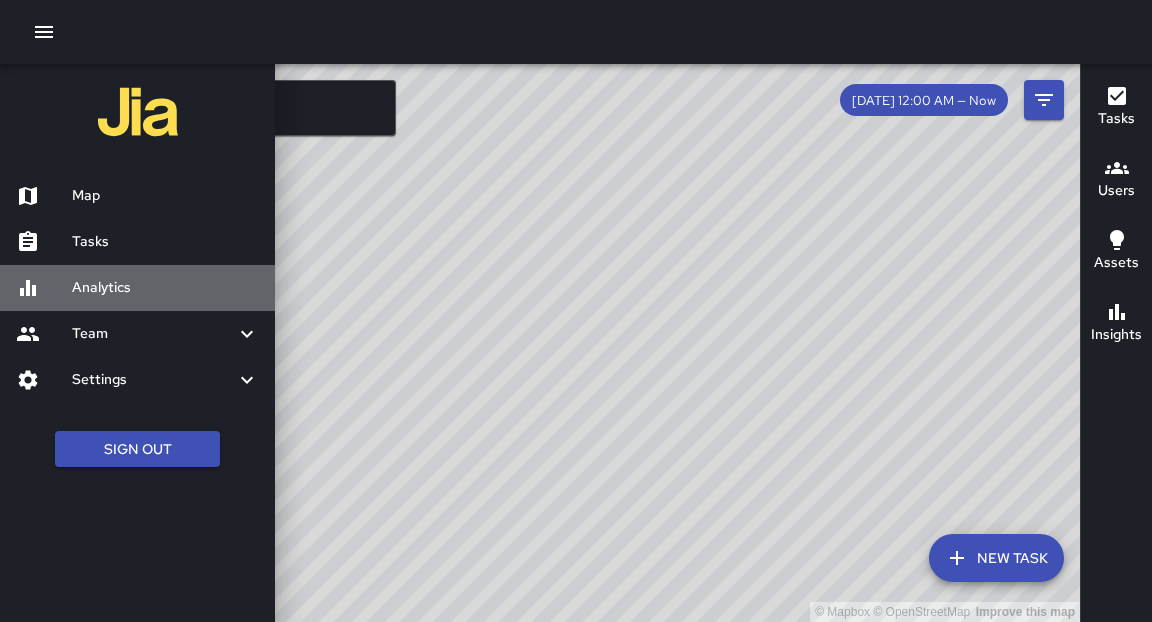 drag, startPoint x: 33, startPoint y: 31, endPoint x: 102, endPoint y: 291, distance: 269 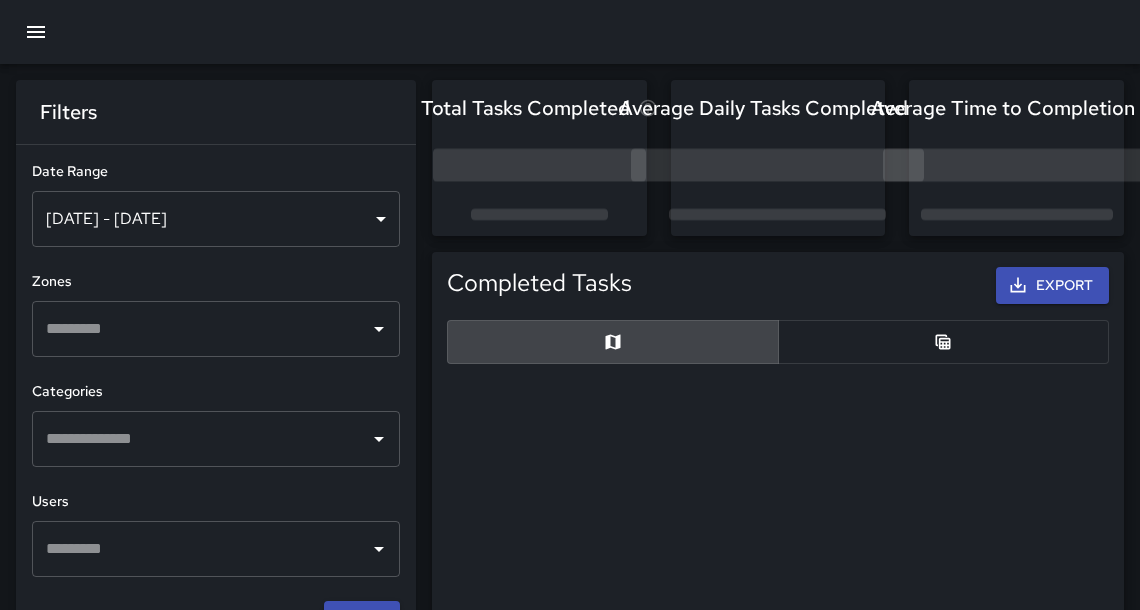 scroll, scrollTop: 12, scrollLeft: 12, axis: both 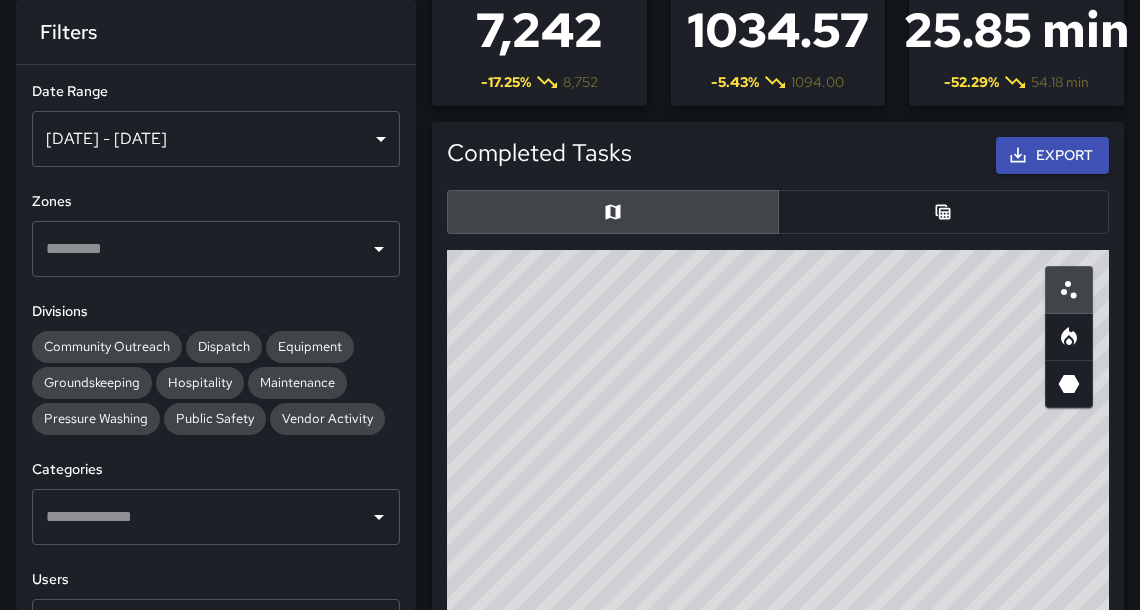 drag, startPoint x: 102, startPoint y: 291, endPoint x: 981, endPoint y: 207, distance: 883.0045 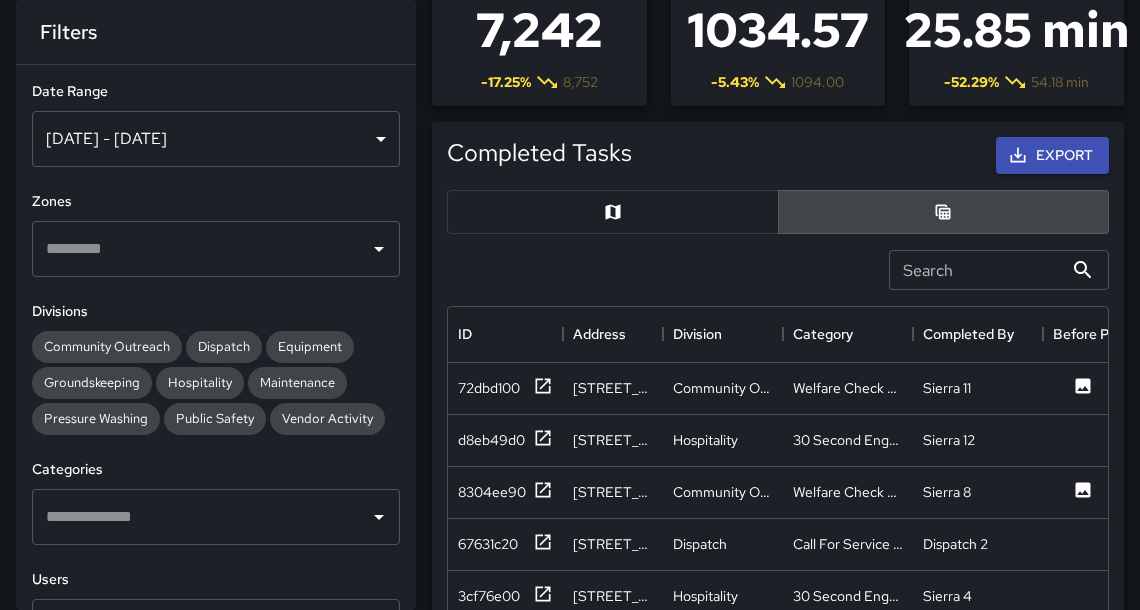 scroll, scrollTop: 733, scrollLeft: 648, axis: both 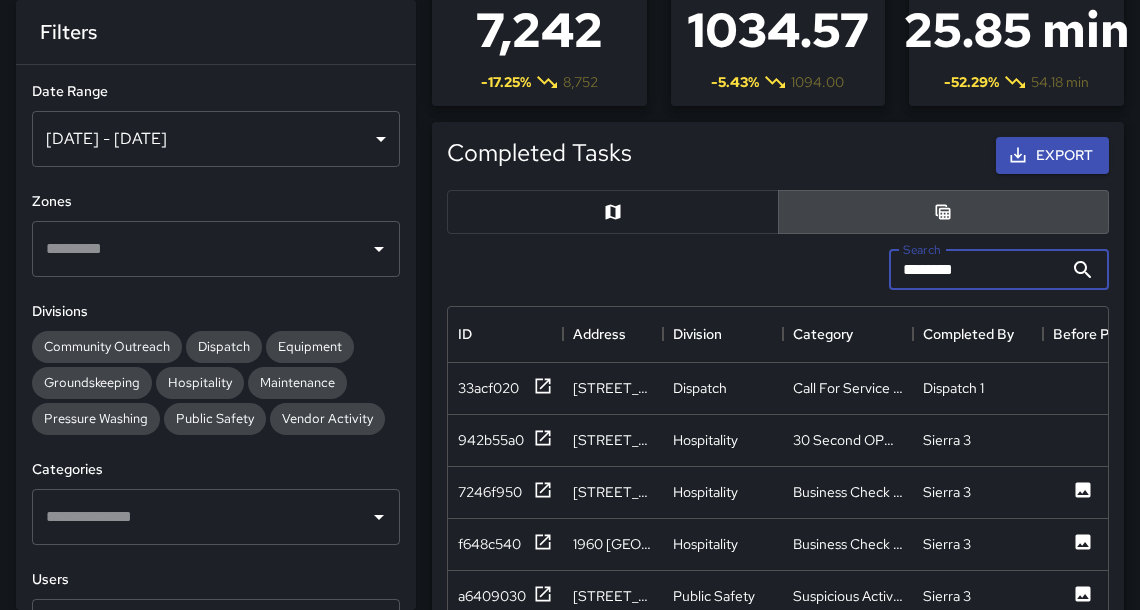 type on "********" 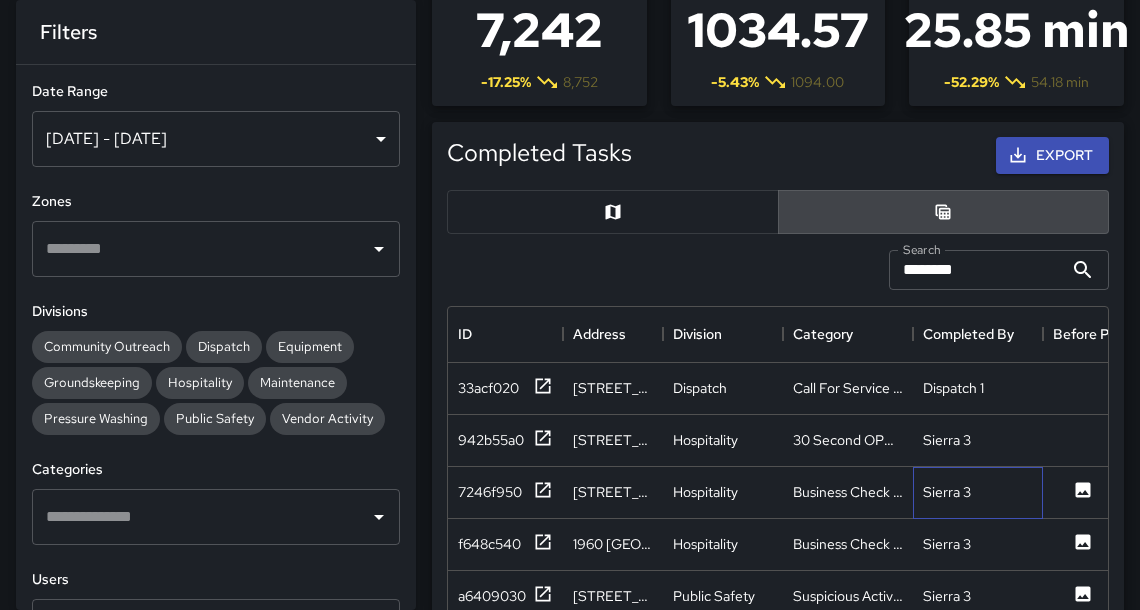 click on "Sierra 3" at bounding box center [978, 493] 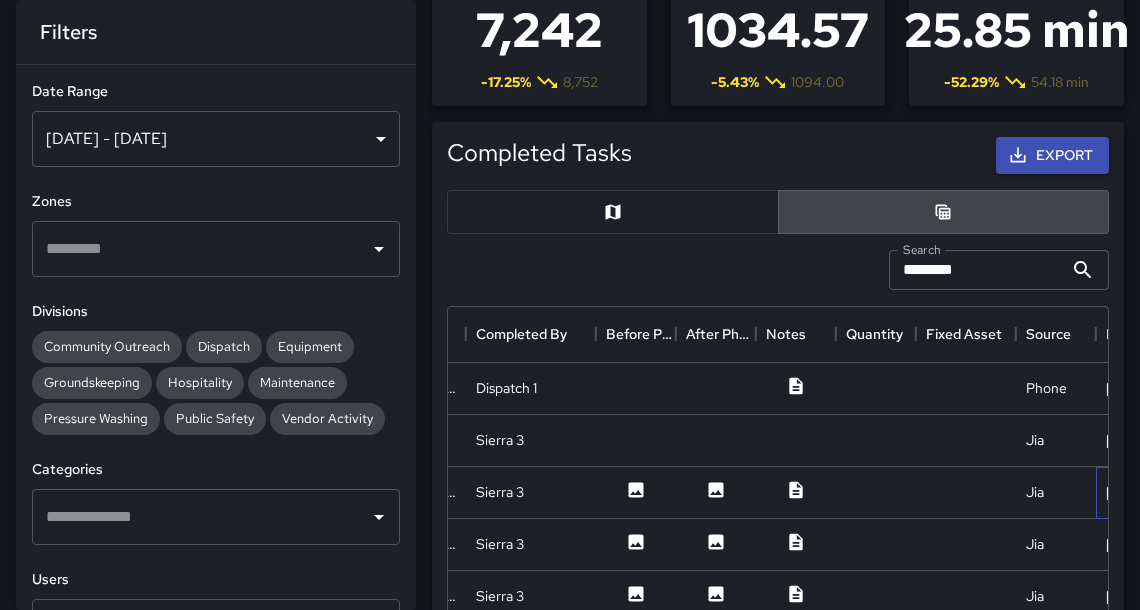 scroll, scrollTop: 0, scrollLeft: 622, axis: horizontal 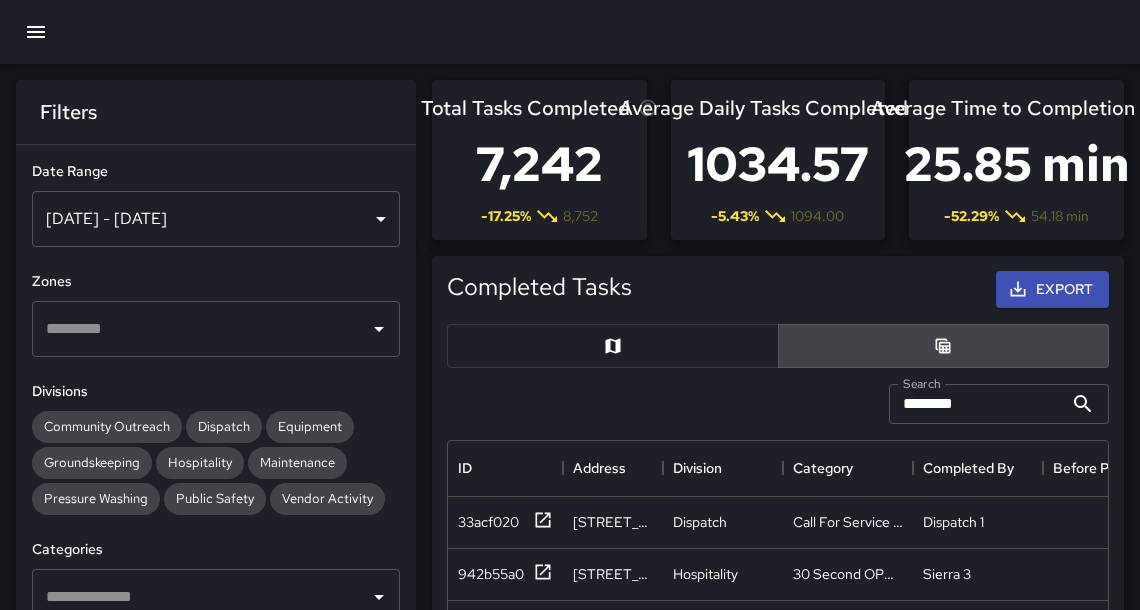 click 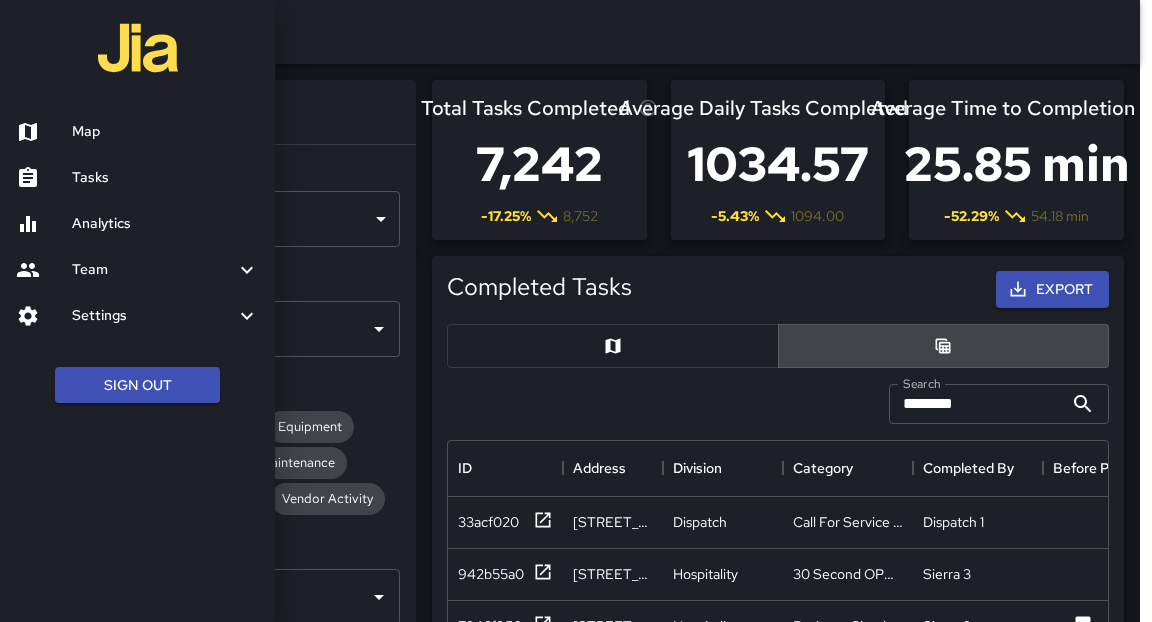 click on "Tasks" at bounding box center [165, 178] 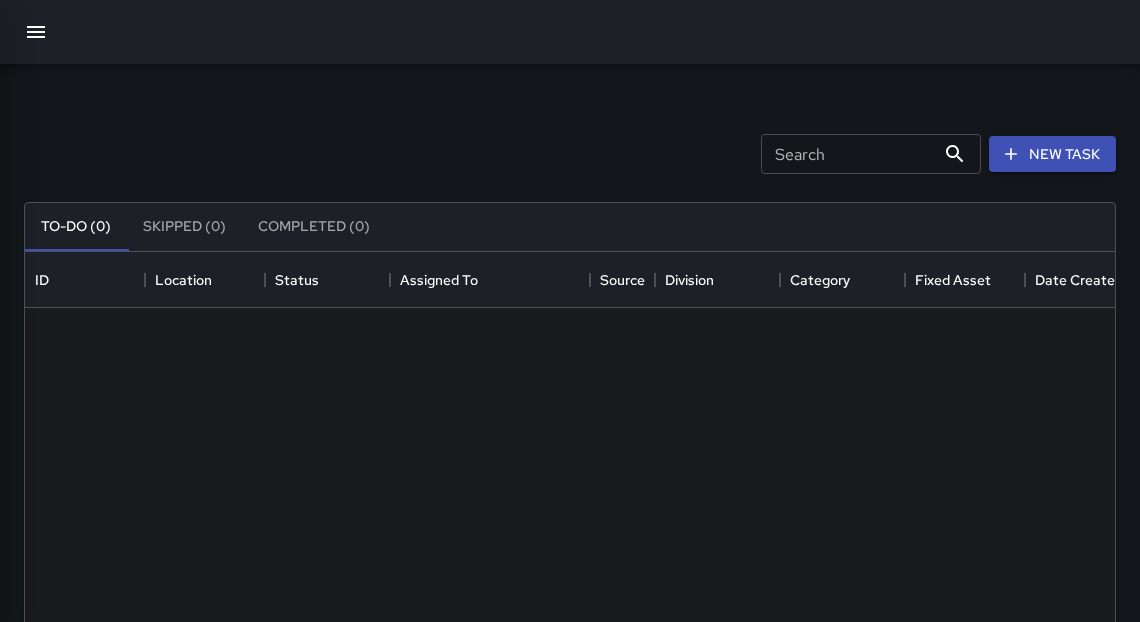 scroll, scrollTop: 12, scrollLeft: 12, axis: both 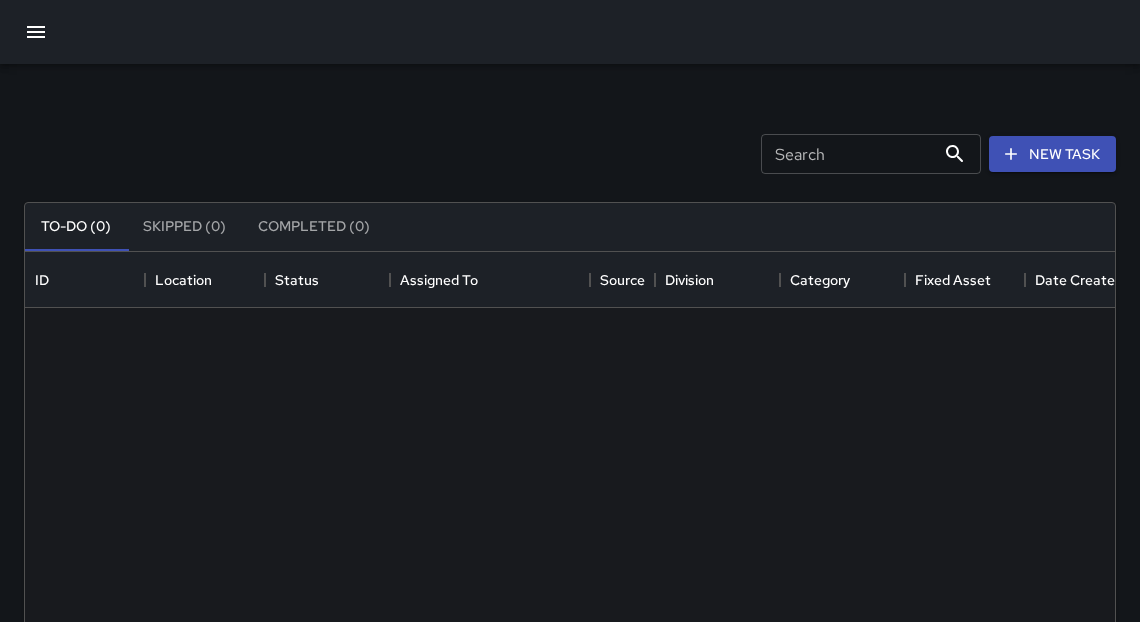 drag, startPoint x: 32, startPoint y: 29, endPoint x: 97, endPoint y: 178, distance: 162.56076 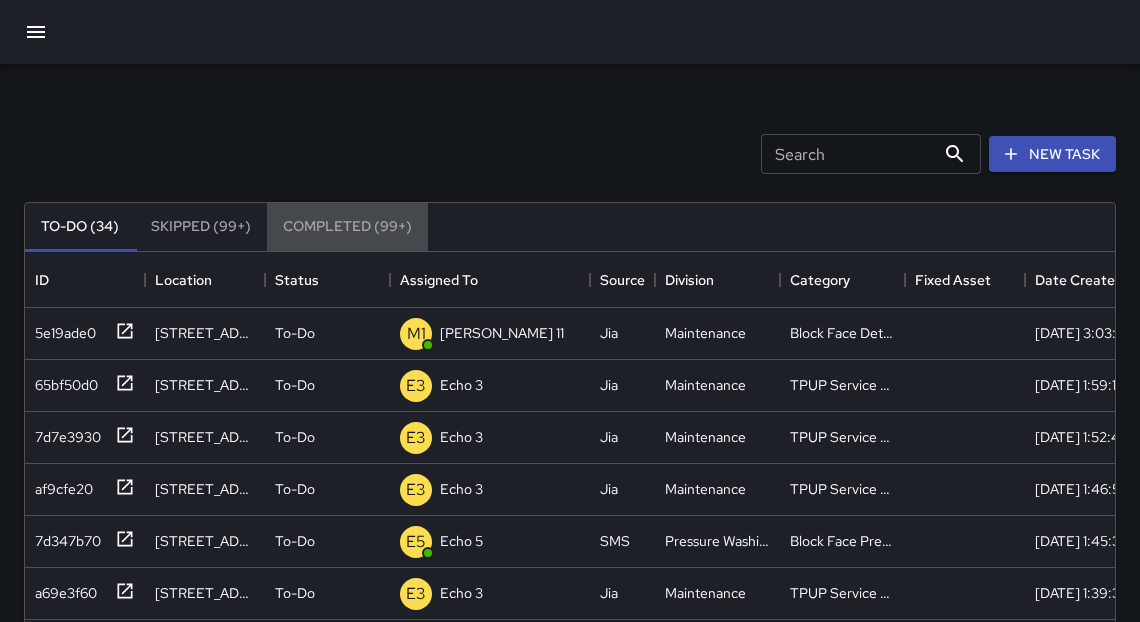 click on "Completed (99+)" at bounding box center (347, 227) 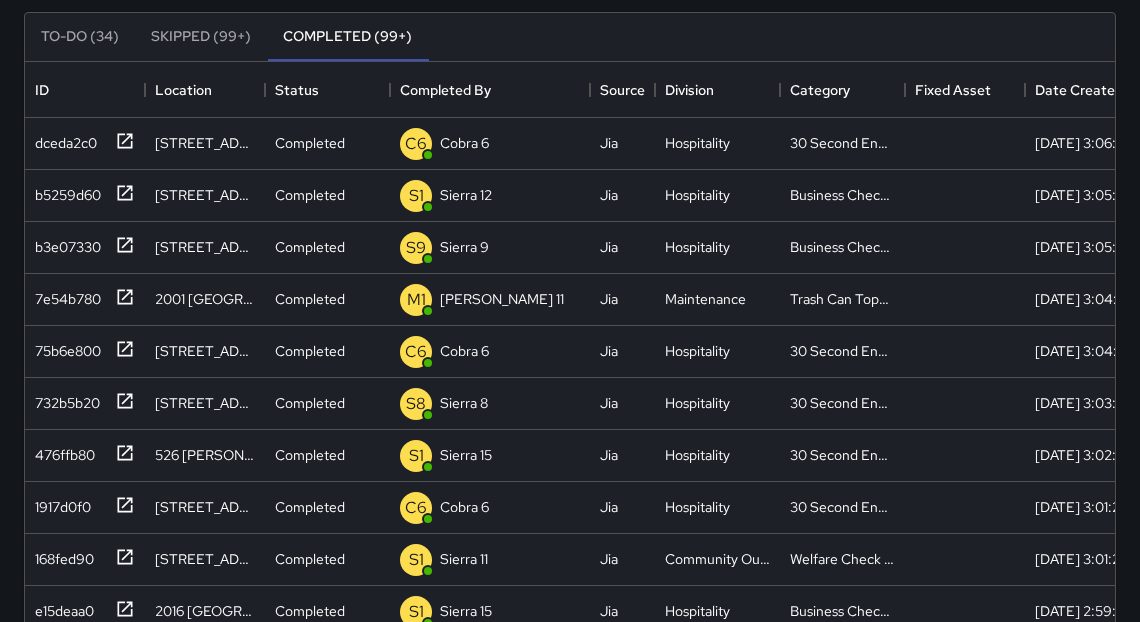 scroll, scrollTop: 191, scrollLeft: 0, axis: vertical 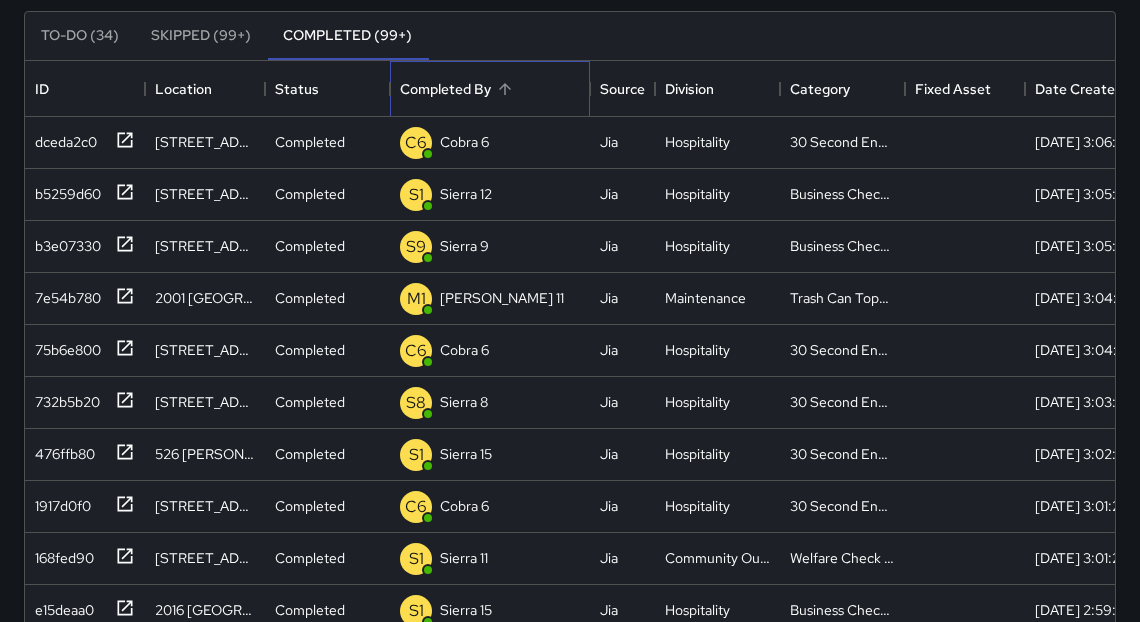 click on "Completed By" at bounding box center [445, 89] 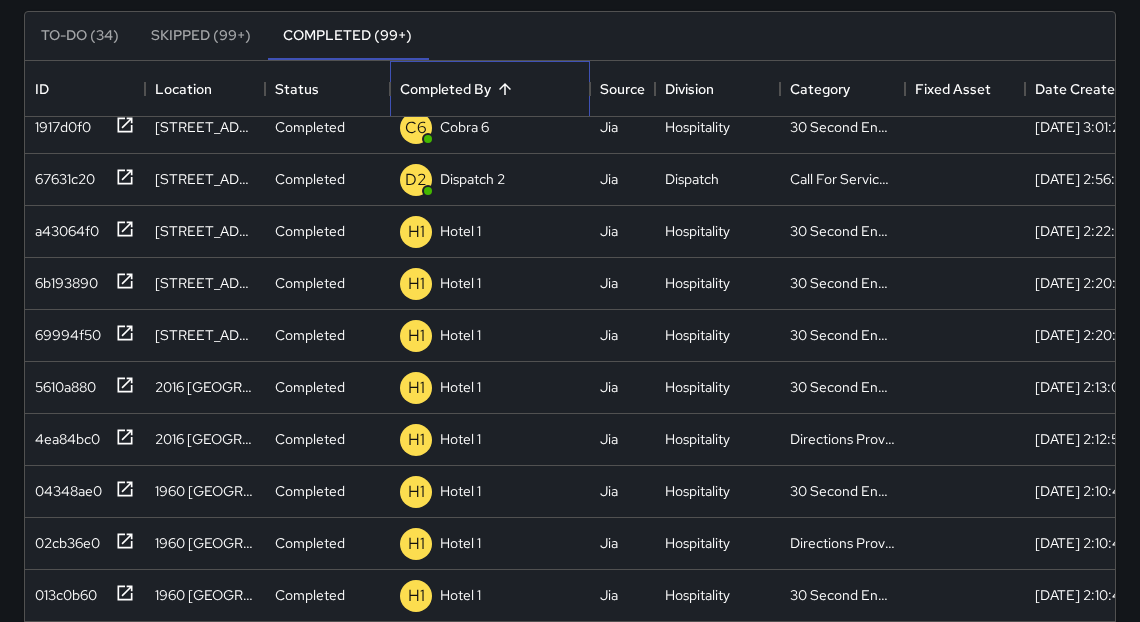 scroll, scrollTop: 2618, scrollLeft: 0, axis: vertical 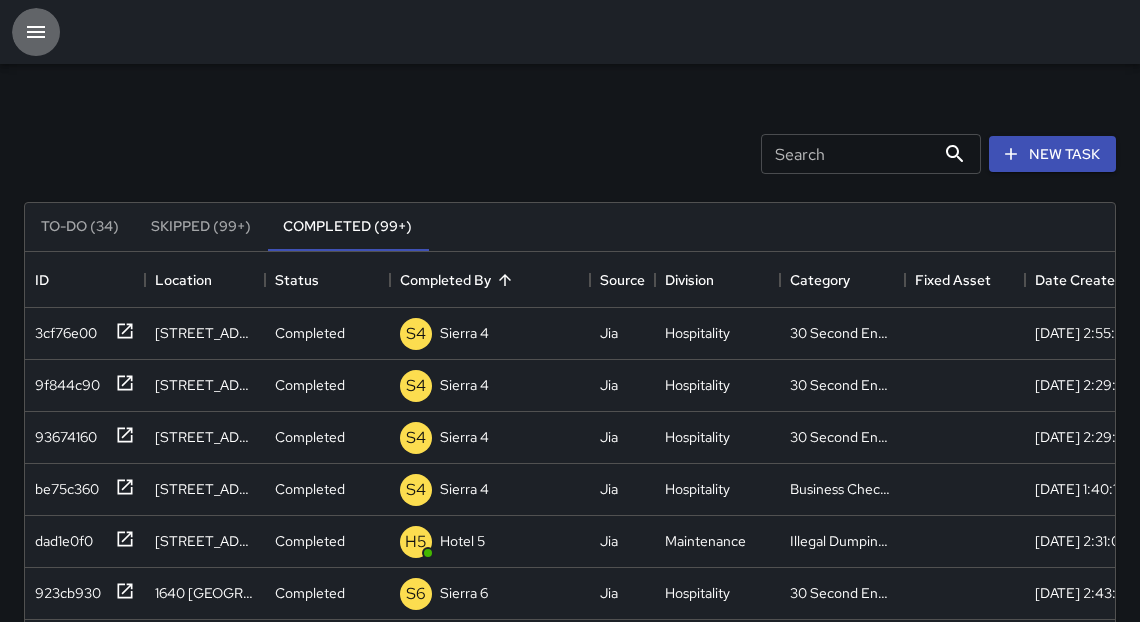 click 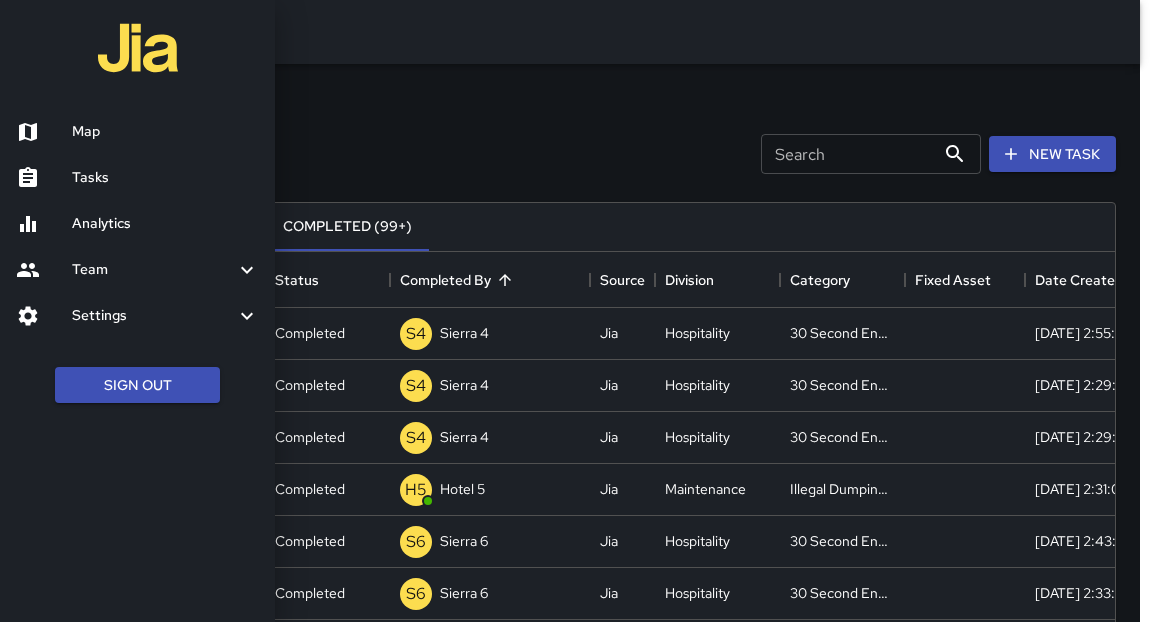 click on "Team" at bounding box center (153, 270) 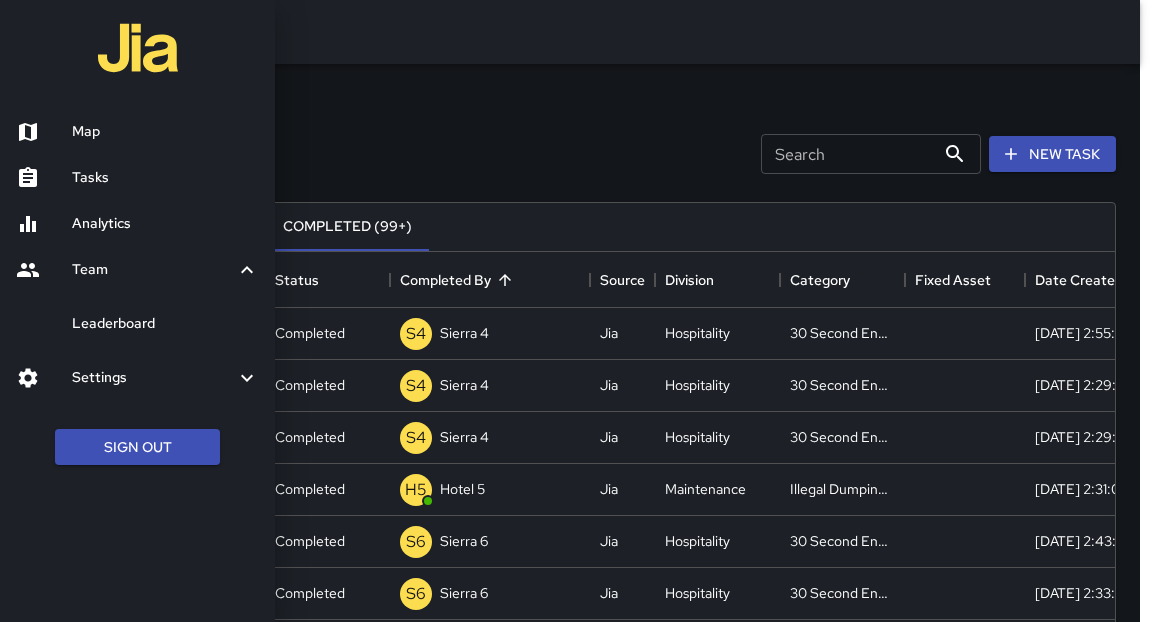 drag, startPoint x: 104, startPoint y: 263, endPoint x: 77, endPoint y: 129, distance: 136.69308 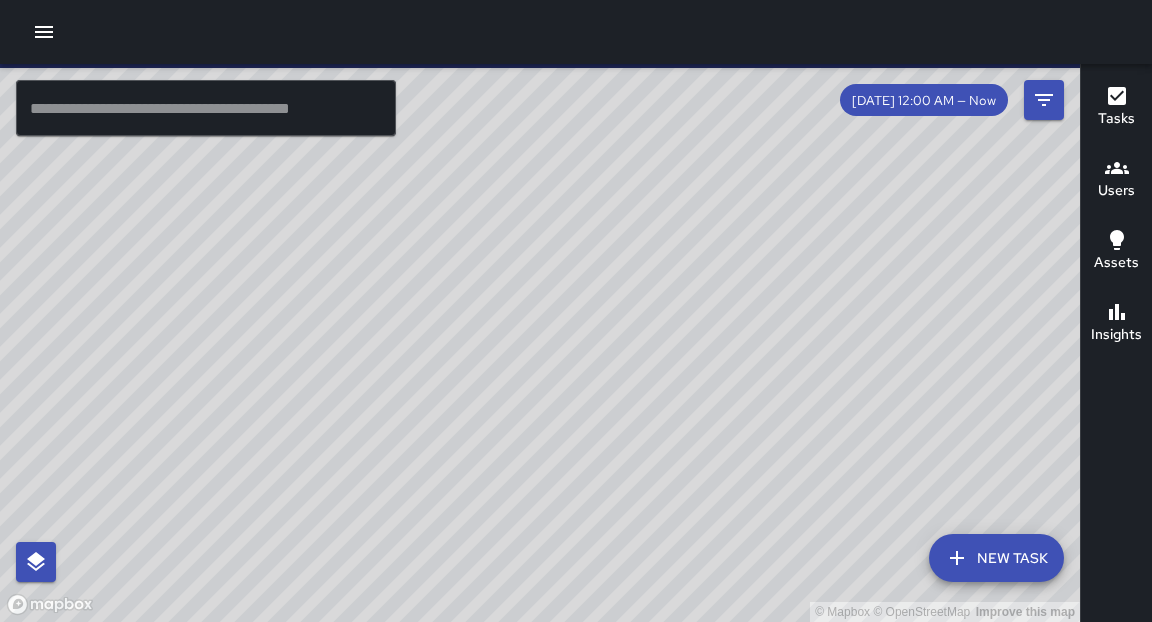 drag, startPoint x: 77, startPoint y: 129, endPoint x: 656, endPoint y: 374, distance: 628.70184 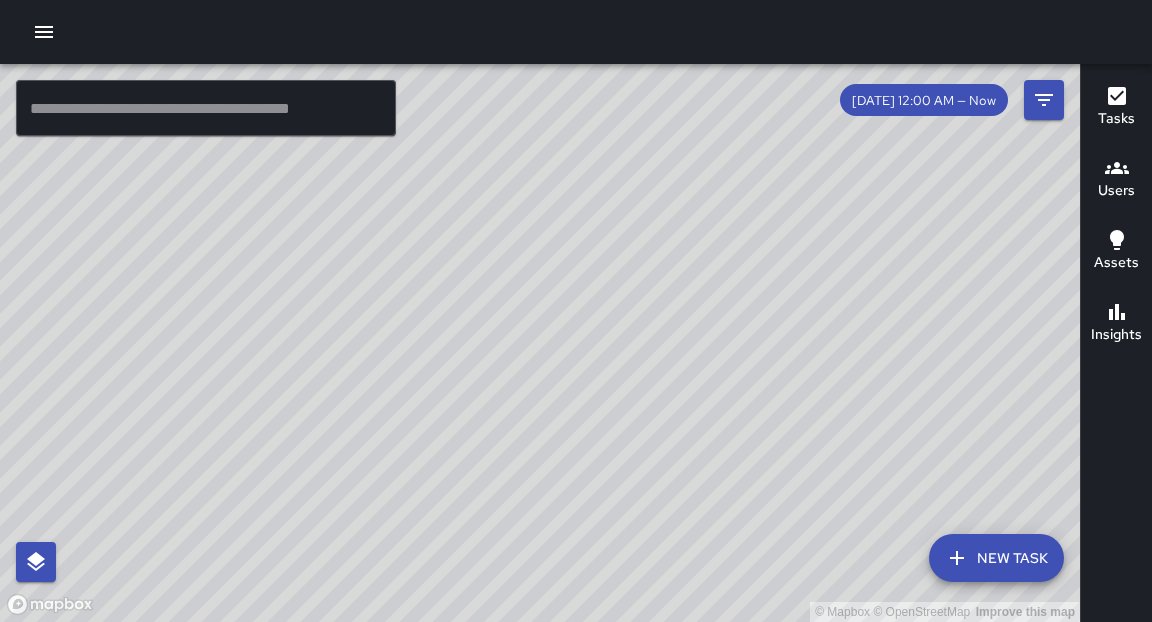 drag, startPoint x: 665, startPoint y: 437, endPoint x: 643, endPoint y: 472, distance: 41.340054 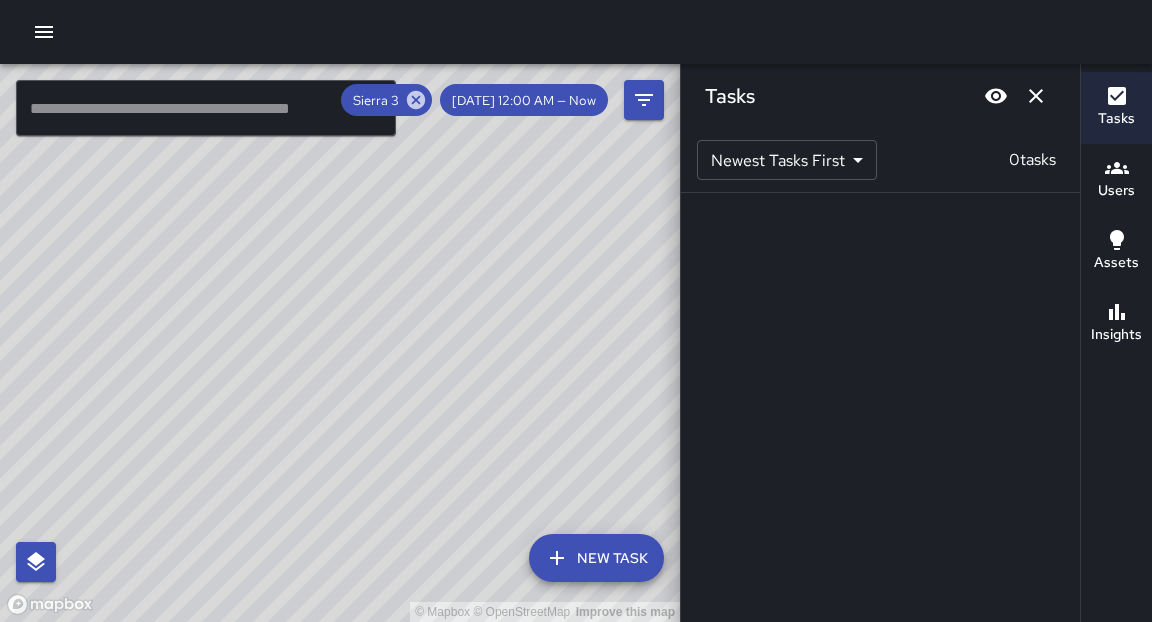click 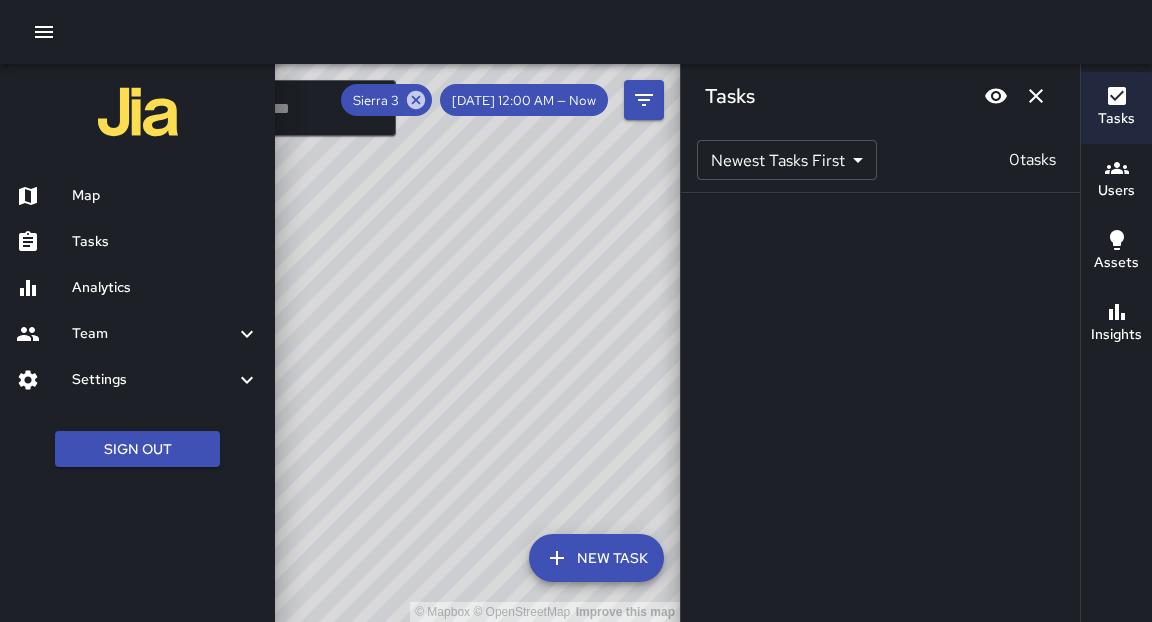 click 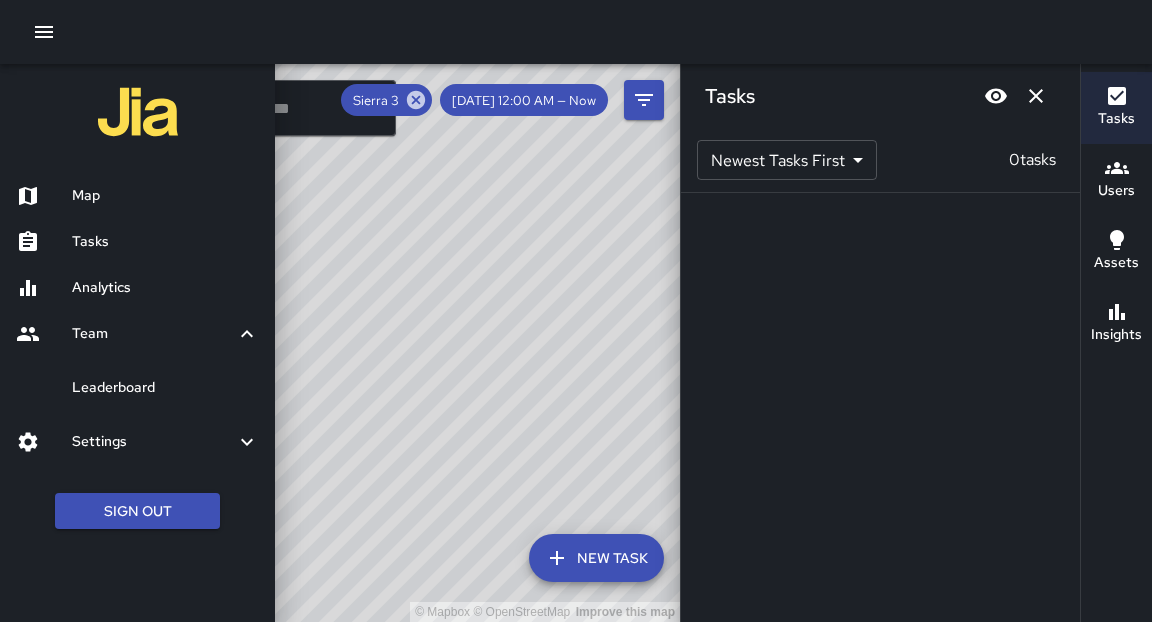 click 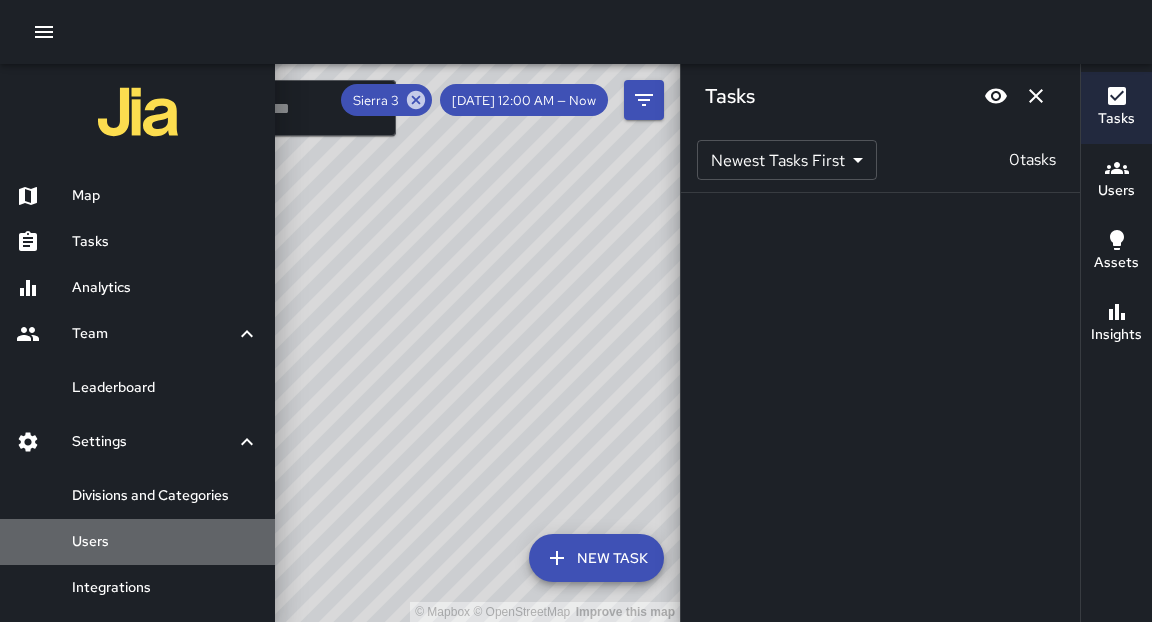 drag, startPoint x: 40, startPoint y: 40, endPoint x: 98, endPoint y: 549, distance: 512.2939 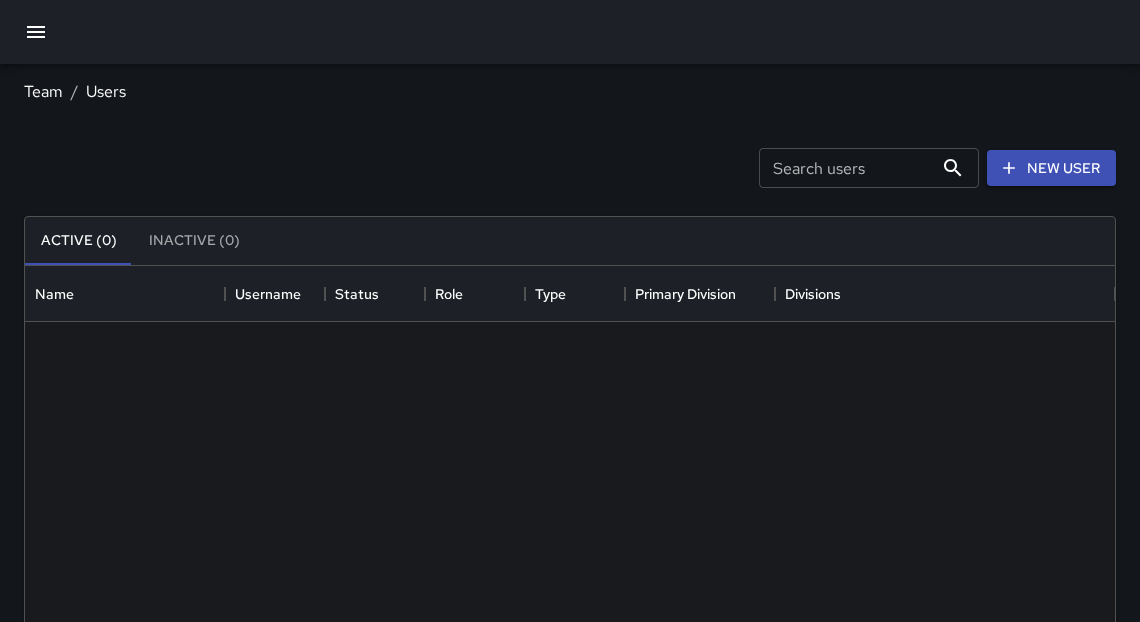 scroll, scrollTop: 13, scrollLeft: 12, axis: both 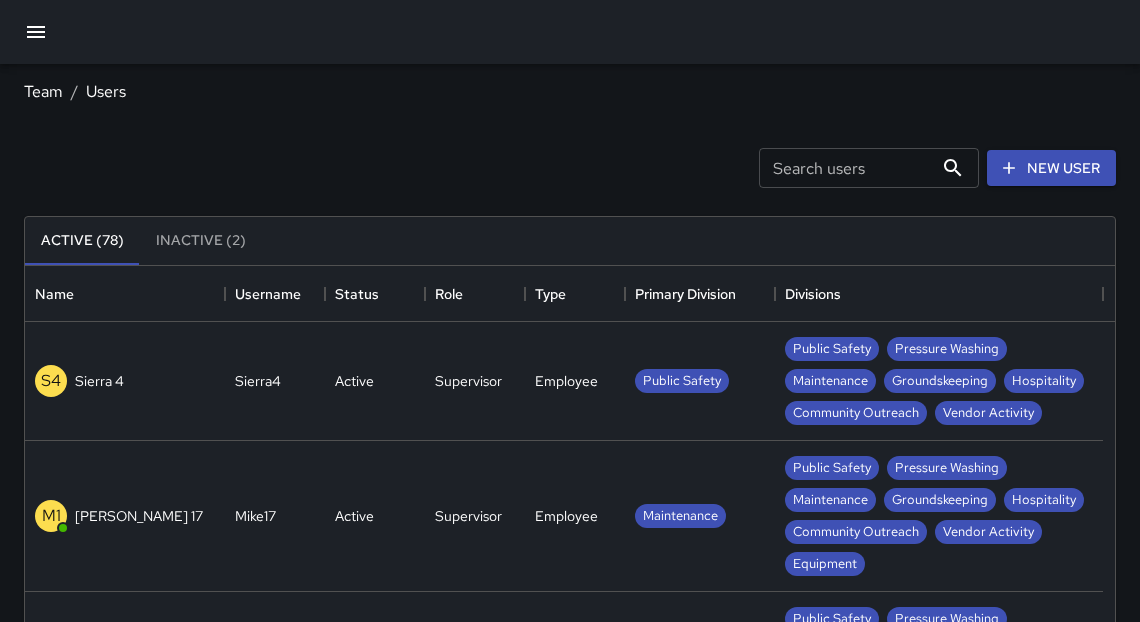 drag, startPoint x: 98, startPoint y: 549, endPoint x: 854, endPoint y: 163, distance: 848.84155 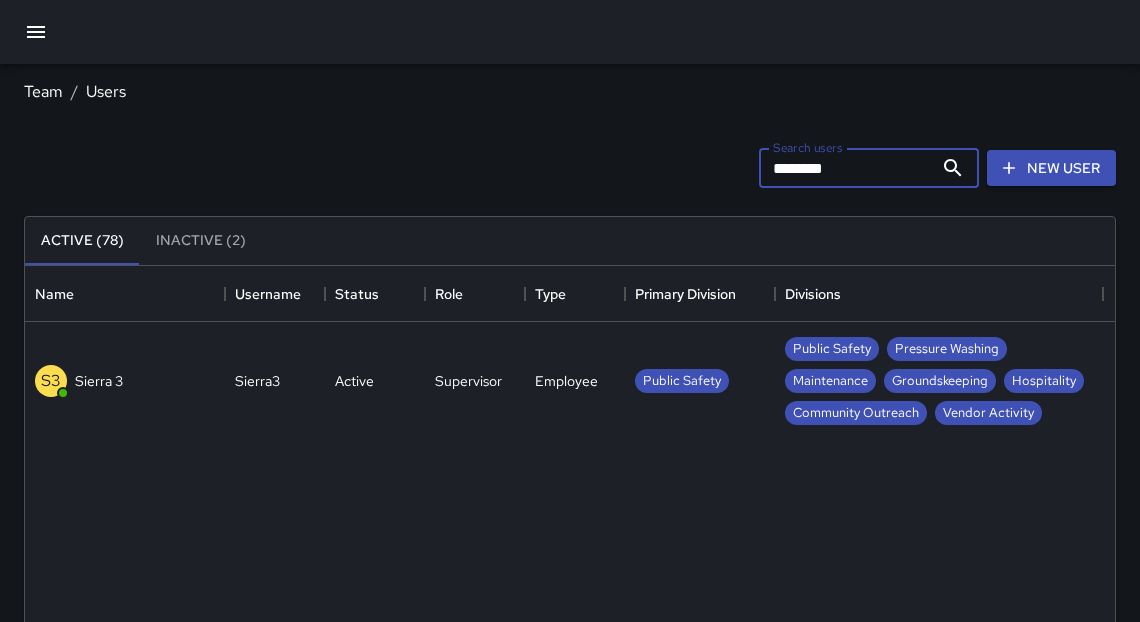 type on "********" 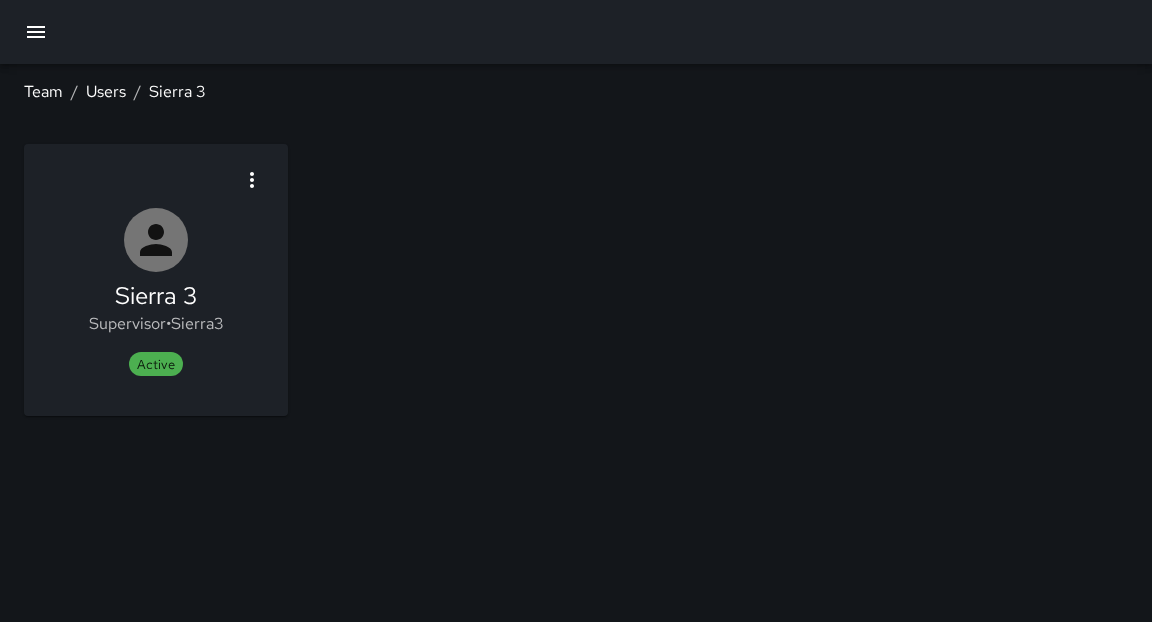 click on "Sierra 3 Supervisor  •  Sierra3 Active" at bounding box center [156, 280] 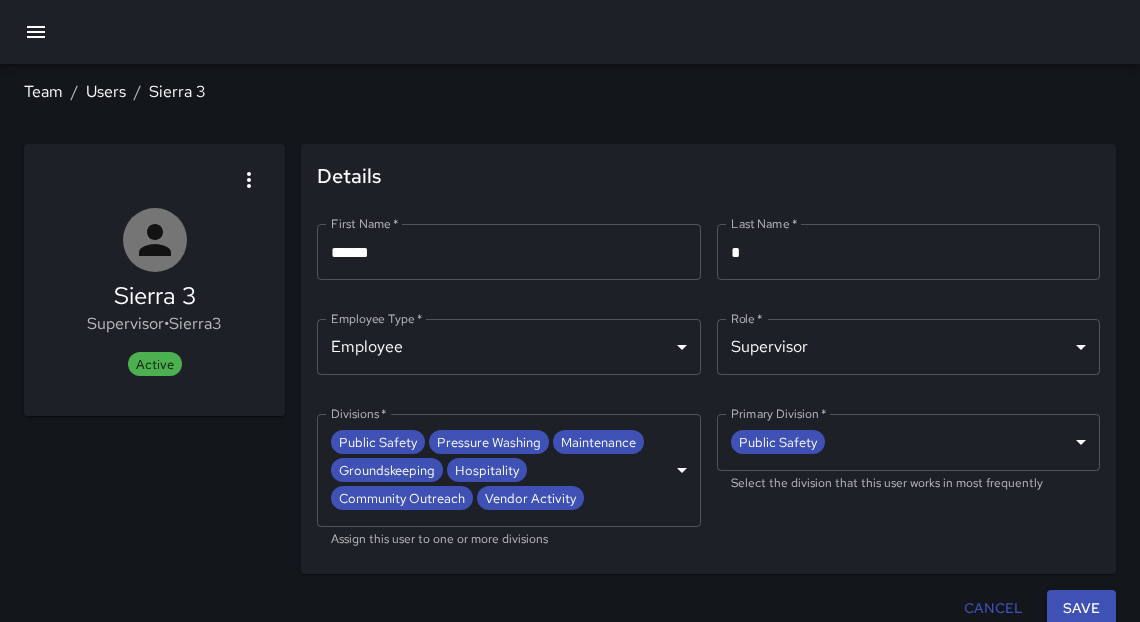 scroll, scrollTop: 12, scrollLeft: 0, axis: vertical 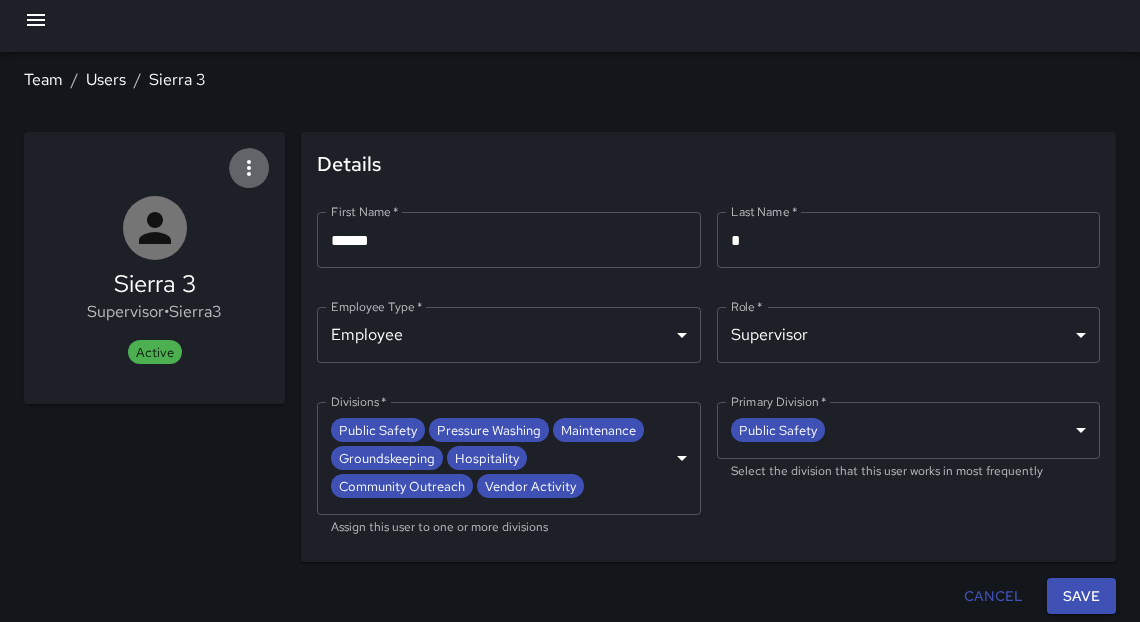 click 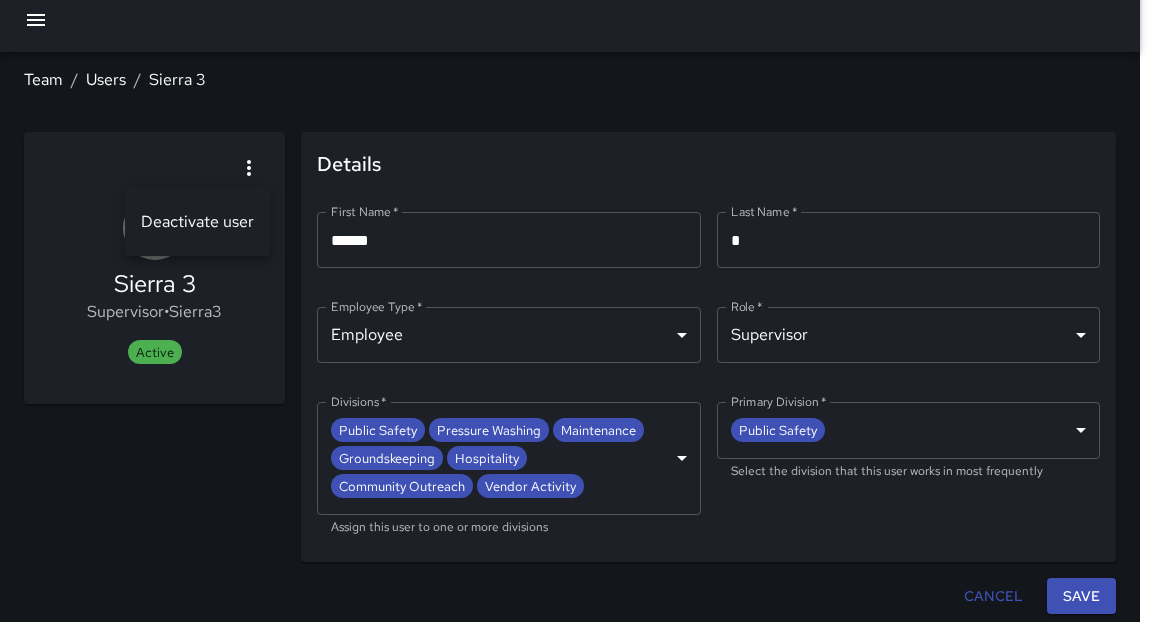 click at bounding box center [576, 311] 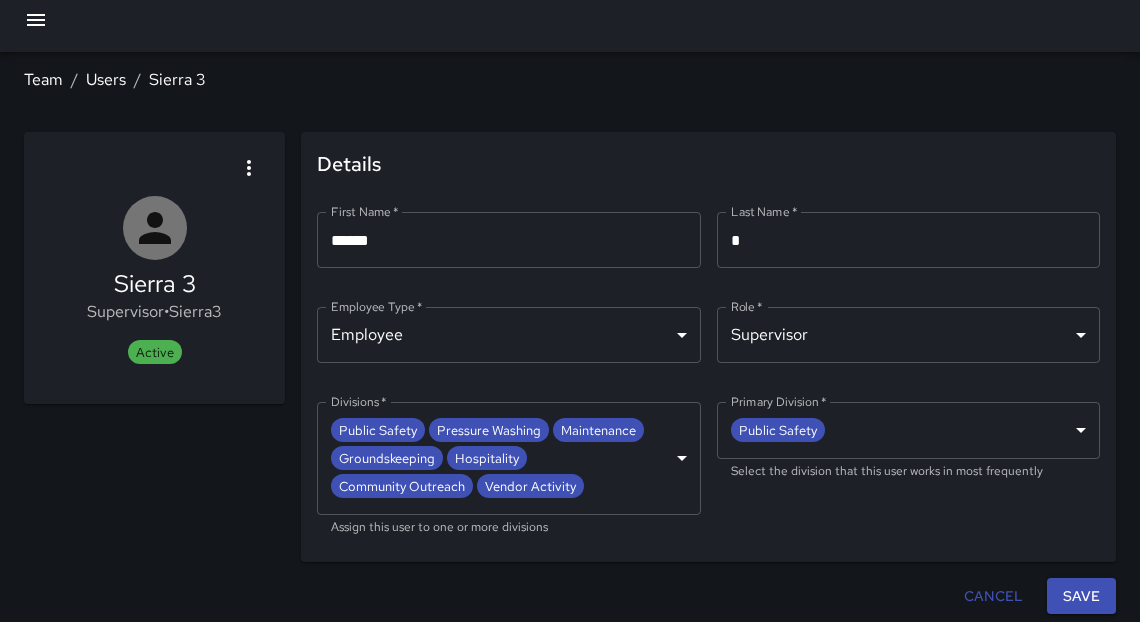 click on "Users" at bounding box center (106, 79) 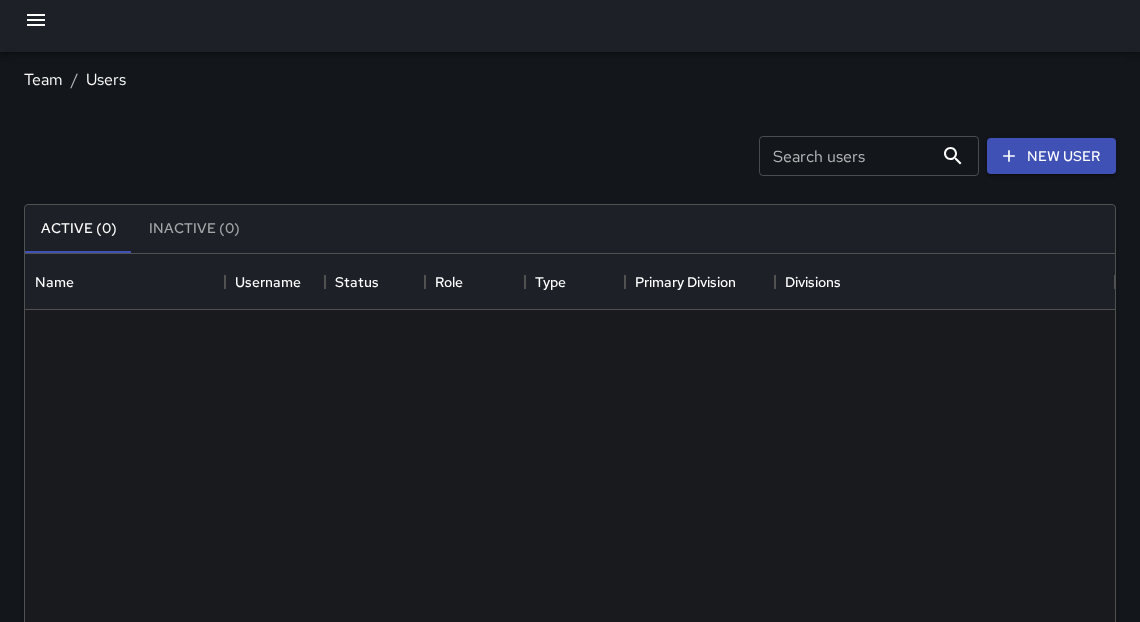scroll, scrollTop: 13, scrollLeft: 12, axis: both 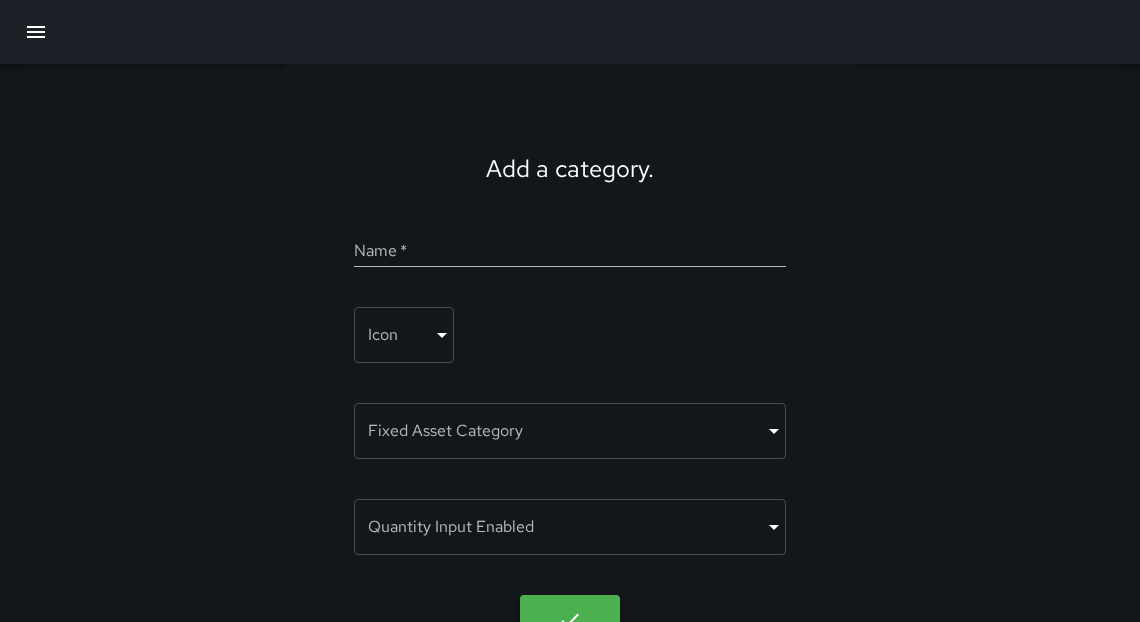 click 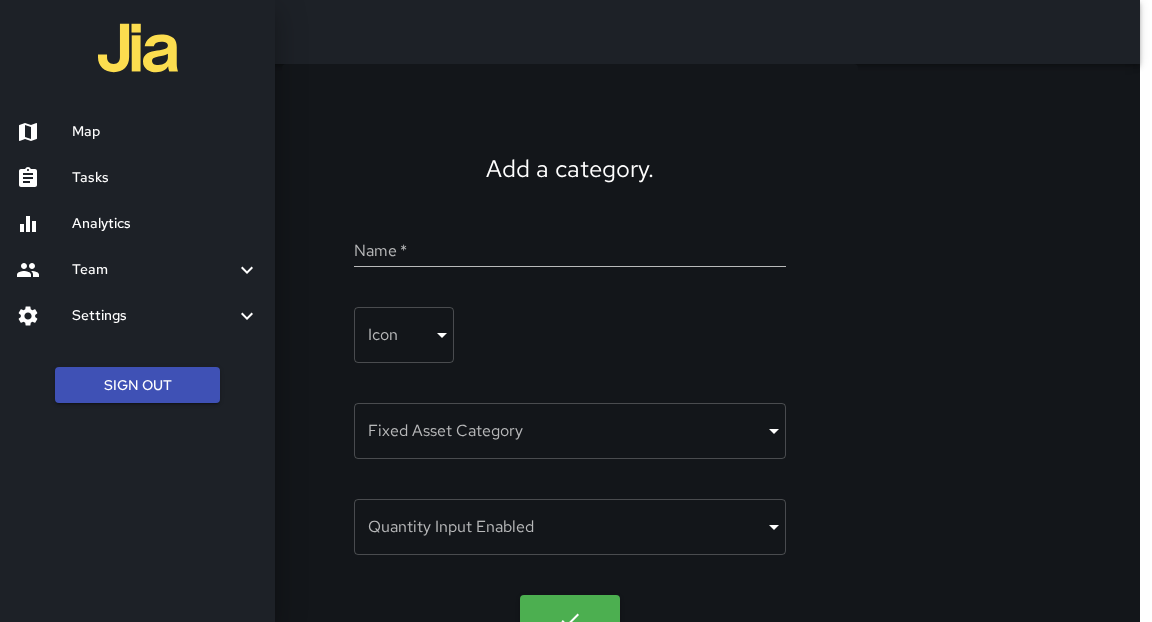 click on "Tasks" at bounding box center (165, 178) 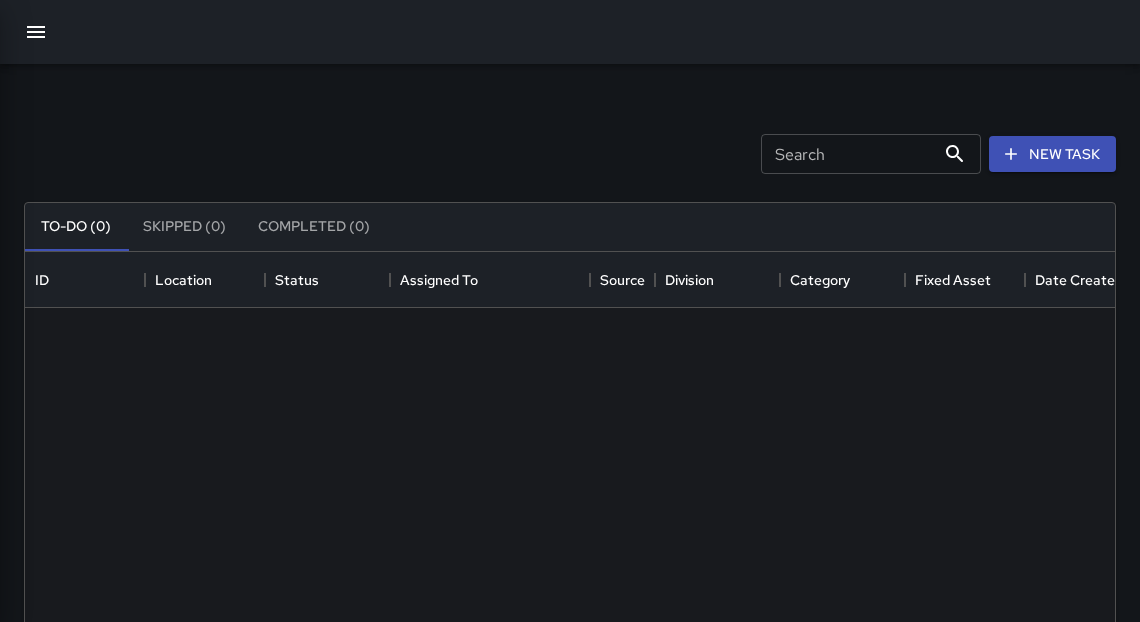 scroll, scrollTop: 12, scrollLeft: 12, axis: both 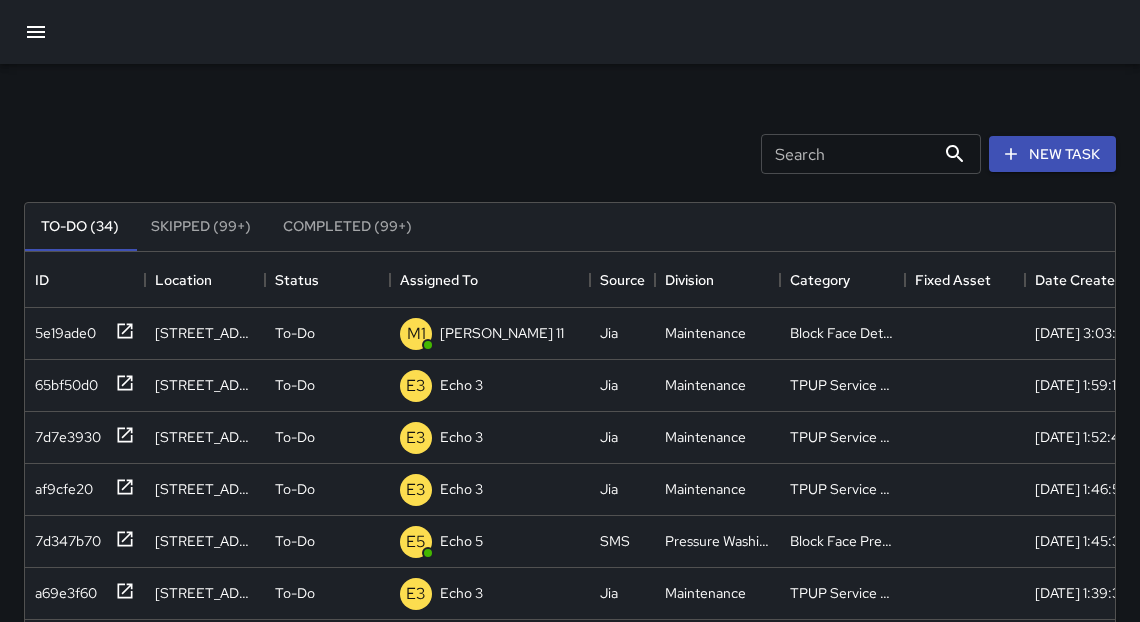 click 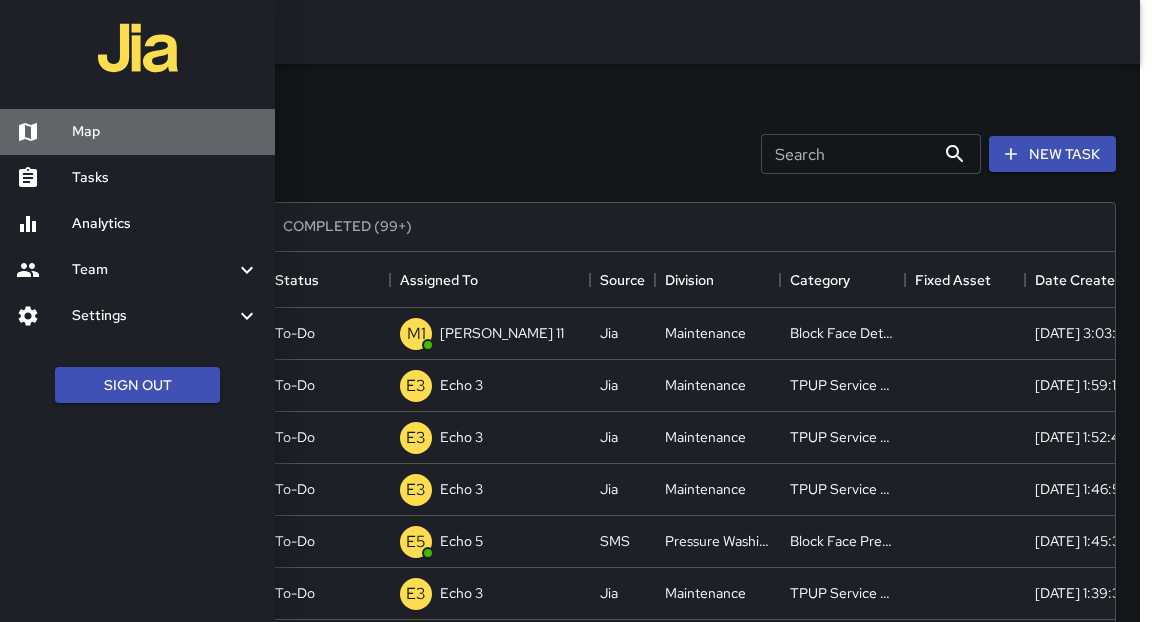 click on "Map" at bounding box center (165, 132) 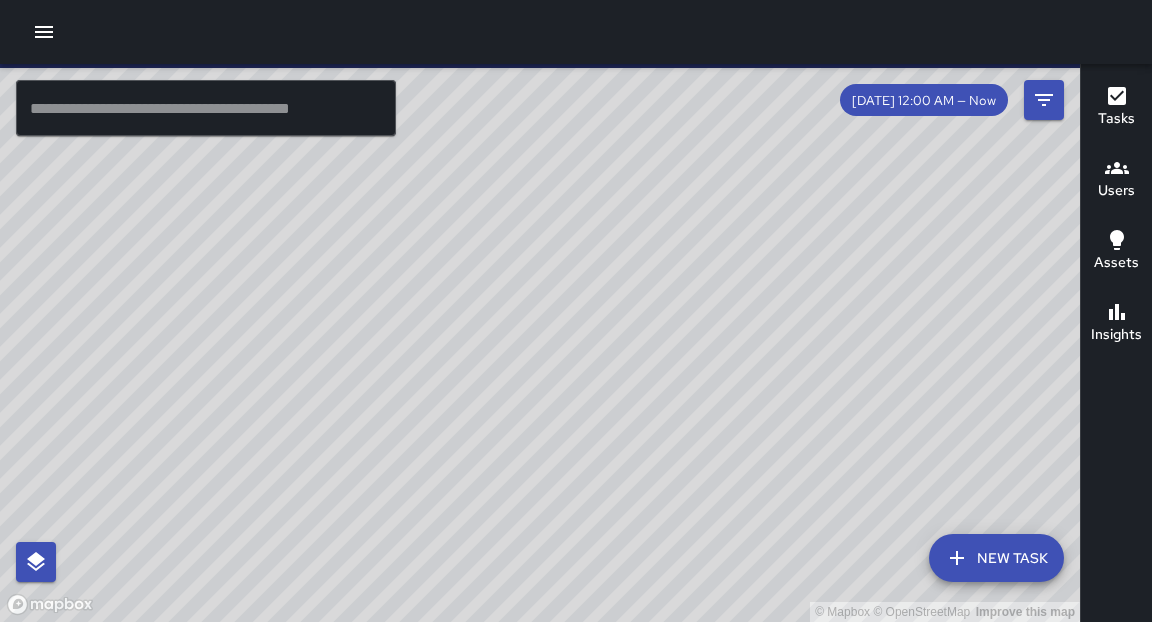 drag, startPoint x: 37, startPoint y: 37, endPoint x: 214, endPoint y: 100, distance: 187.87762 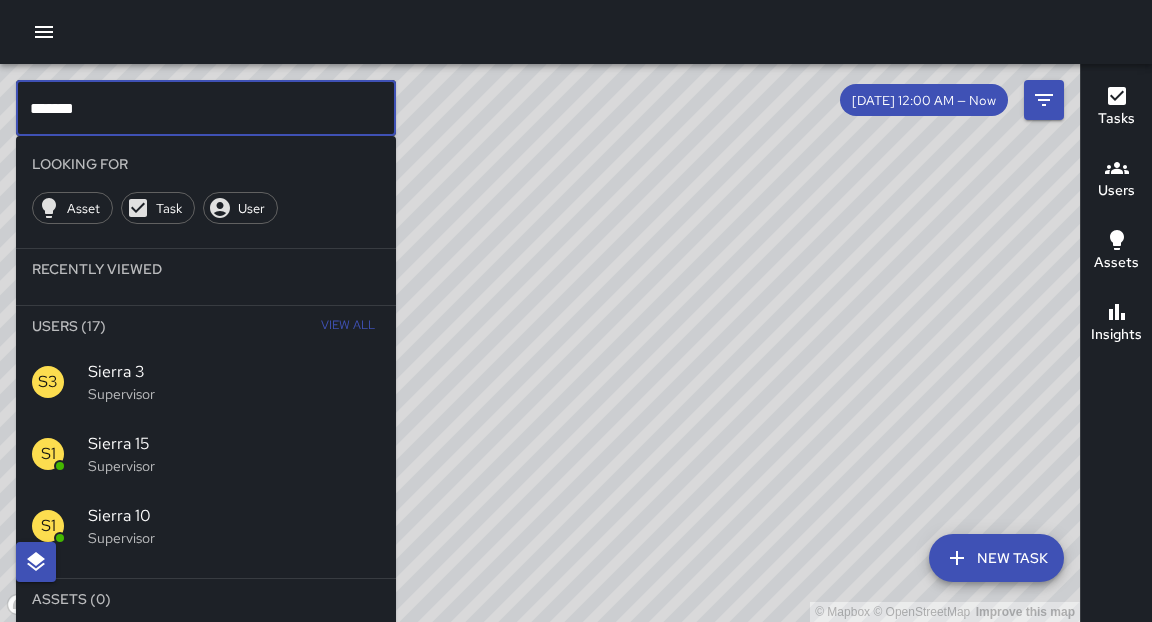 type on "******" 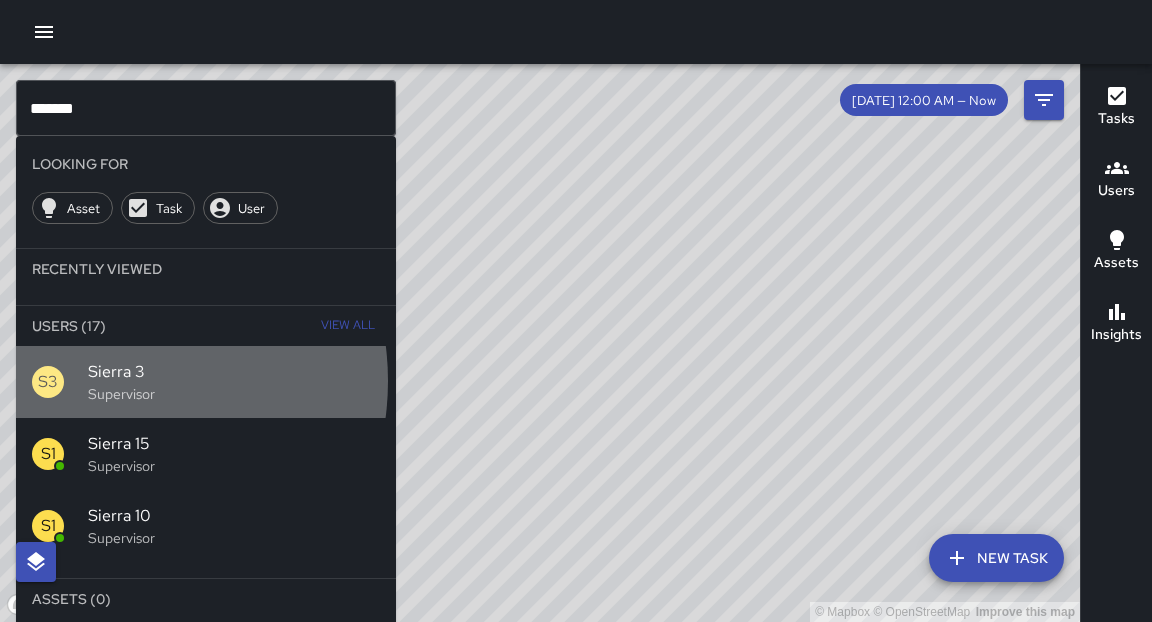 drag, startPoint x: 214, startPoint y: 100, endPoint x: 114, endPoint y: 381, distance: 298.2633 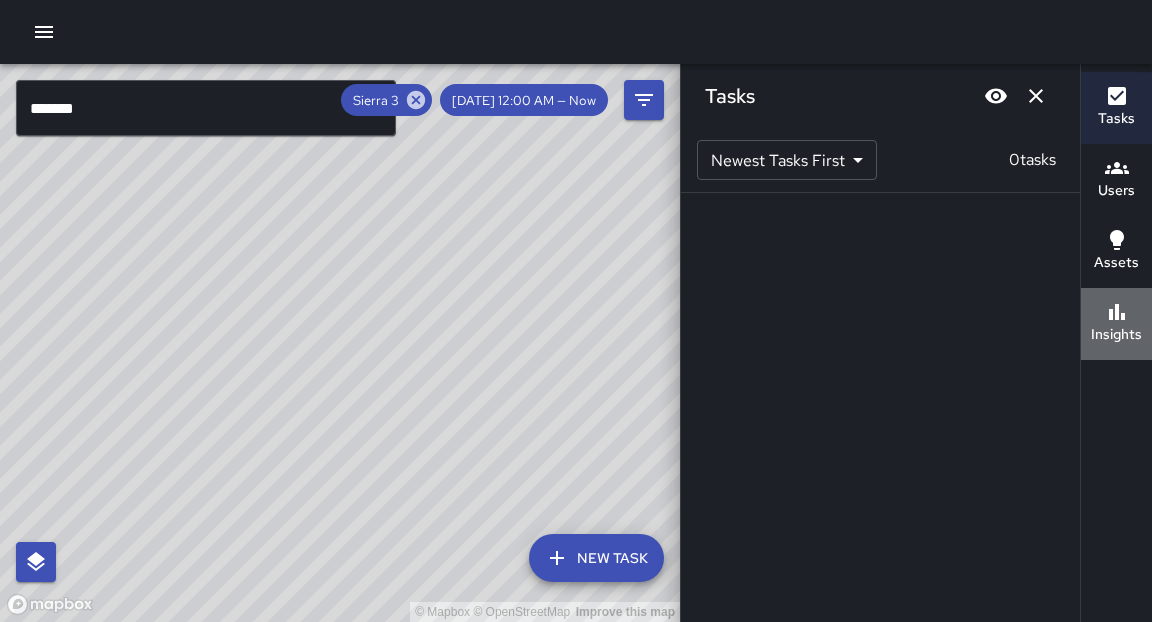 drag, startPoint x: 114, startPoint y: 381, endPoint x: 1119, endPoint y: 319, distance: 1006.91064 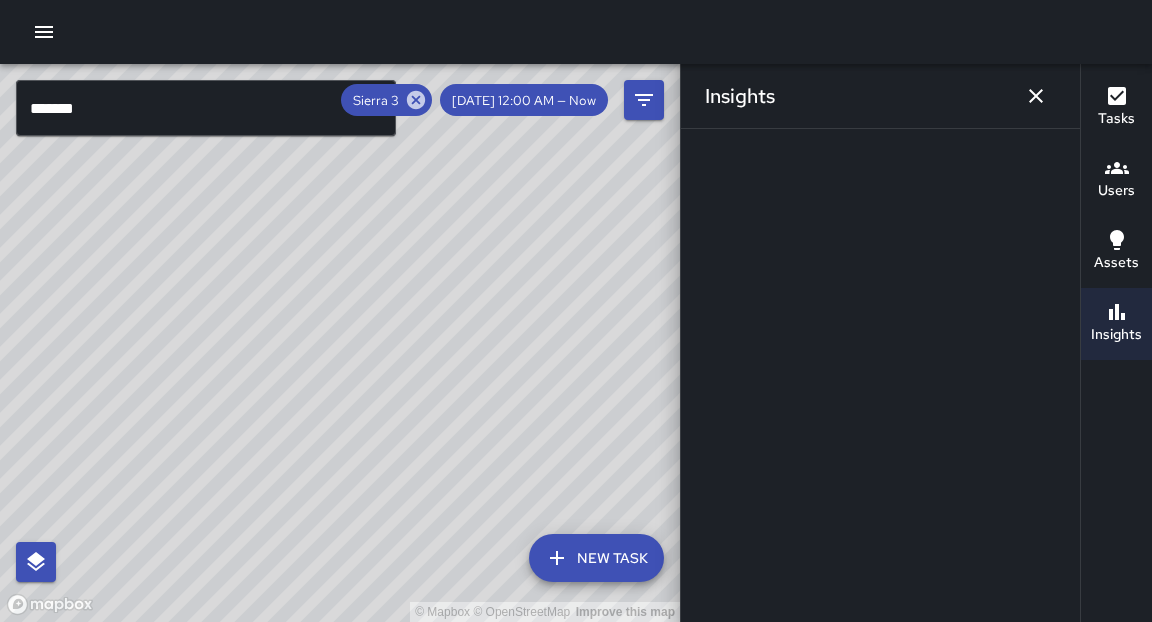 click 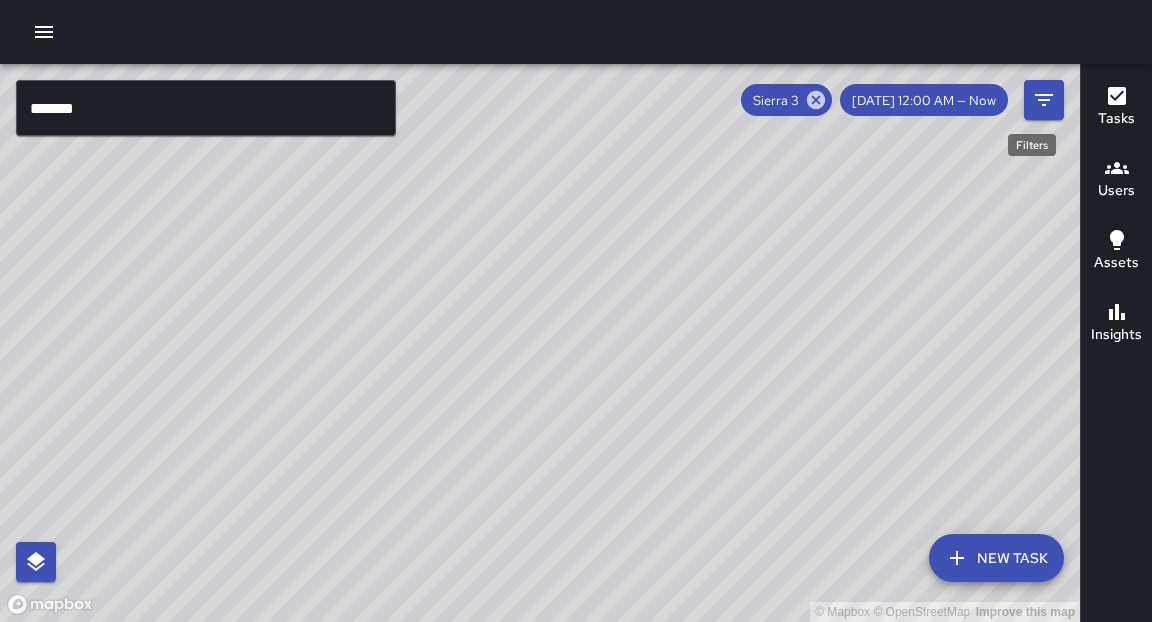 drag, startPoint x: 1119, startPoint y: 319, endPoint x: 1111, endPoint y: 112, distance: 207.15453 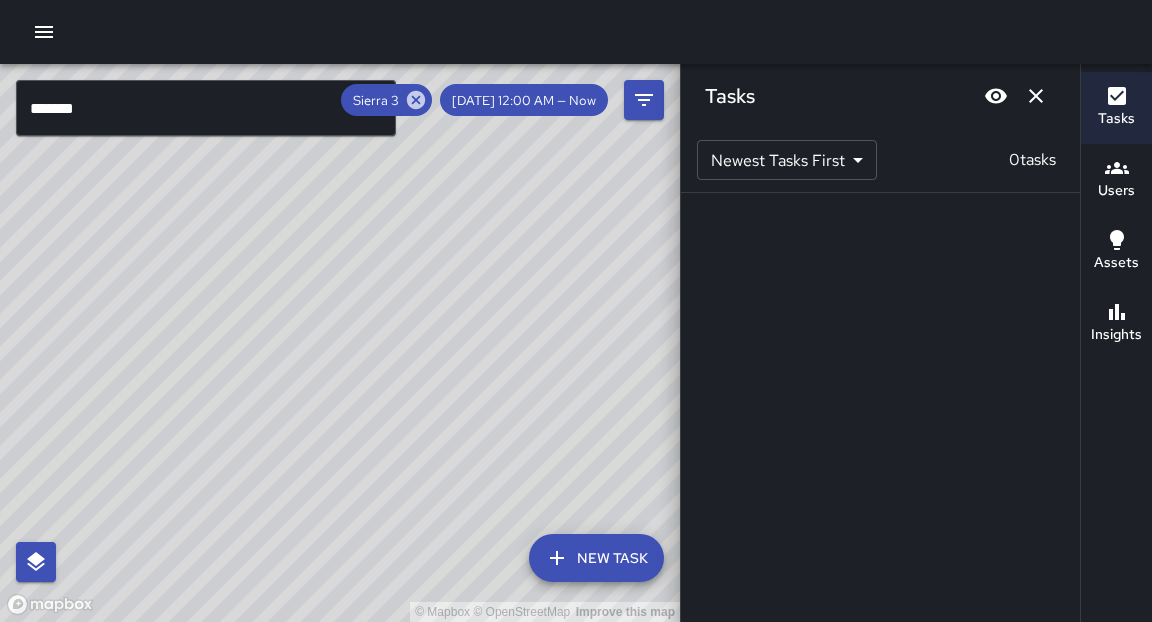 drag, startPoint x: 1111, startPoint y: 112, endPoint x: 496, endPoint y: 295, distance: 641.6494 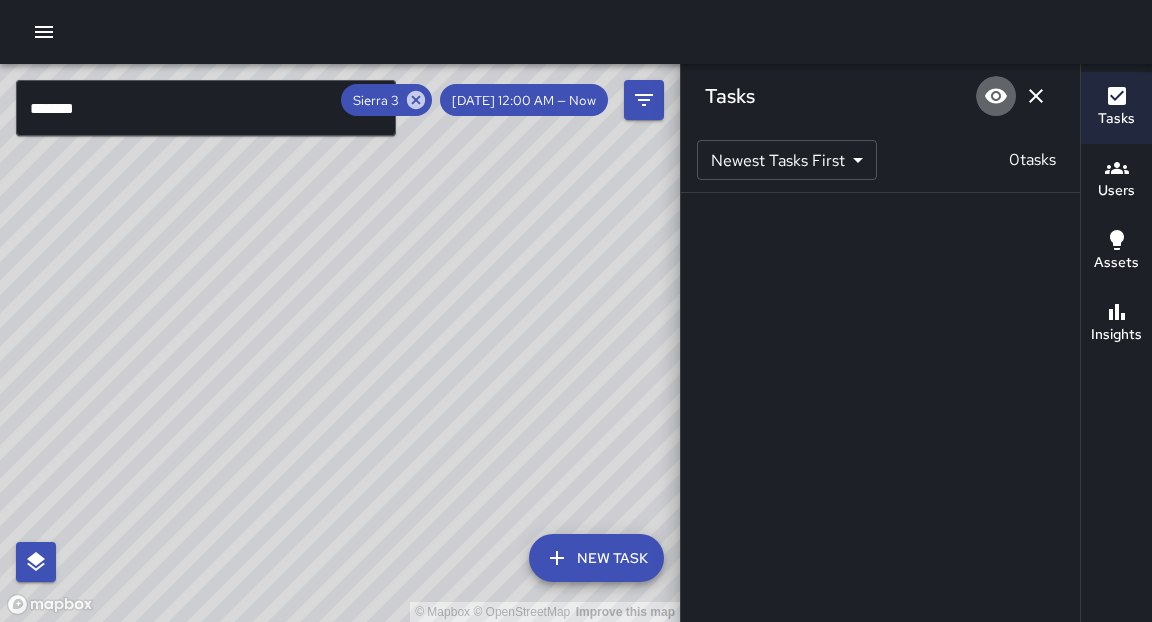 drag, startPoint x: 496, startPoint y: 295, endPoint x: 999, endPoint y: 98, distance: 540.20184 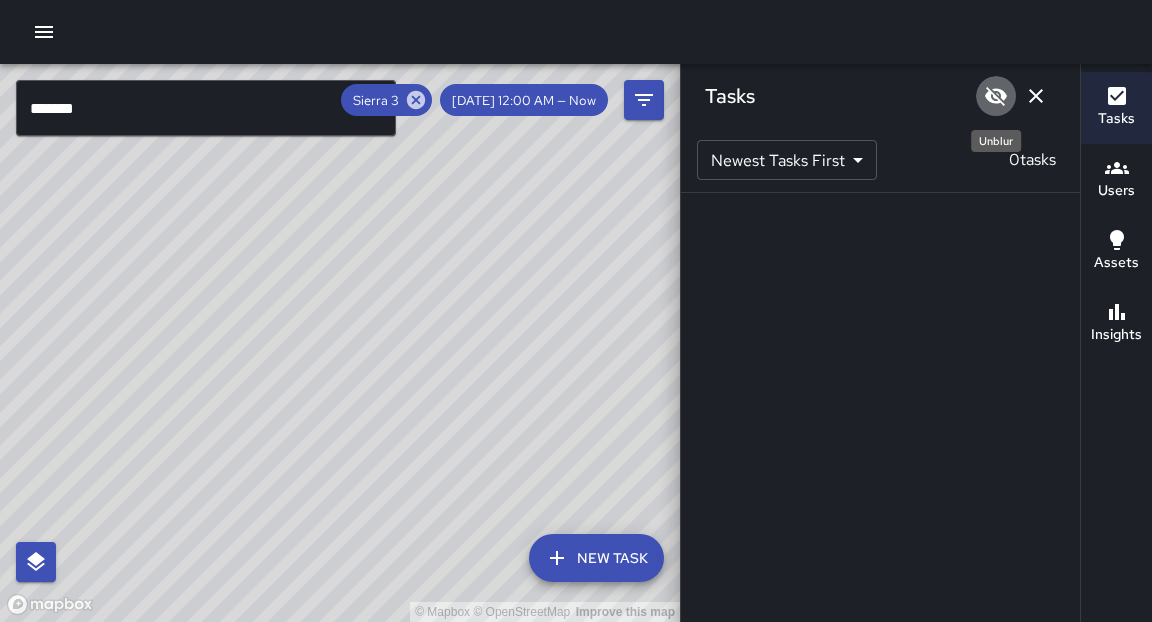 click 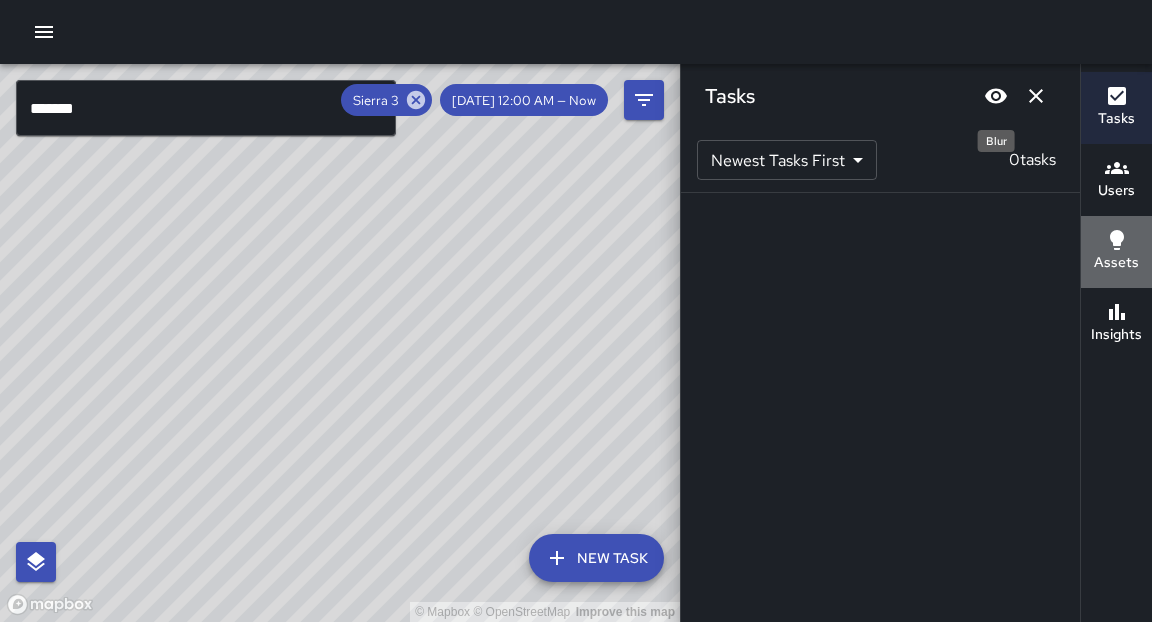 click on "Assets" at bounding box center (1116, 263) 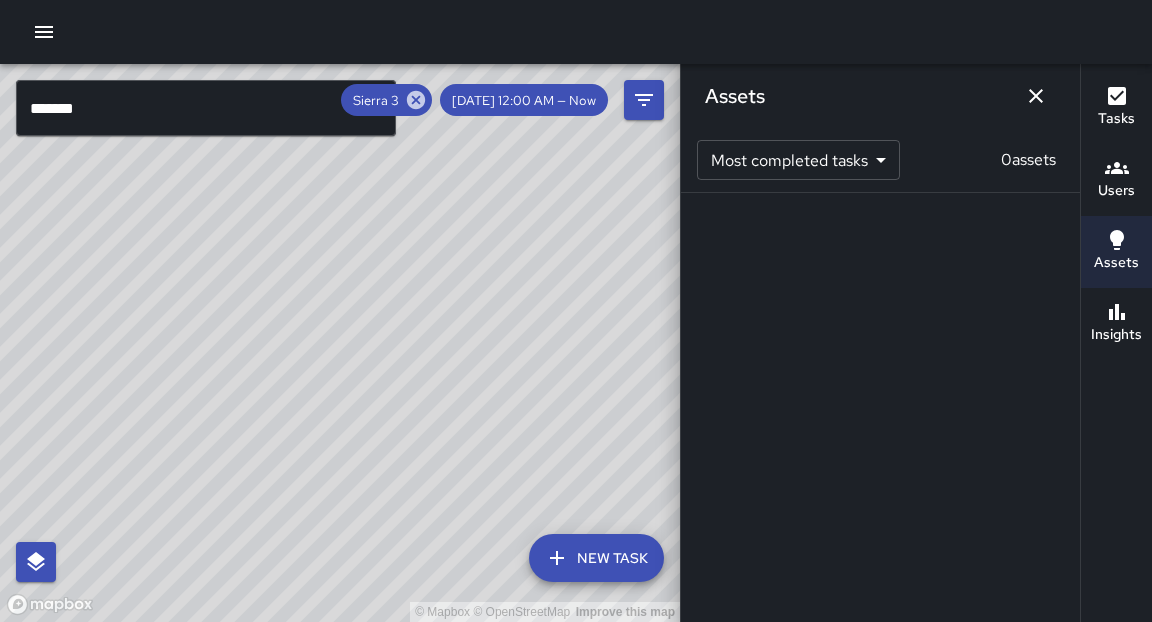 drag, startPoint x: 999, startPoint y: 98, endPoint x: 1039, endPoint y: 95, distance: 40.112343 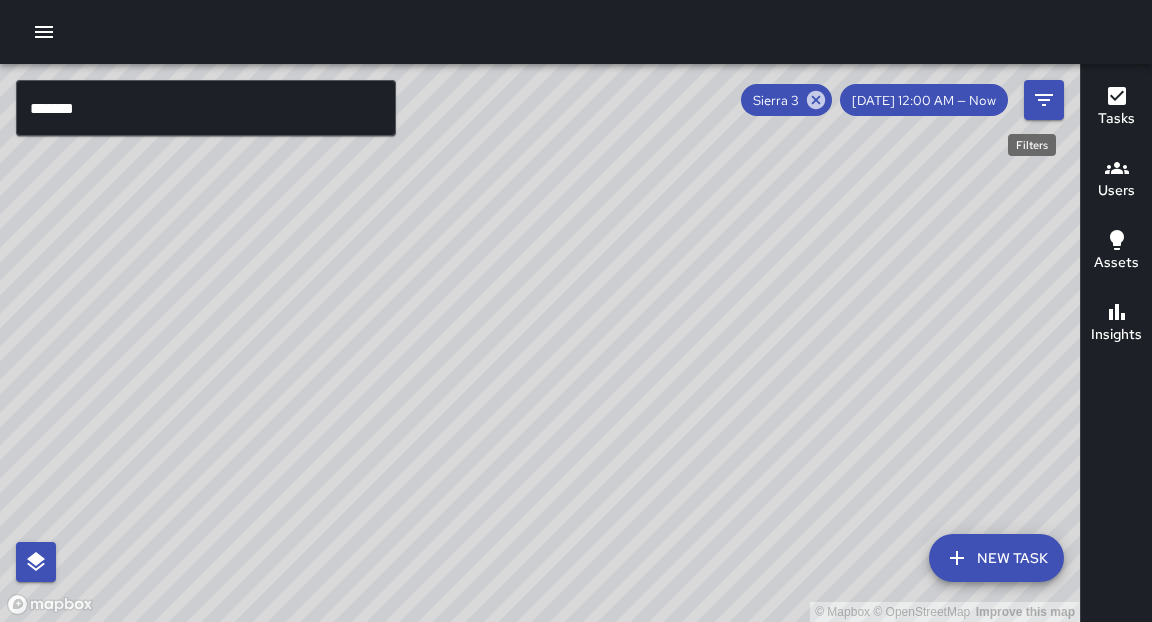 click on "© Mapbox   © OpenStreetMap   Improve this map" at bounding box center [540, 343] 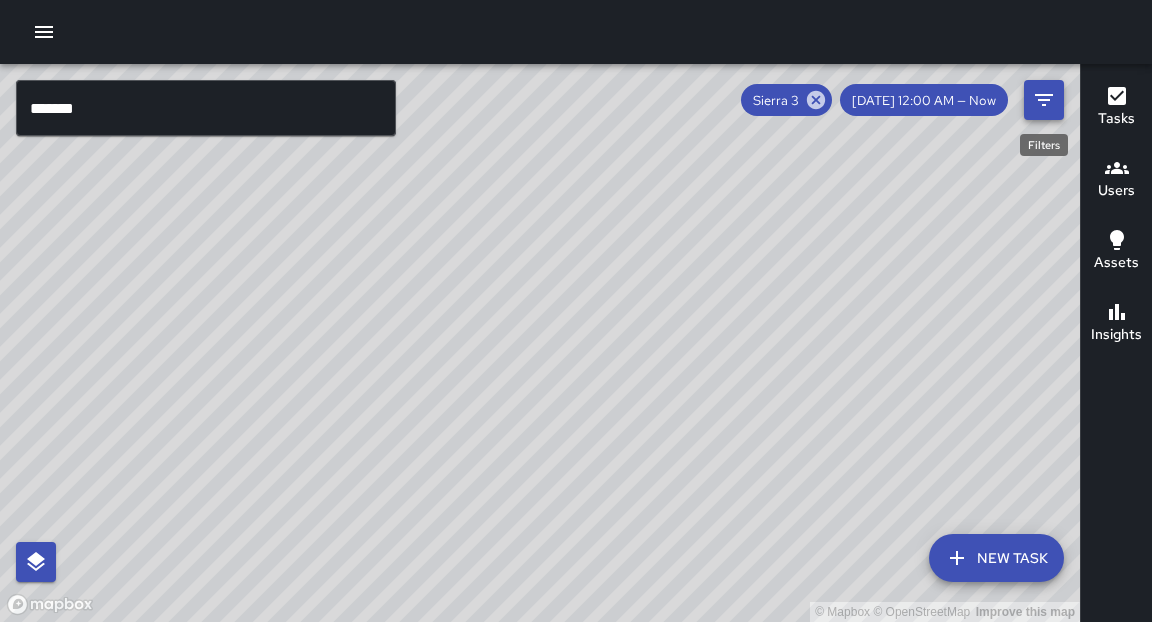 click at bounding box center [1044, 100] 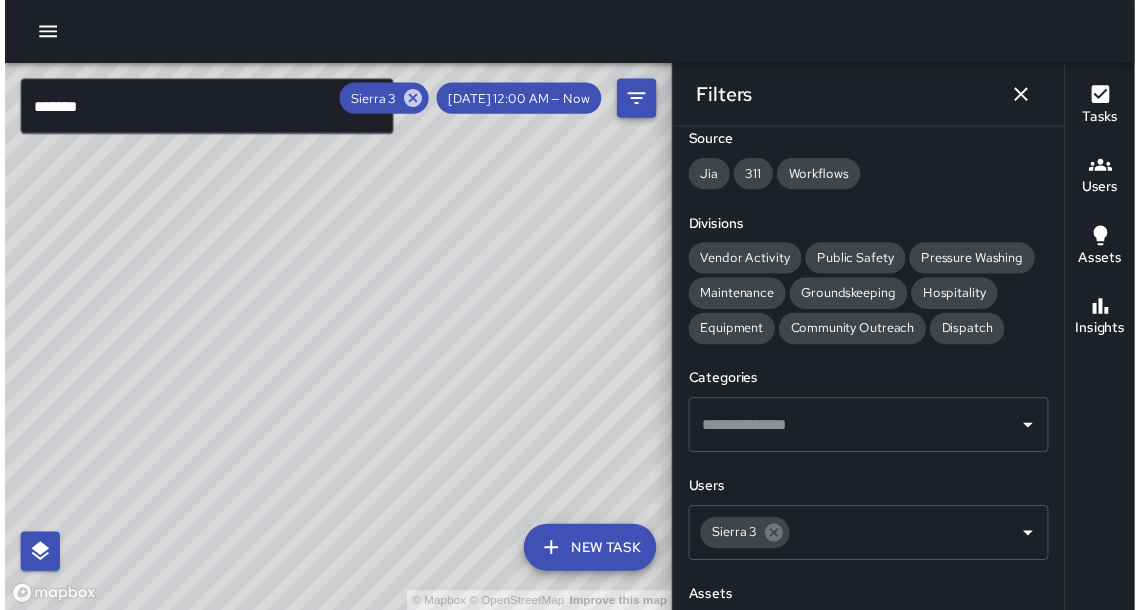 scroll, scrollTop: 335, scrollLeft: 0, axis: vertical 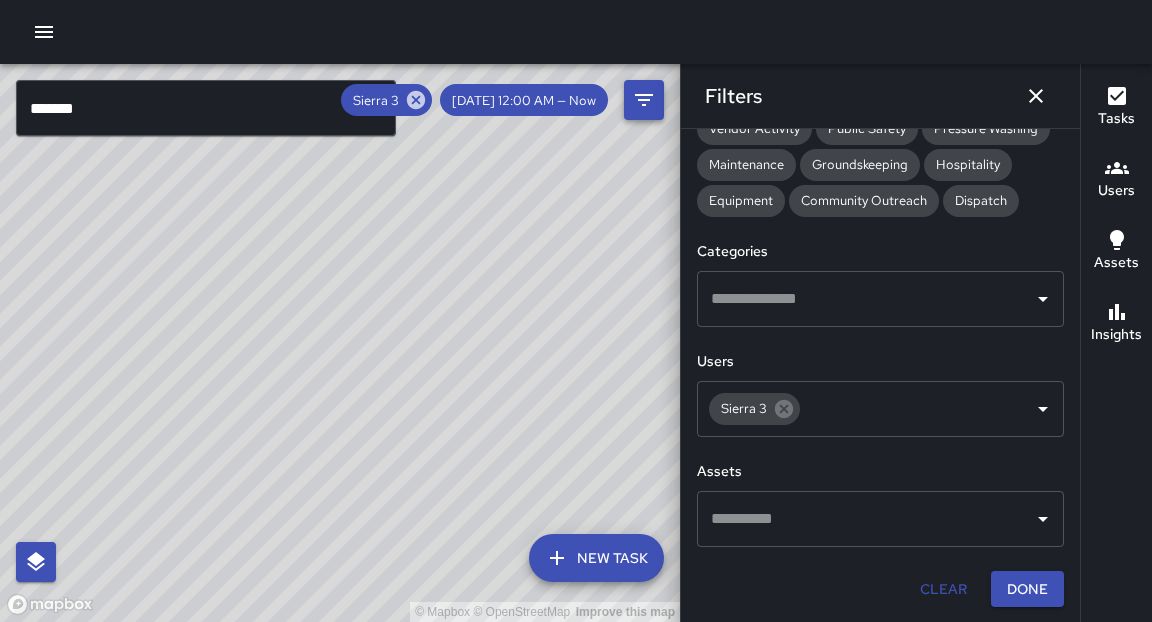 click 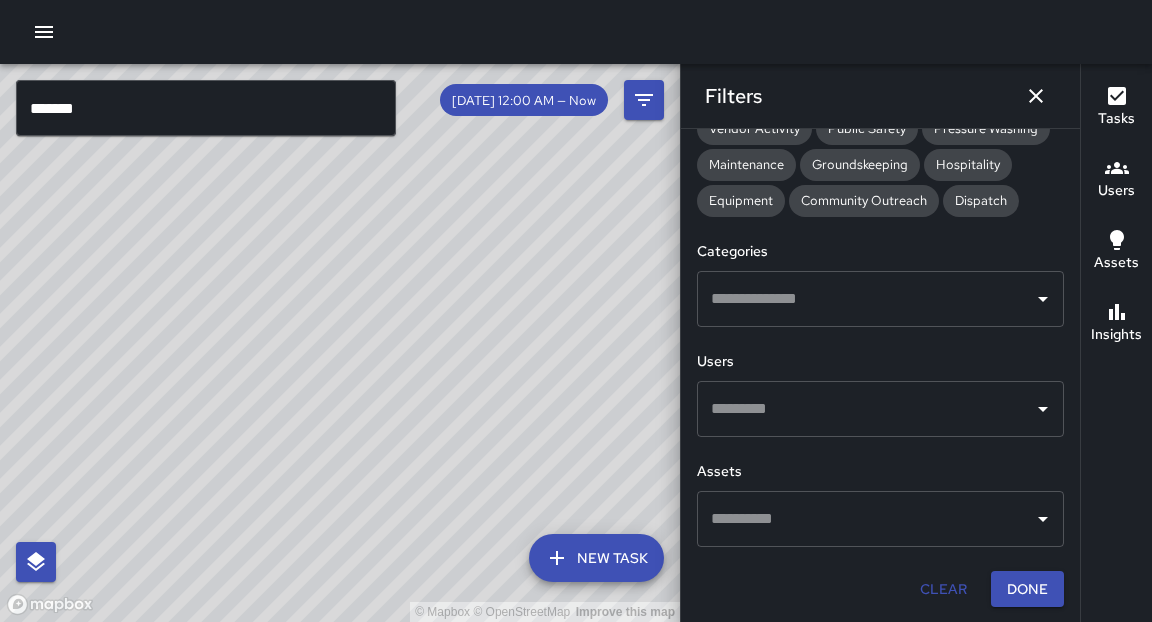 click 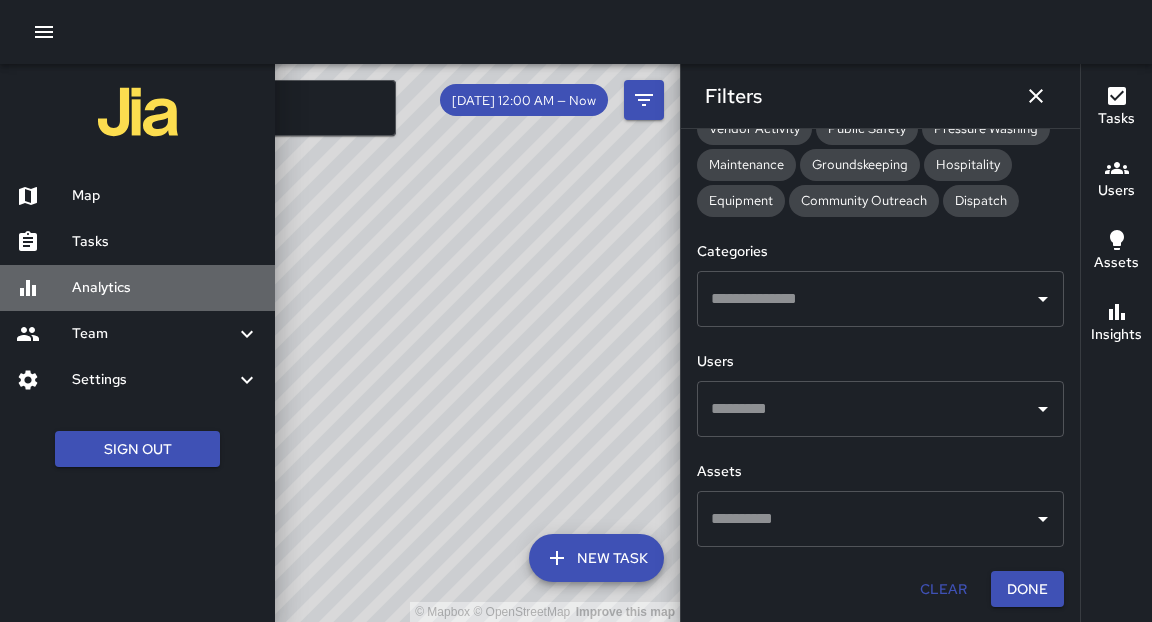 click on "Analytics" at bounding box center [165, 288] 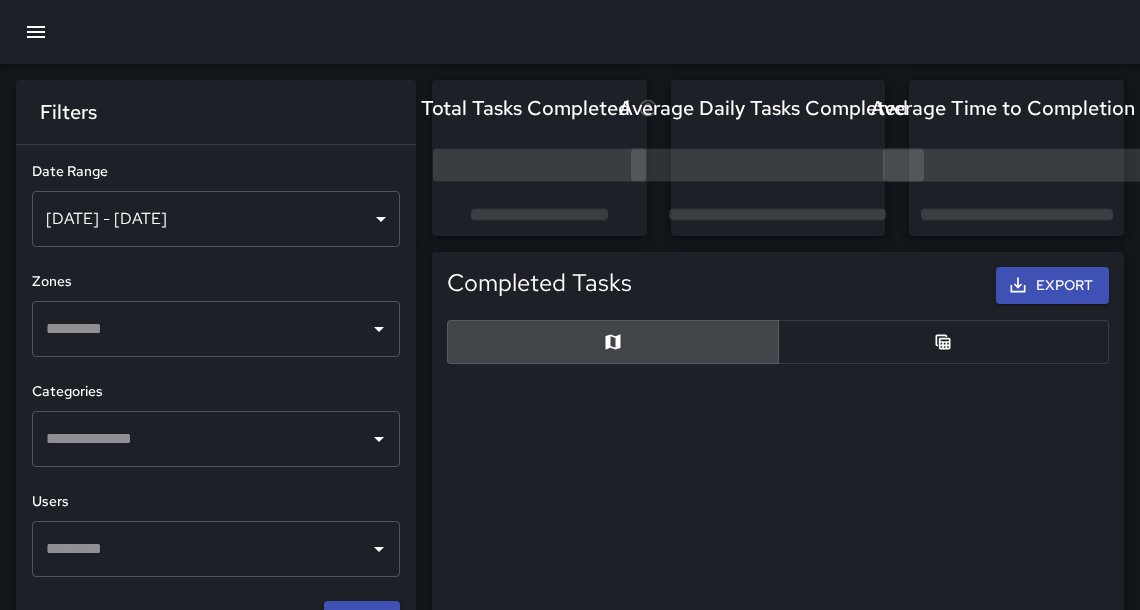 scroll, scrollTop: 12, scrollLeft: 12, axis: both 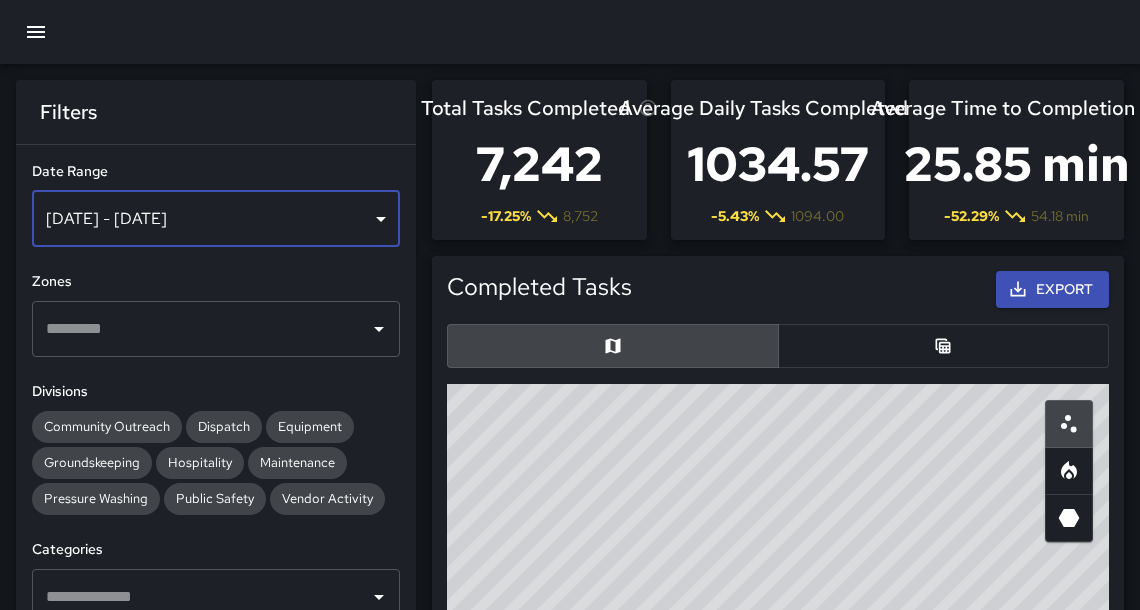 click on "Jul 02, 2025 - Jul 08, 2025" at bounding box center (216, 219) 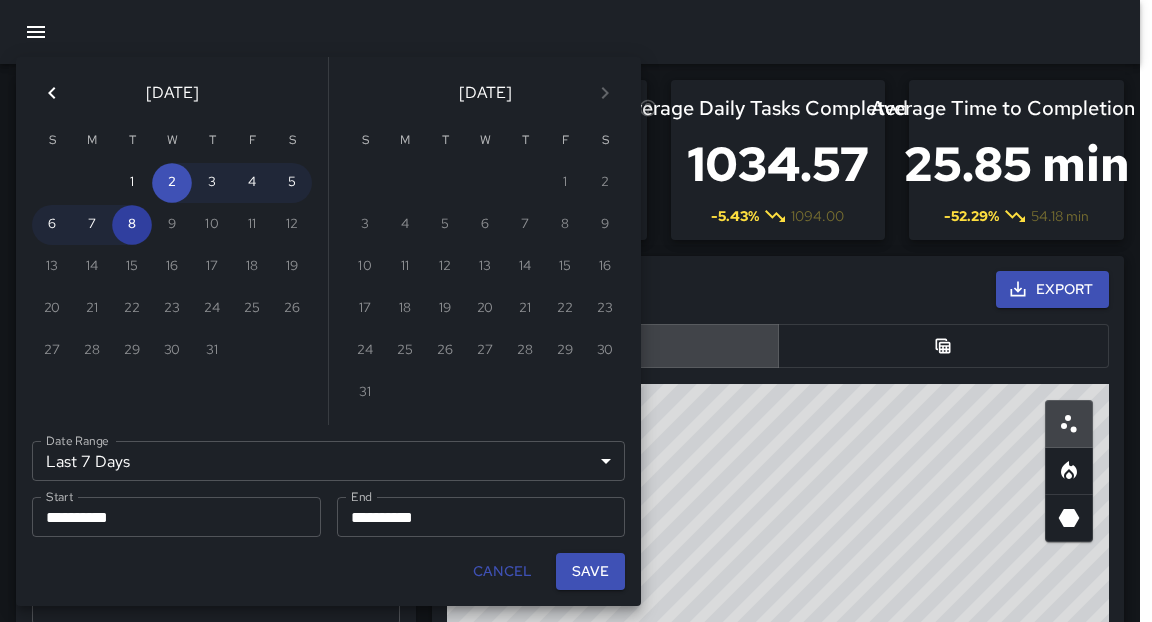 click on "8" at bounding box center [132, 225] 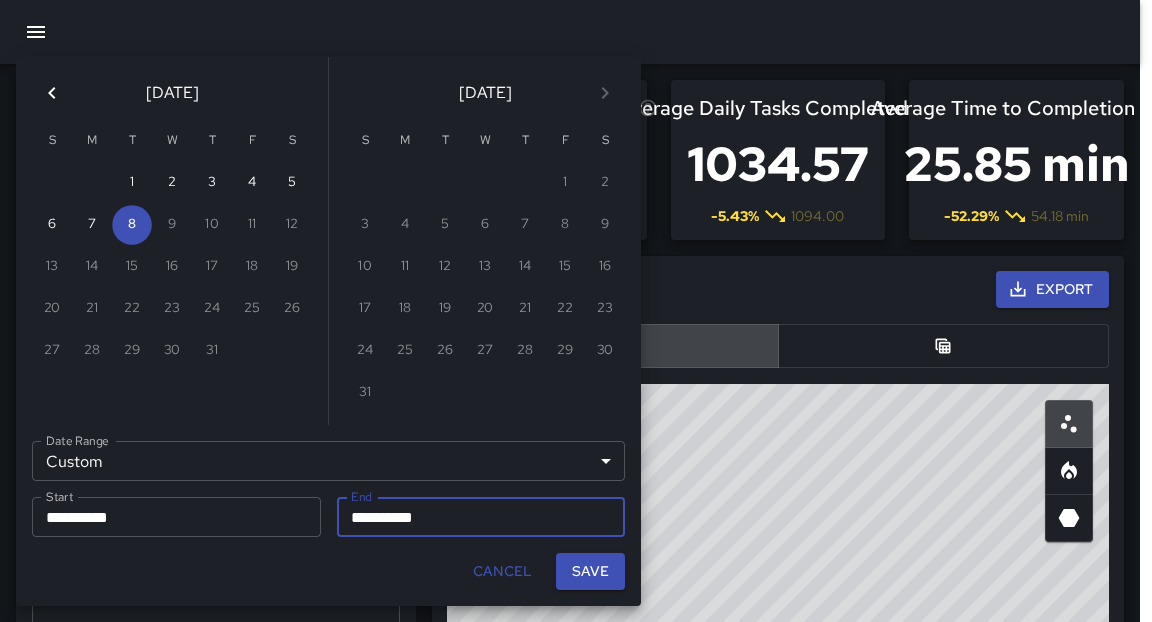 click on "Save" at bounding box center (590, 571) 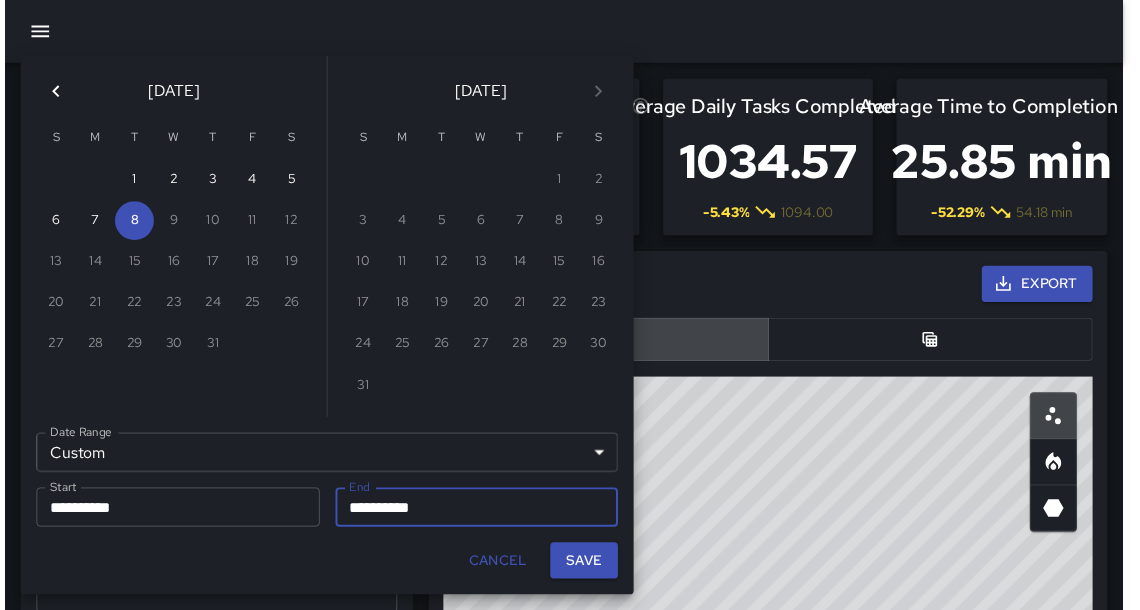scroll, scrollTop: 12, scrollLeft: 12, axis: both 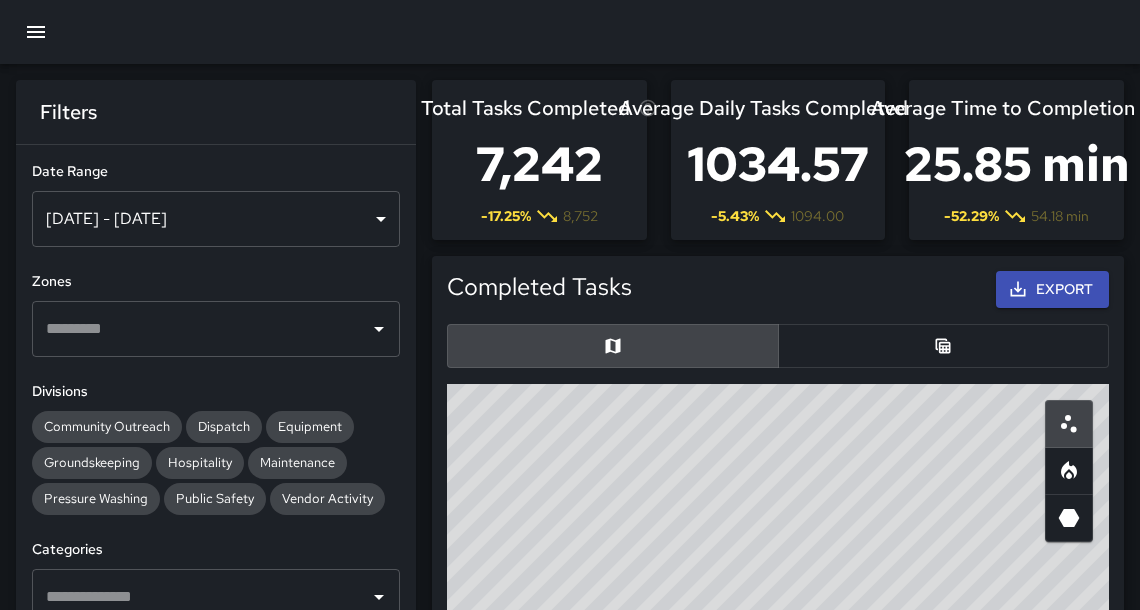 drag, startPoint x: 958, startPoint y: 444, endPoint x: 873, endPoint y: 363, distance: 117.413795 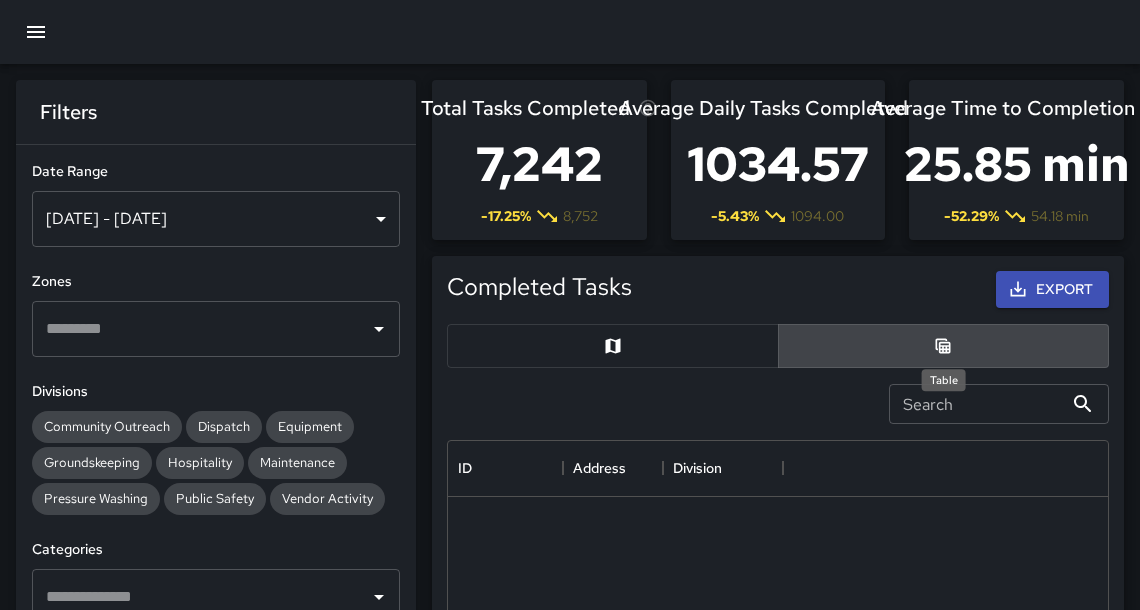 scroll, scrollTop: 733, scrollLeft: 648, axis: both 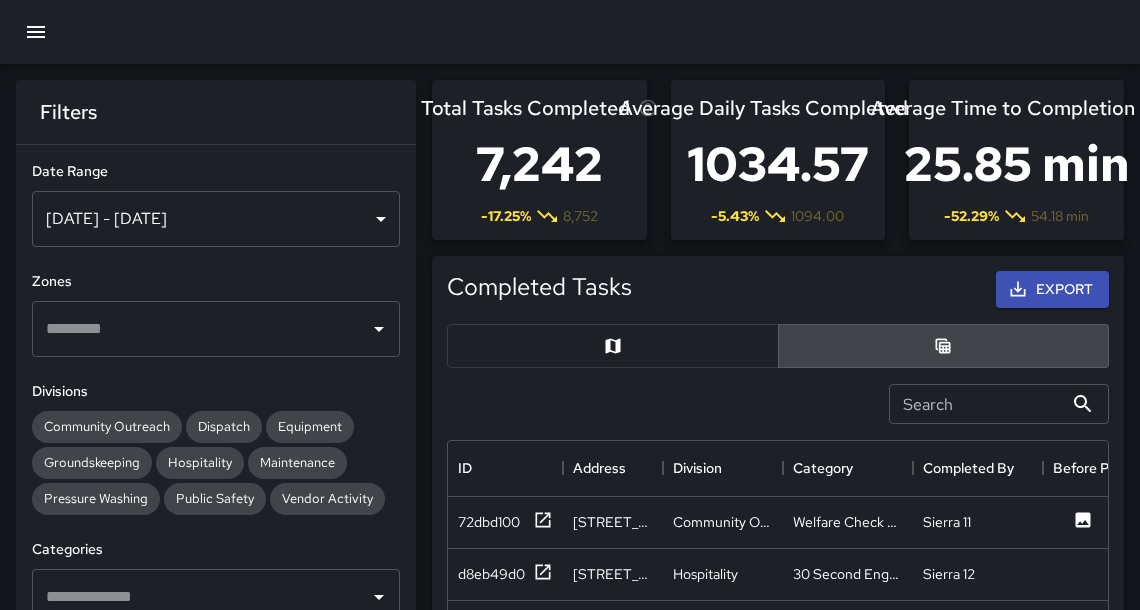 click 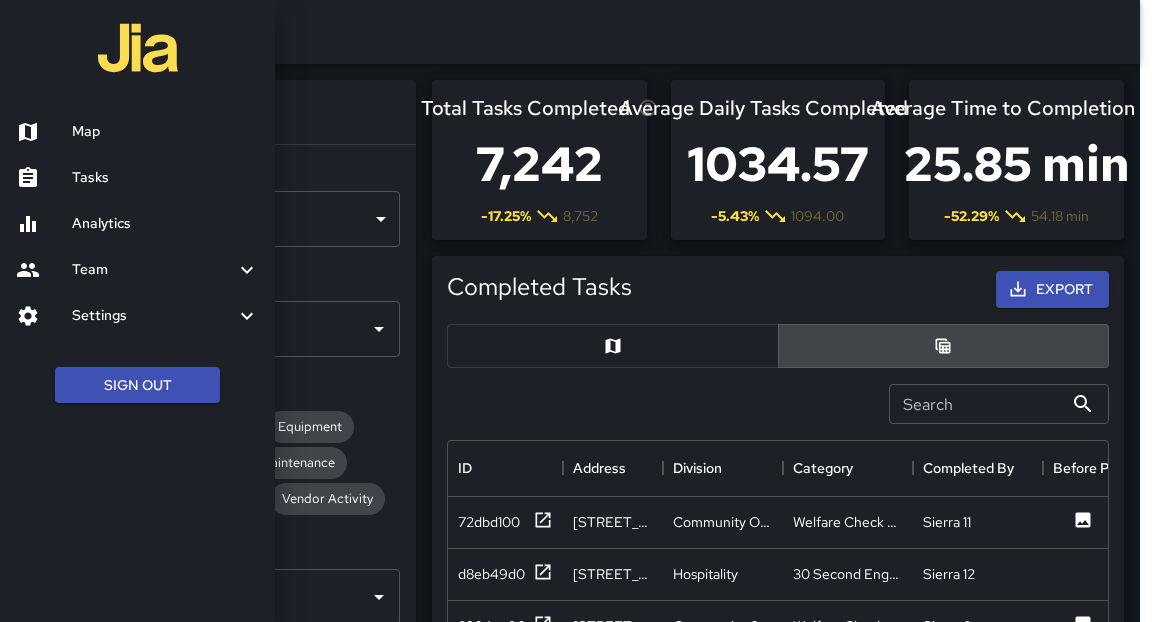 click on "Map" at bounding box center [137, 132] 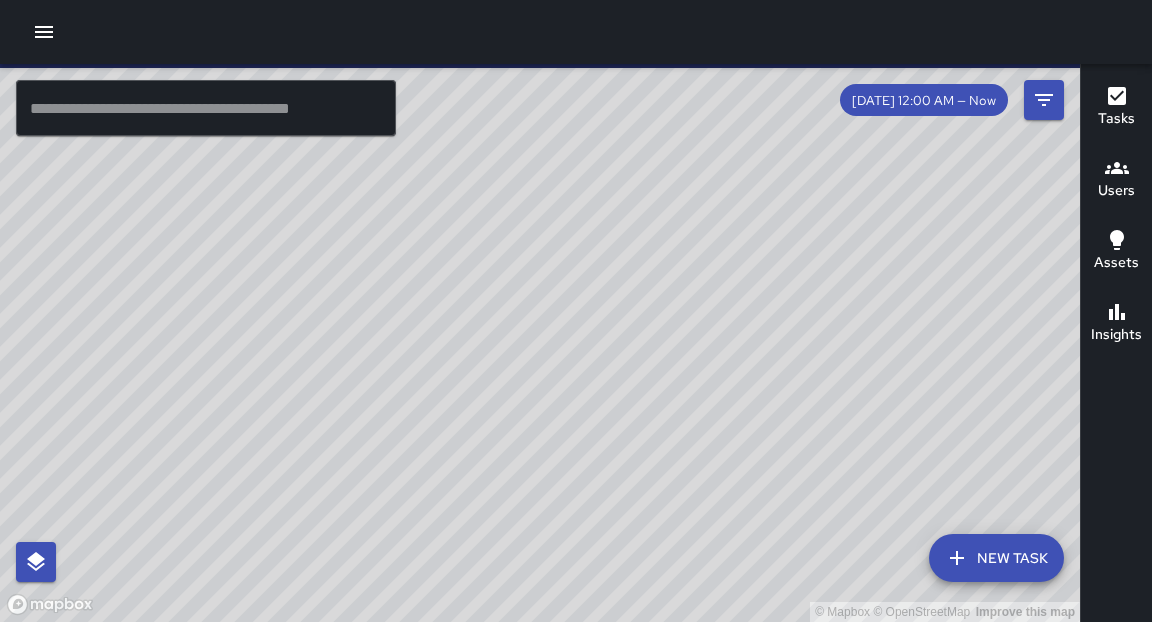 click 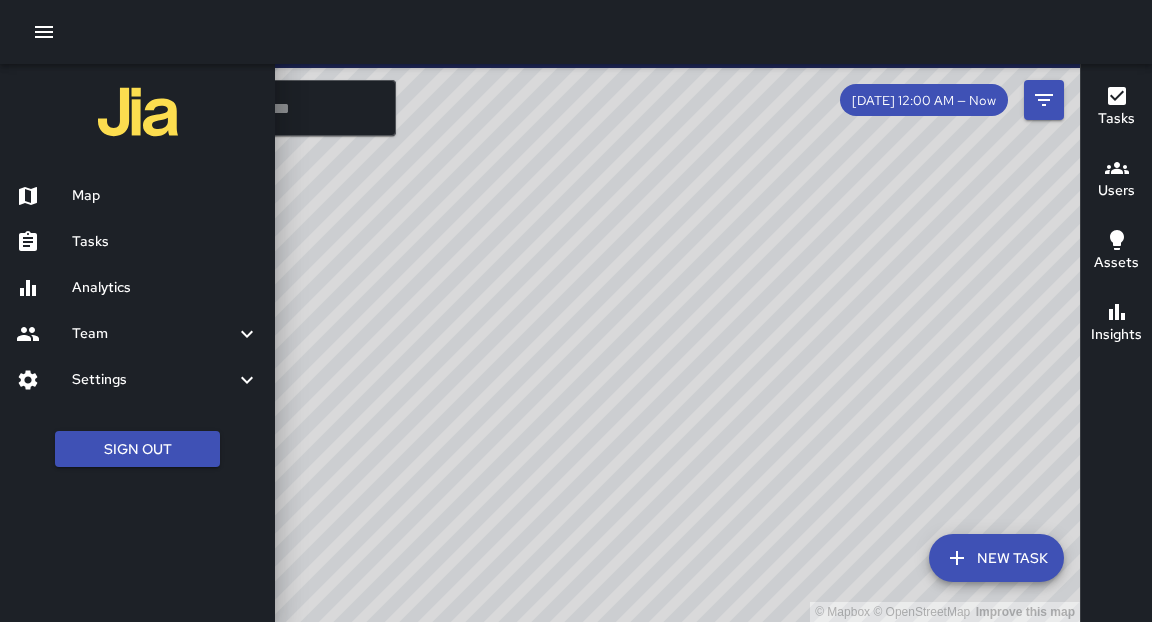 drag, startPoint x: 45, startPoint y: 38, endPoint x: 105, endPoint y: 238, distance: 208.80614 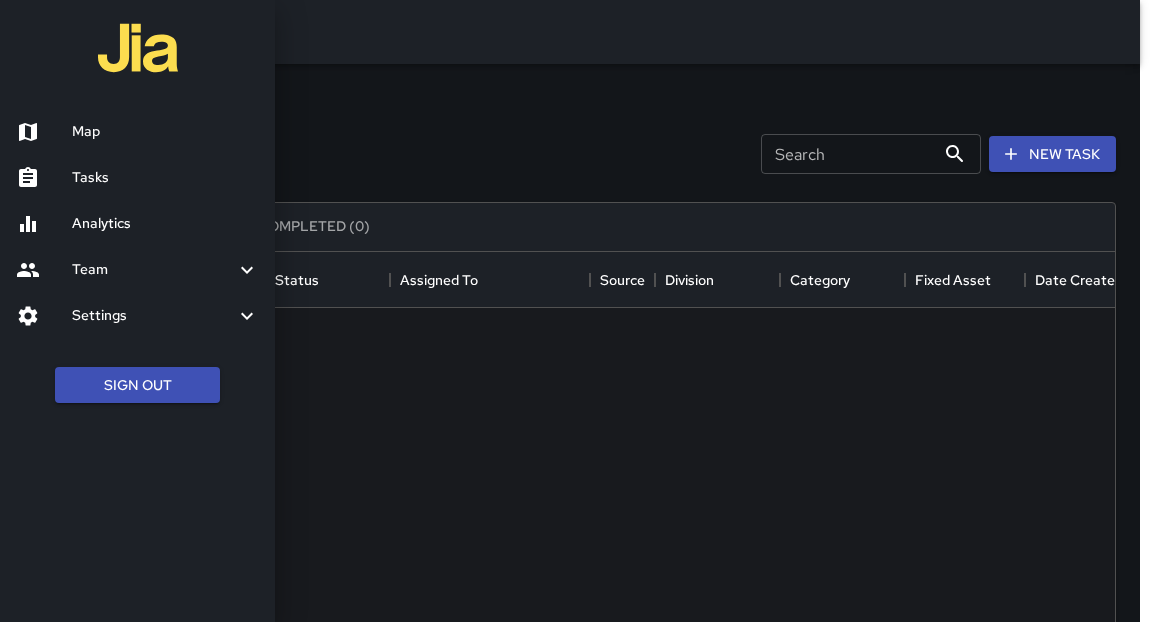 scroll, scrollTop: 12, scrollLeft: 12, axis: both 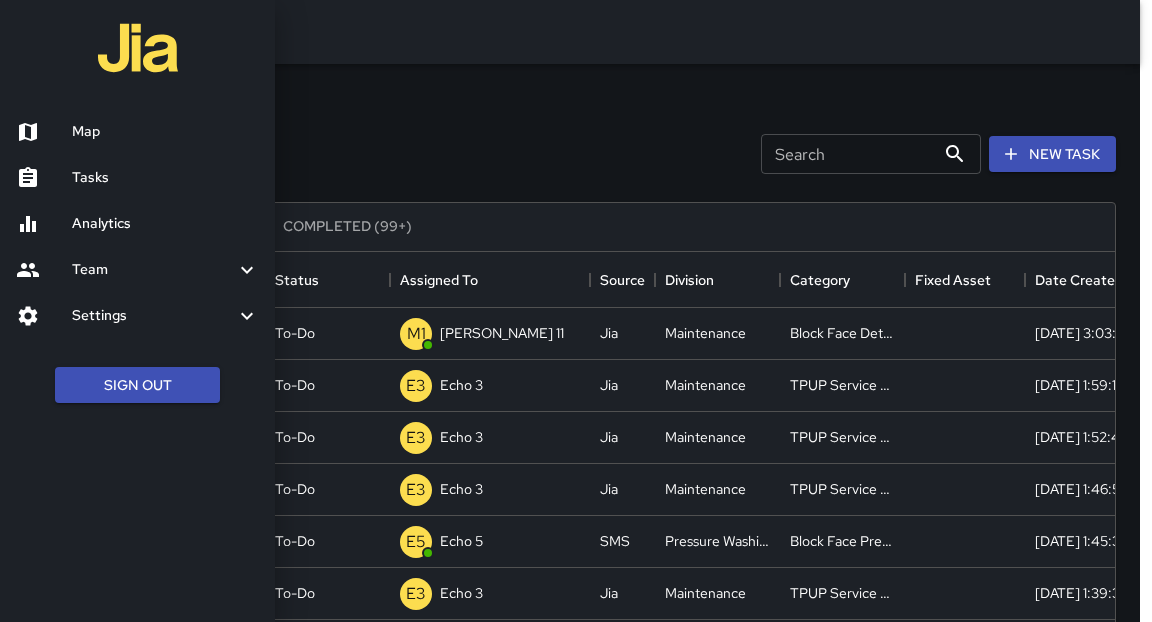click at bounding box center [576, 311] 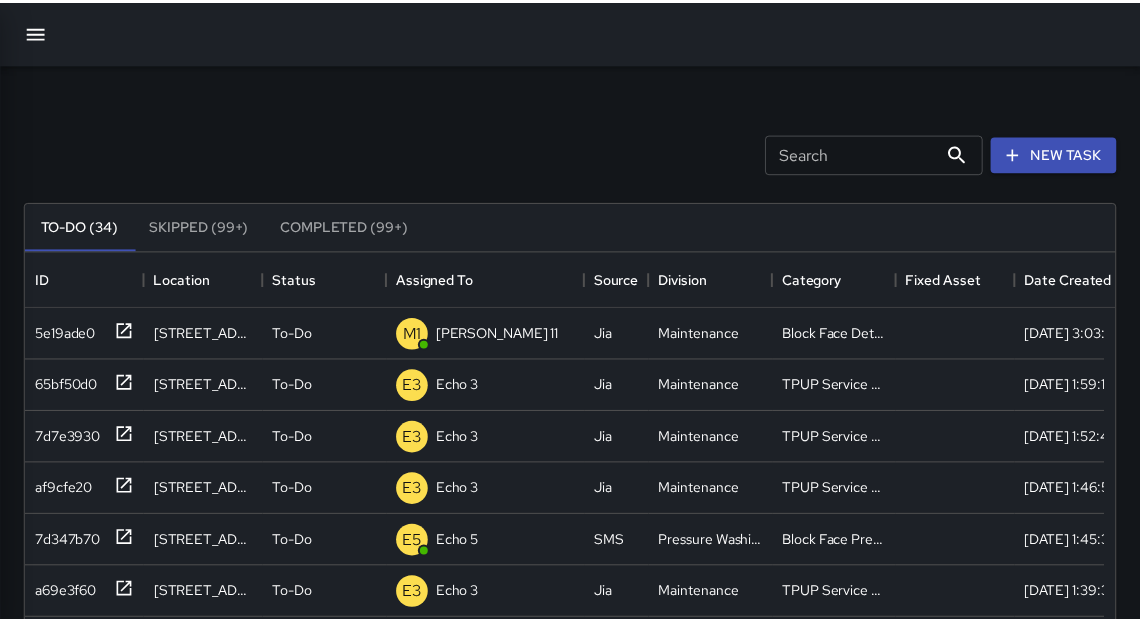 scroll, scrollTop: 12, scrollLeft: 12, axis: both 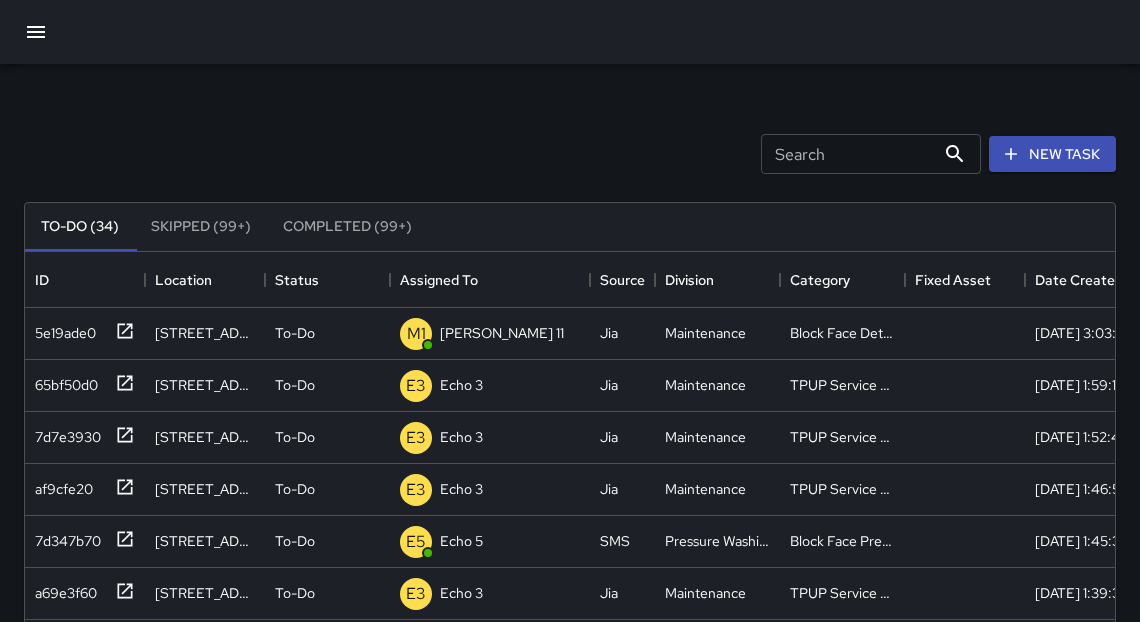 click on "Skipped (99+)" at bounding box center (201, 227) 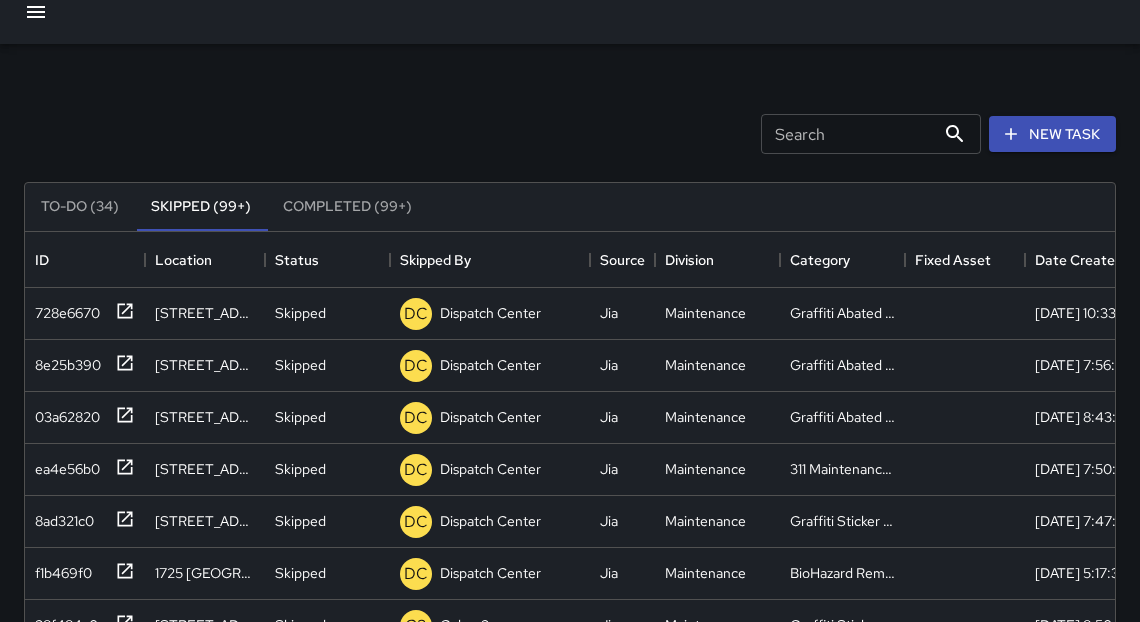 scroll, scrollTop: 0, scrollLeft: 0, axis: both 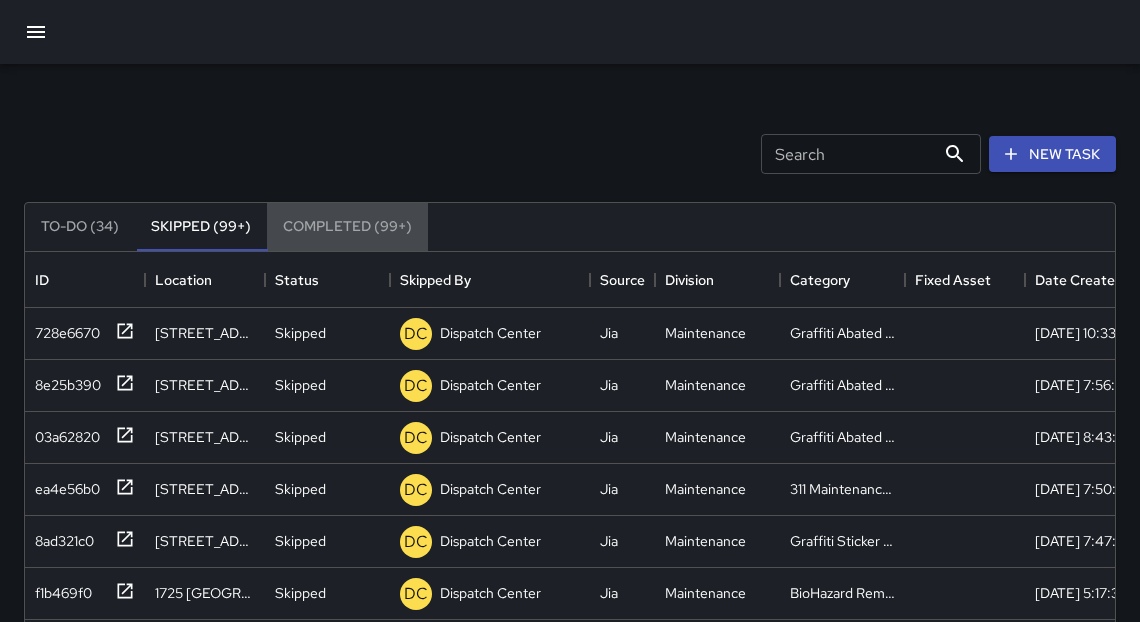 click on "Completed (99+)" at bounding box center [347, 227] 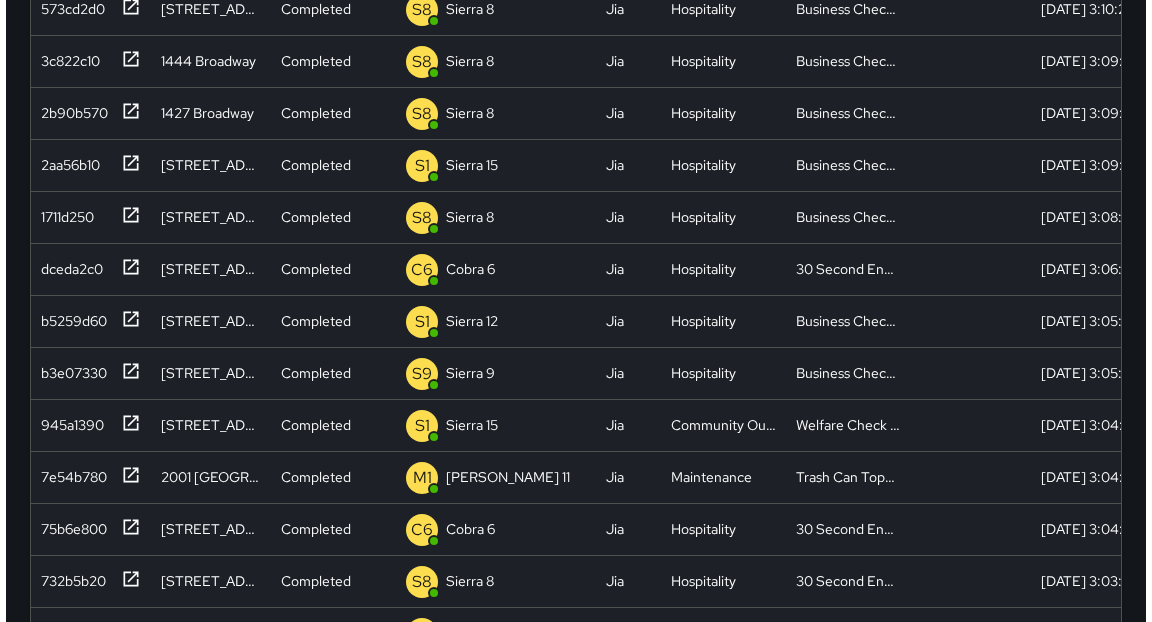 scroll, scrollTop: 0, scrollLeft: 0, axis: both 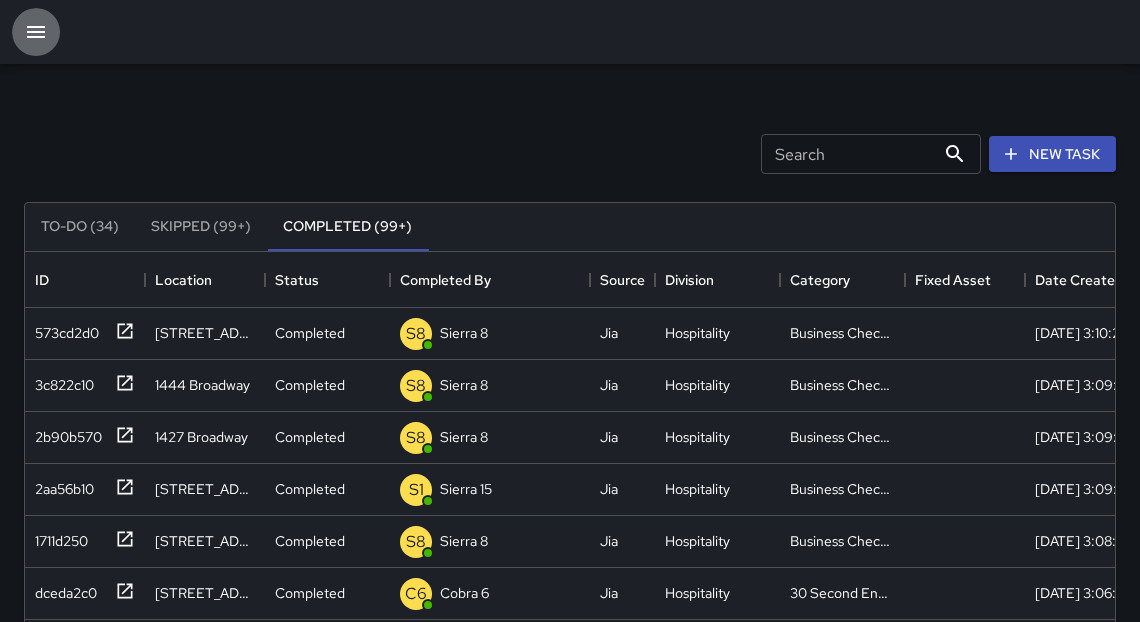 click 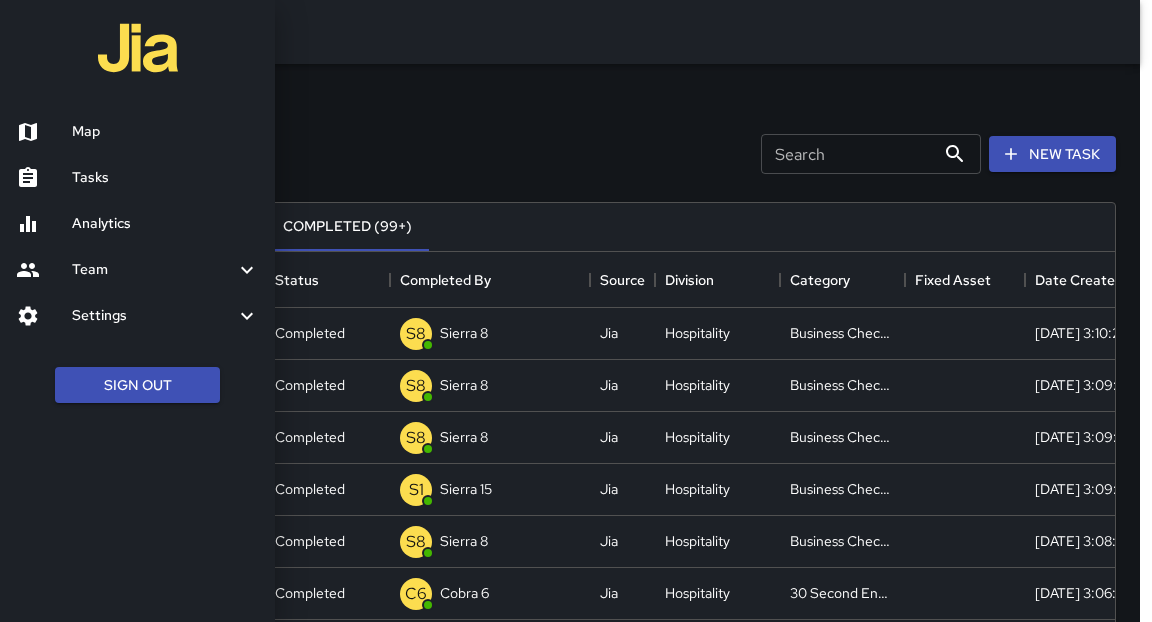 click on "Team" at bounding box center (153, 270) 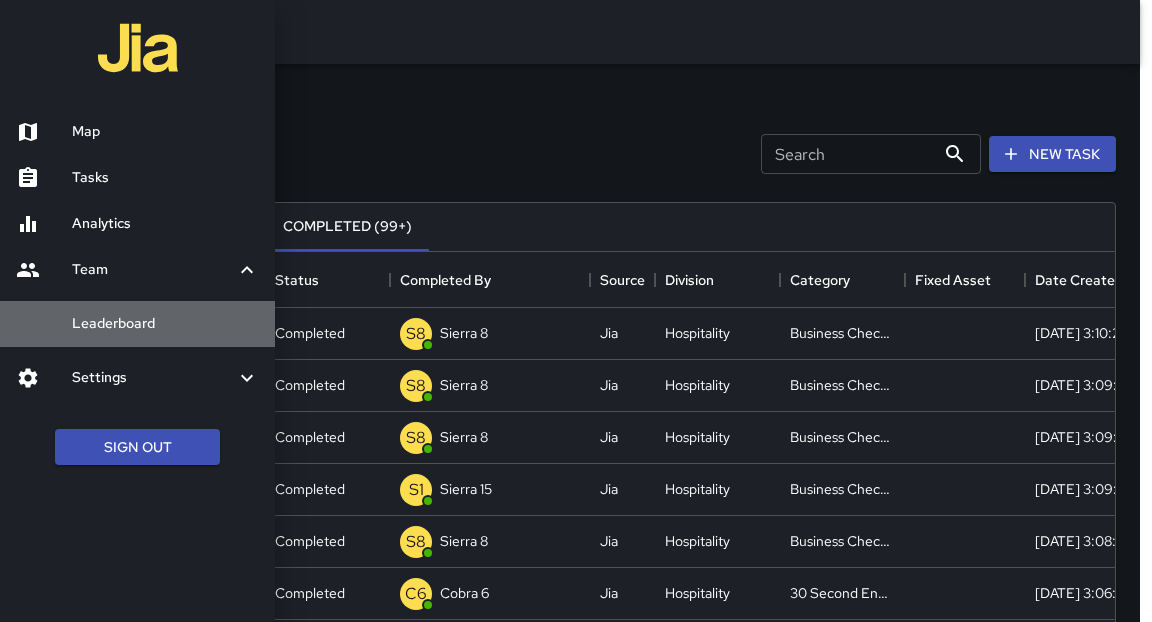 click on "Leaderboard" at bounding box center (165, 324) 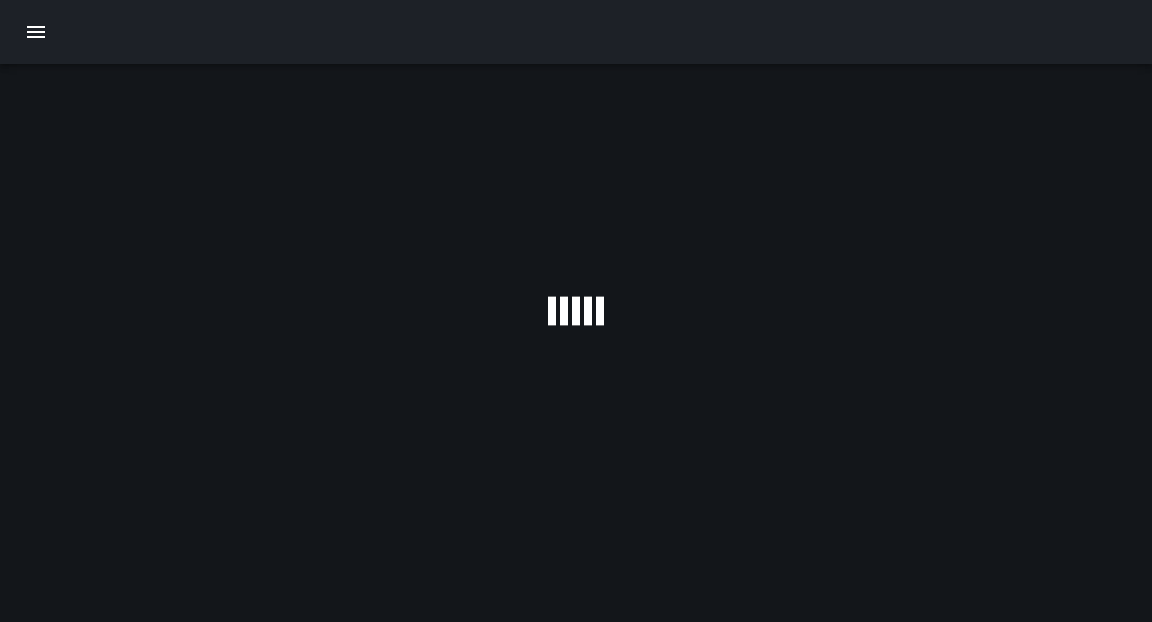 click 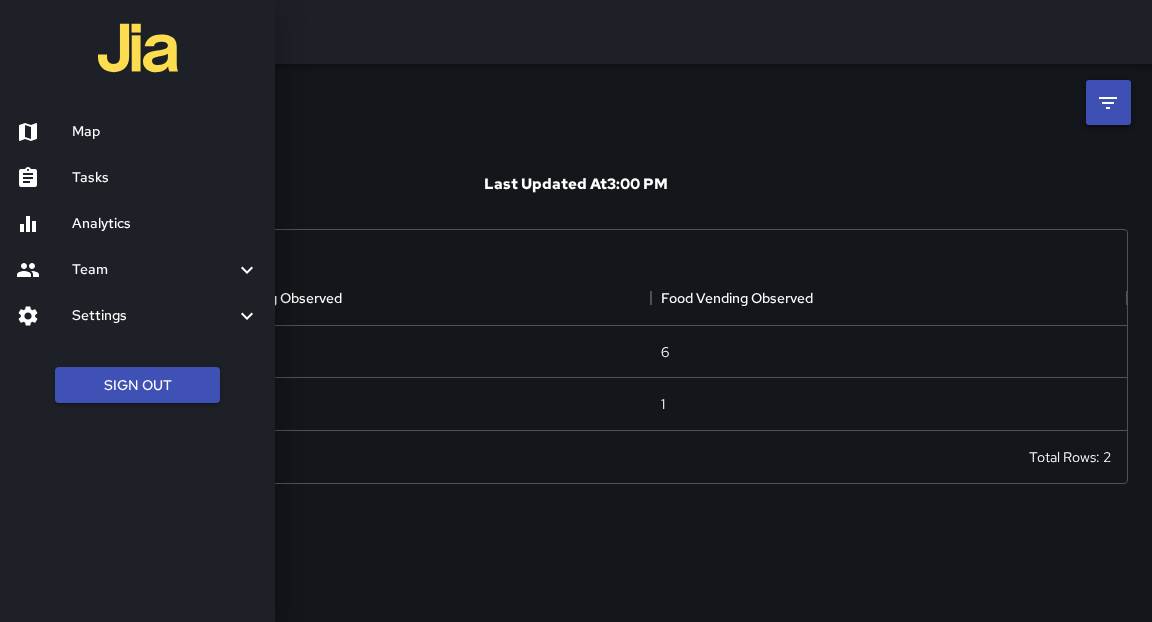 scroll, scrollTop: 13, scrollLeft: 12, axis: both 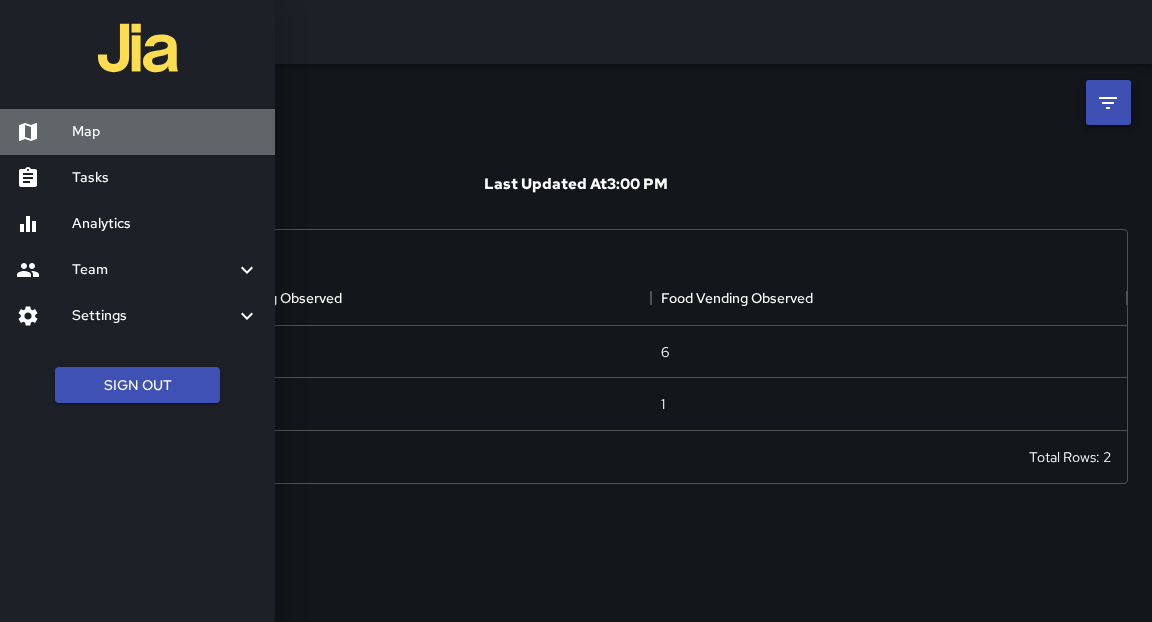 click on "Map" at bounding box center (165, 132) 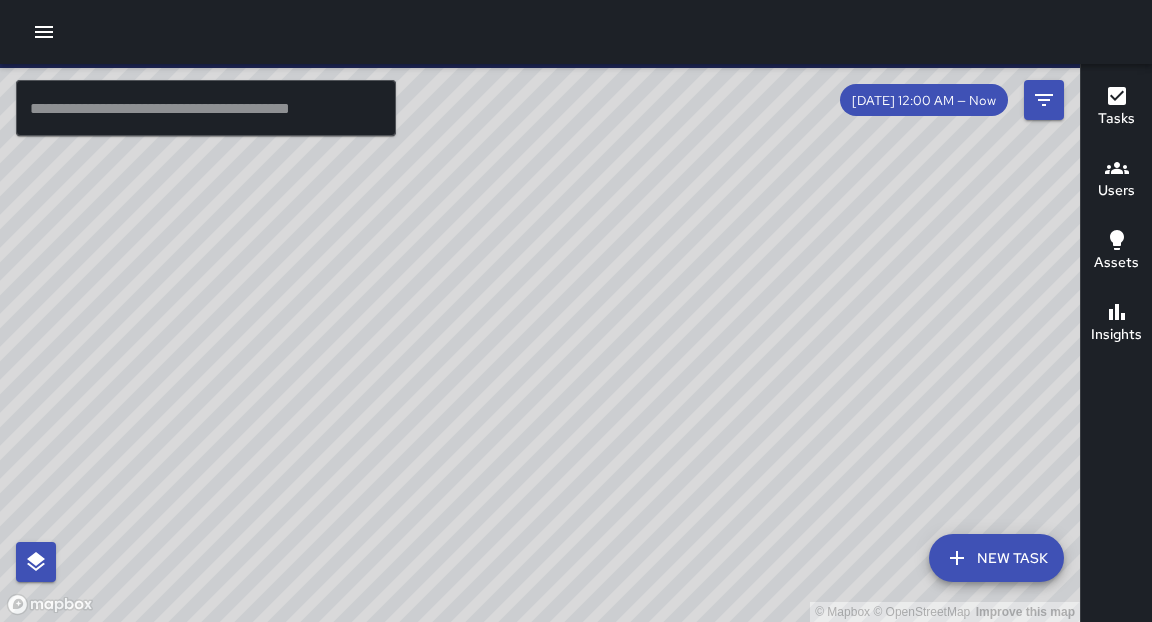 drag, startPoint x: 96, startPoint y: 137, endPoint x: 621, endPoint y: 403, distance: 588.54144 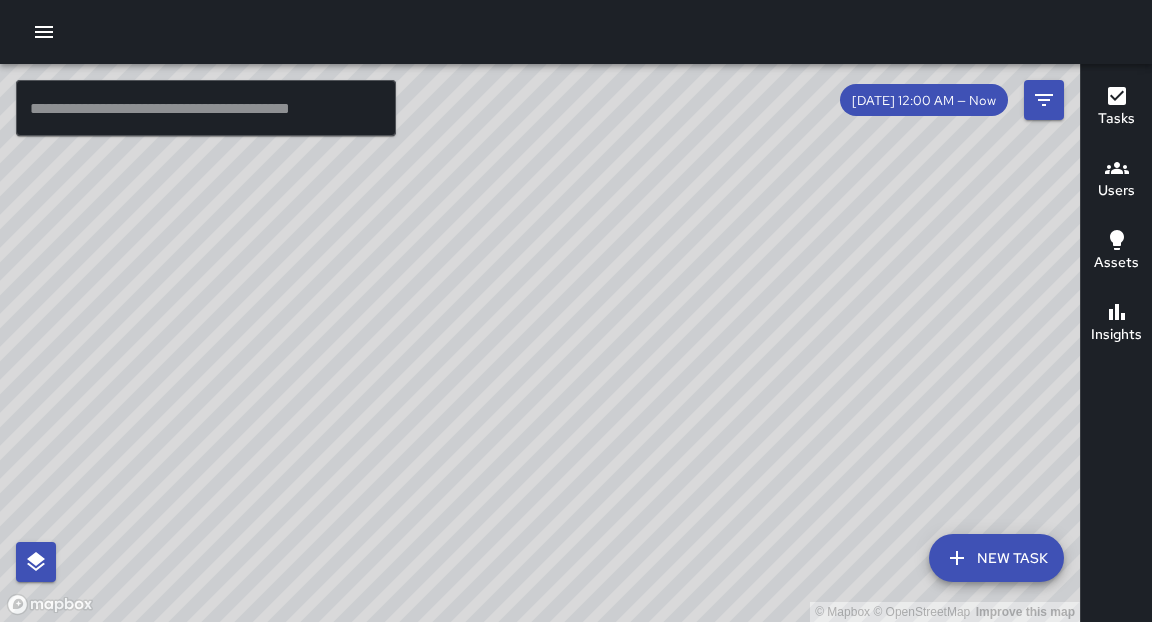 drag, startPoint x: 621, startPoint y: 403, endPoint x: 505, endPoint y: 428, distance: 118.66339 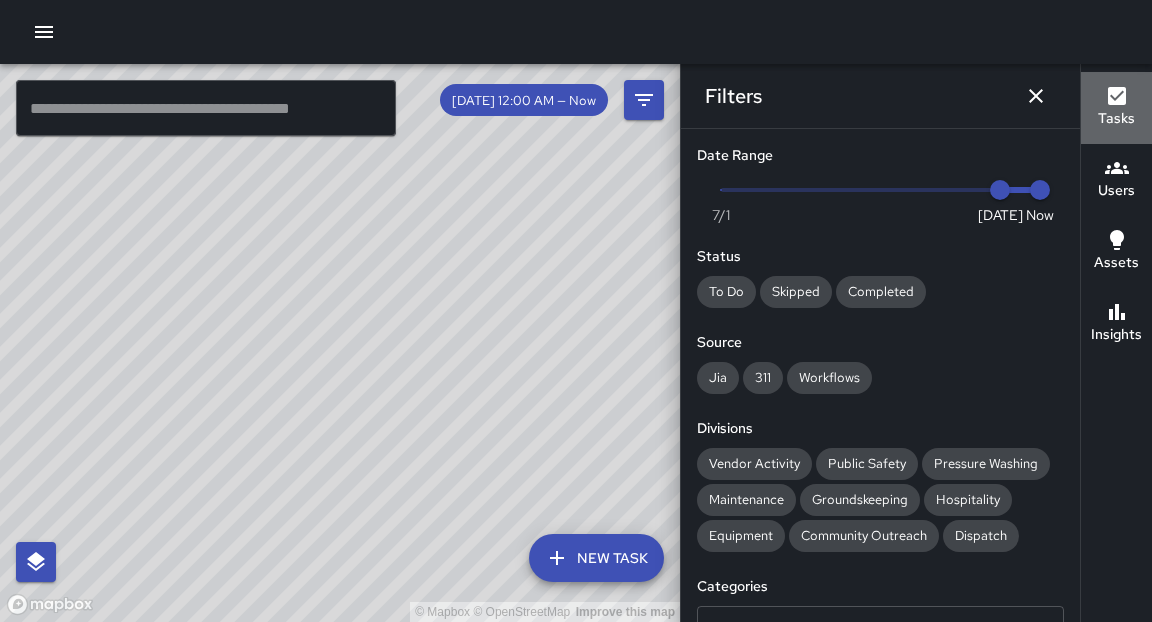 click 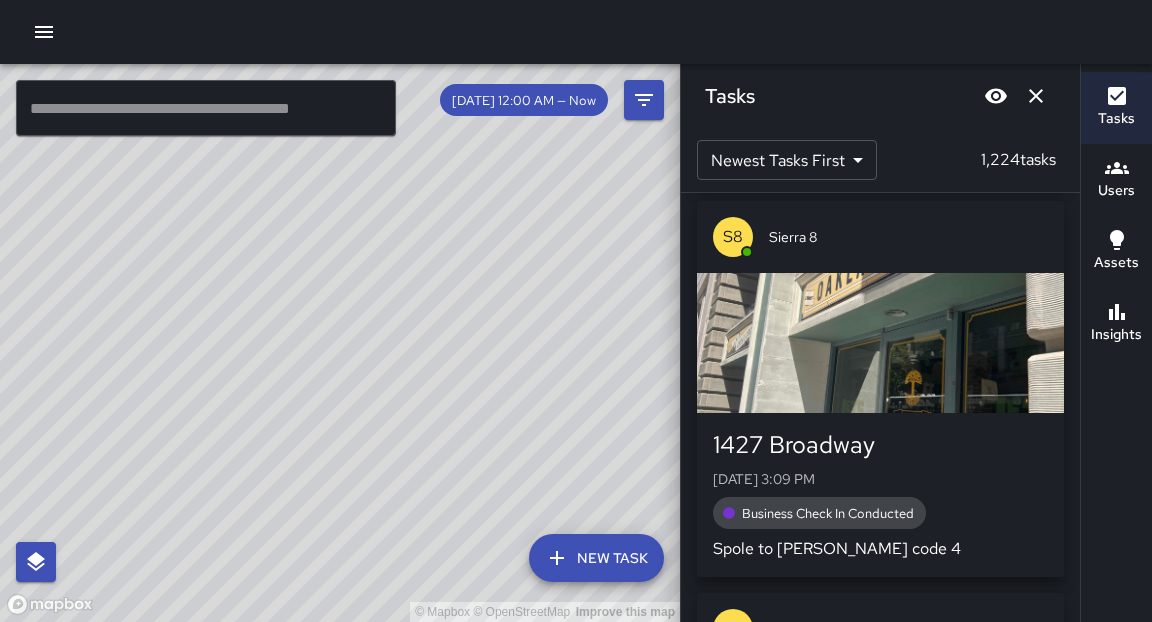 scroll, scrollTop: 1883, scrollLeft: 0, axis: vertical 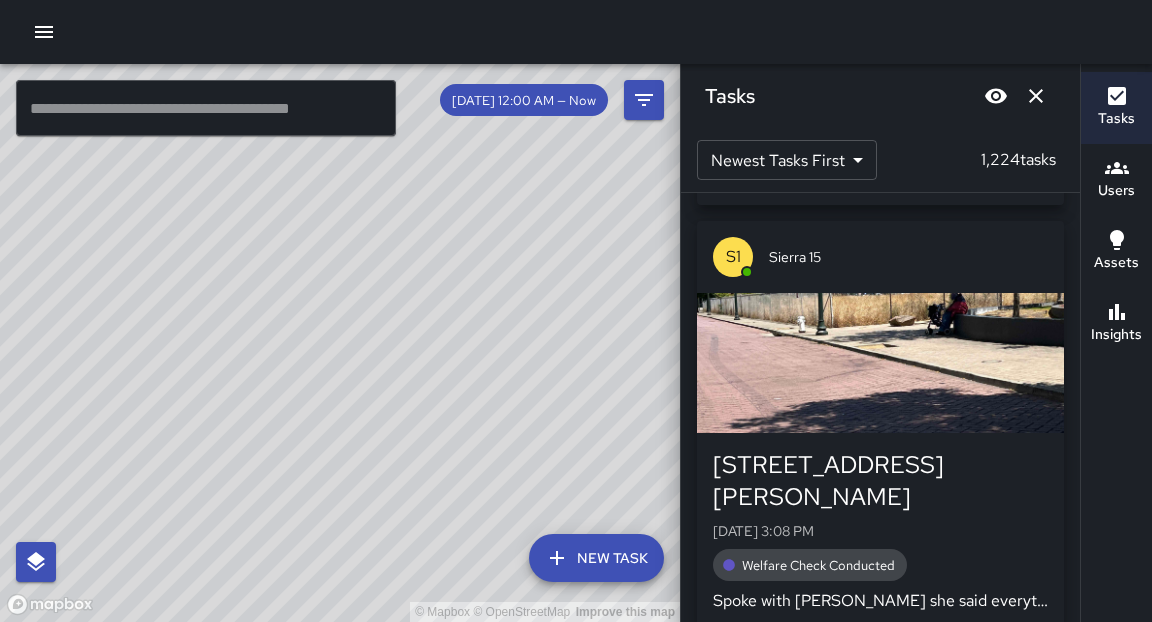 type 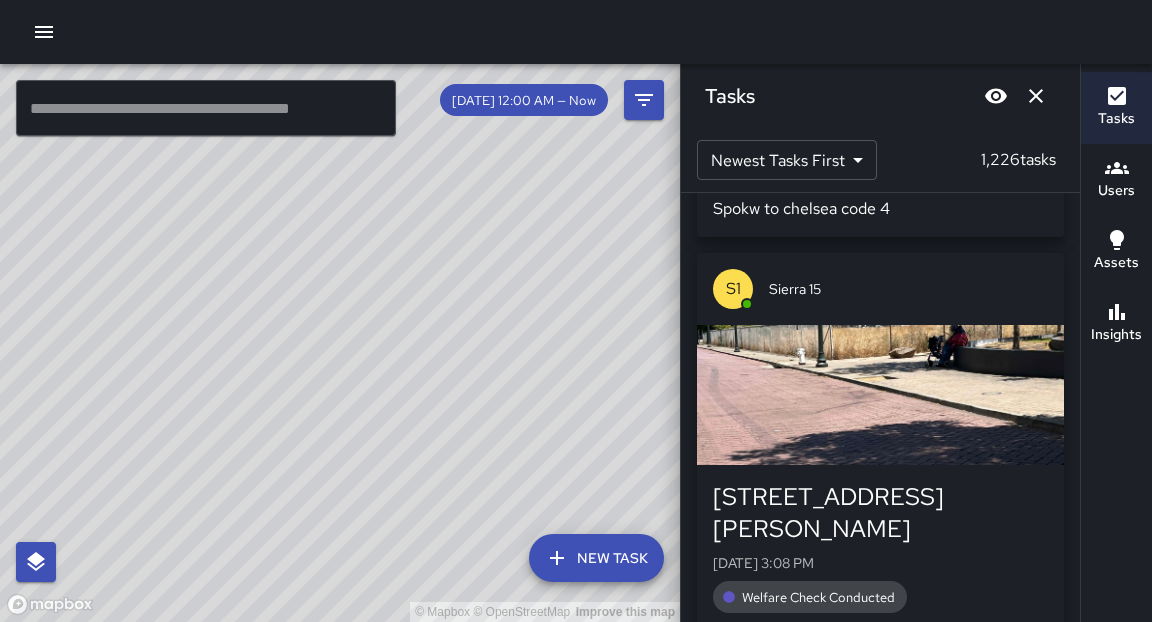 scroll, scrollTop: 3236, scrollLeft: 0, axis: vertical 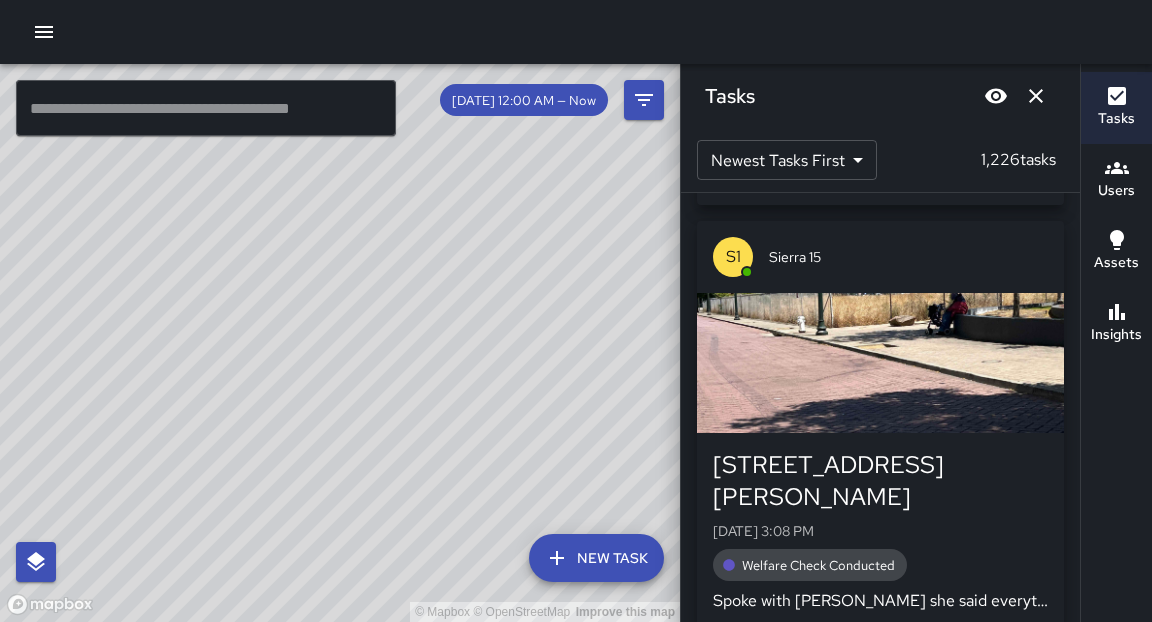 type 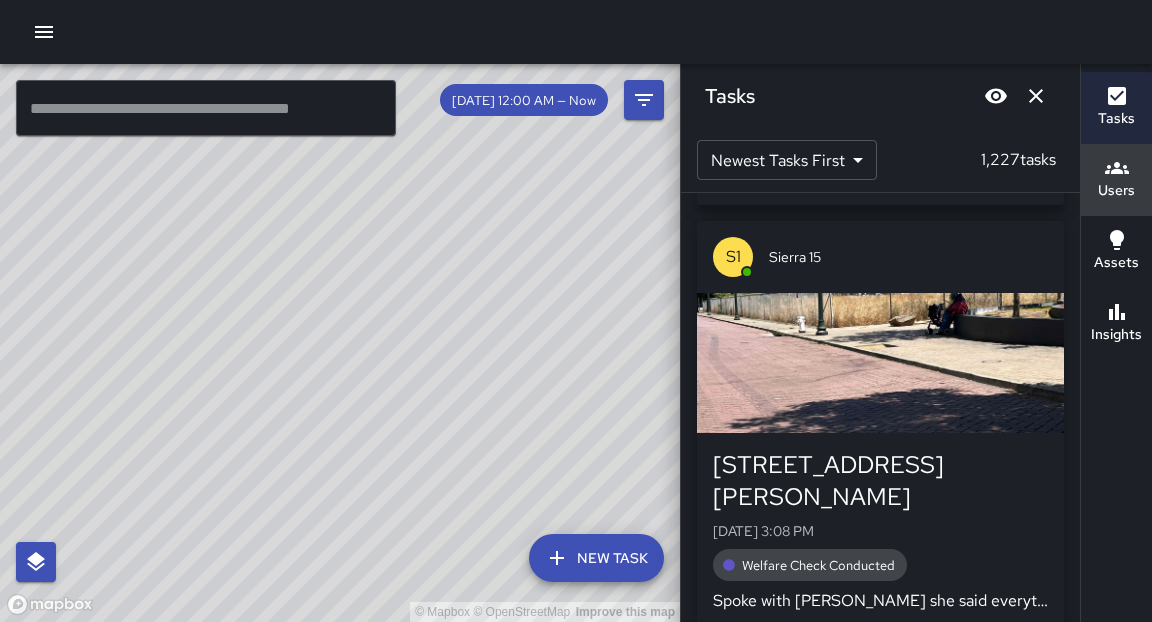 scroll, scrollTop: 3596, scrollLeft: 0, axis: vertical 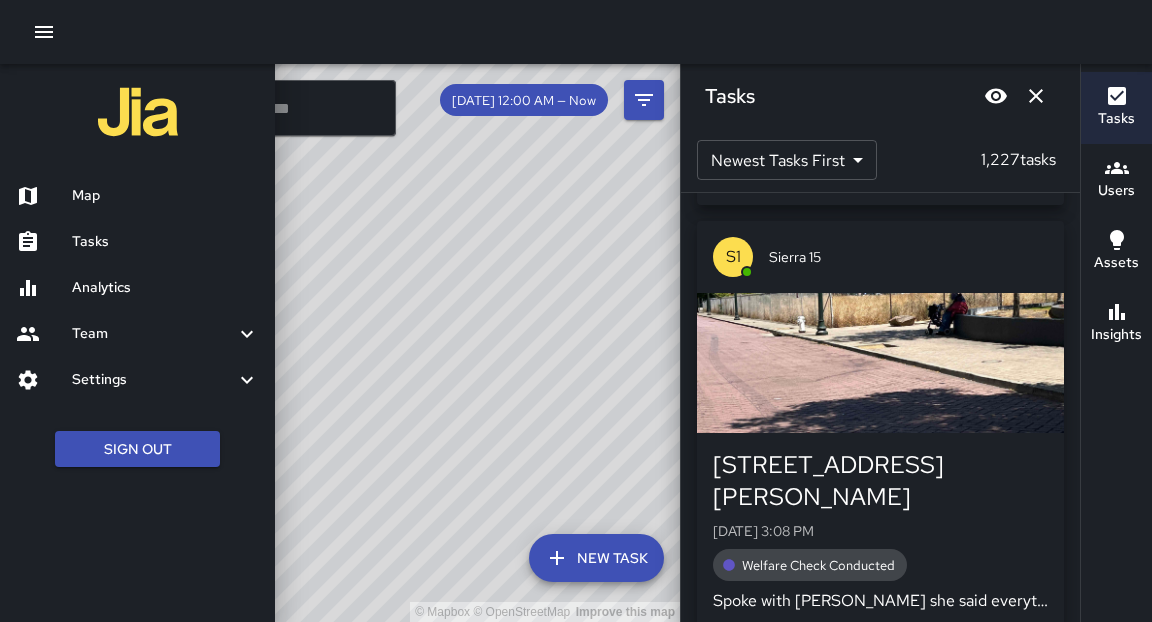 drag, startPoint x: 46, startPoint y: 29, endPoint x: 245, endPoint y: 379, distance: 402.61768 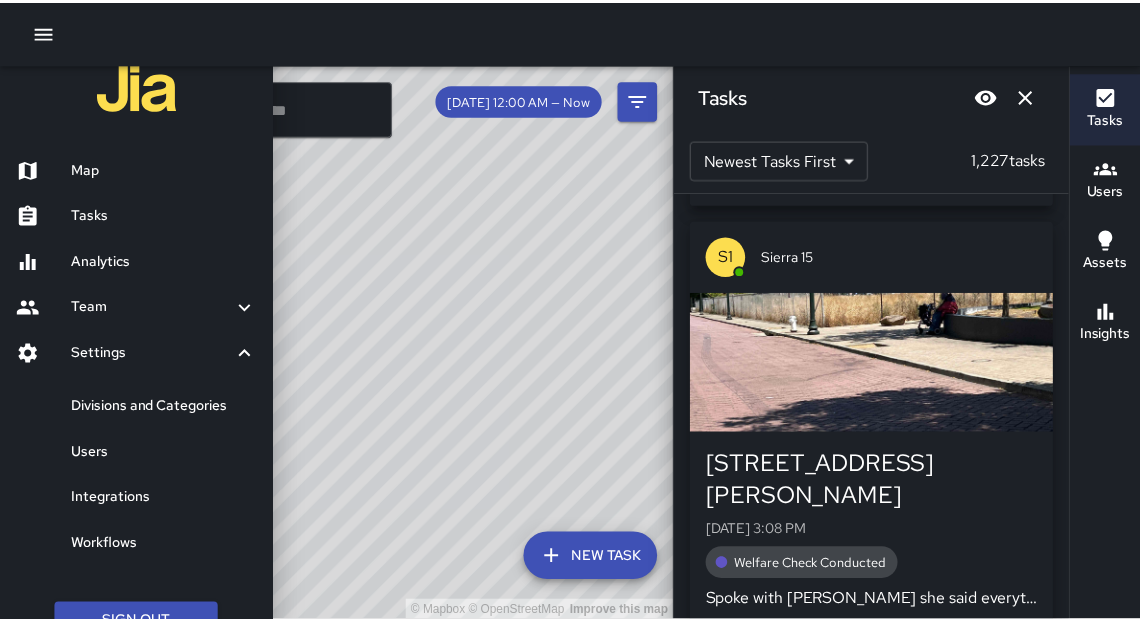 scroll, scrollTop: 27, scrollLeft: 0, axis: vertical 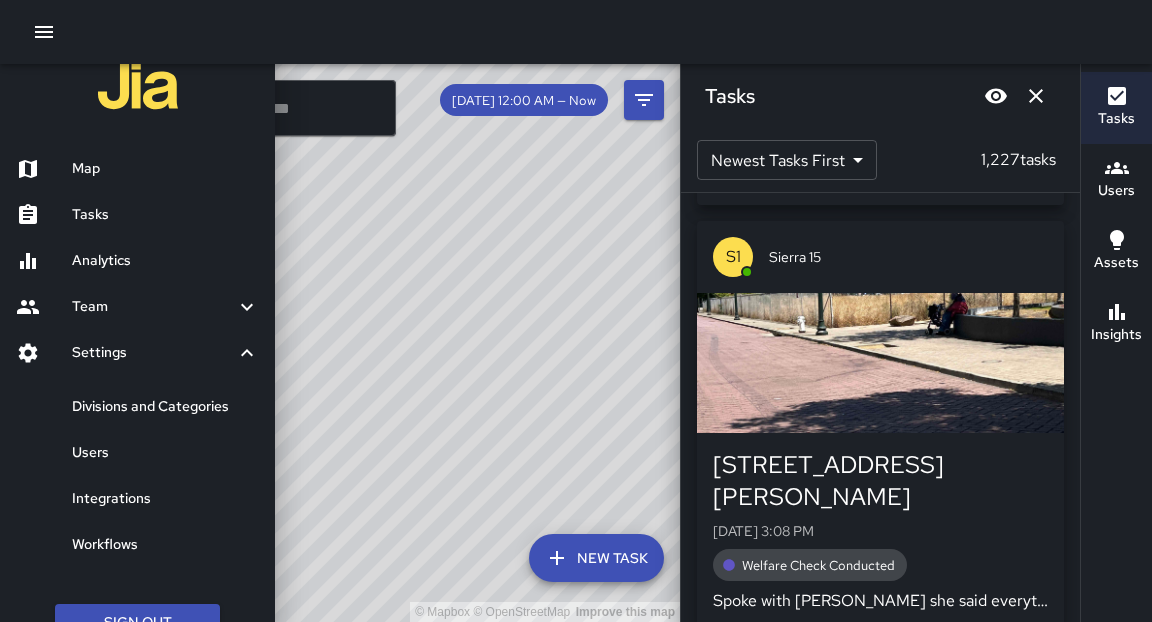 click on "Users" at bounding box center (165, 453) 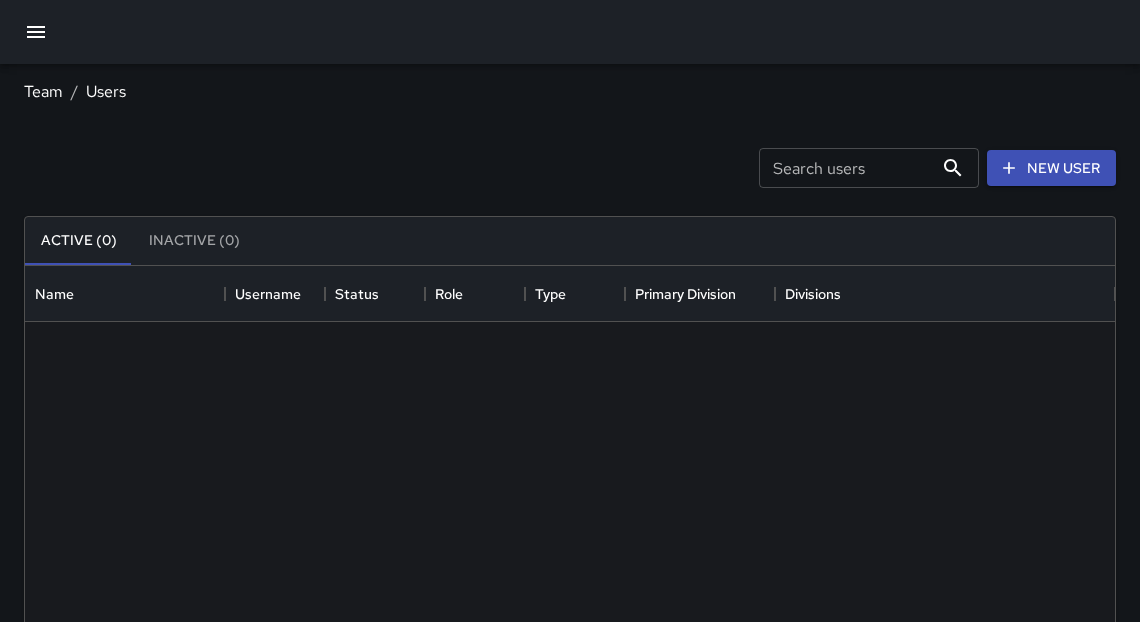 scroll, scrollTop: 13, scrollLeft: 12, axis: both 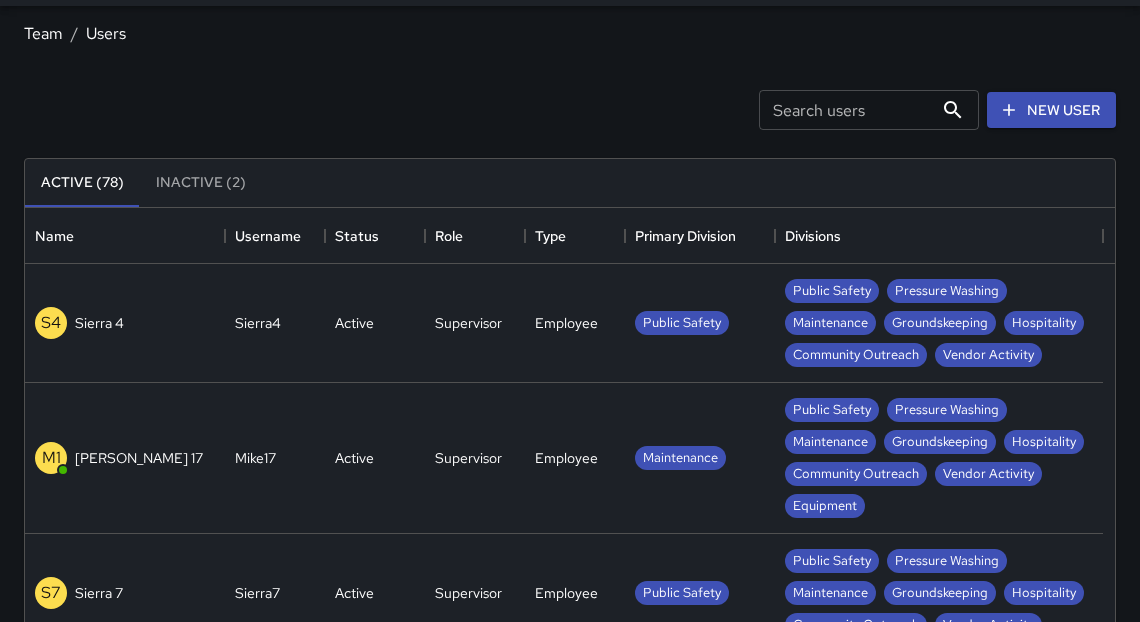 click on "Search users" at bounding box center [846, 110] 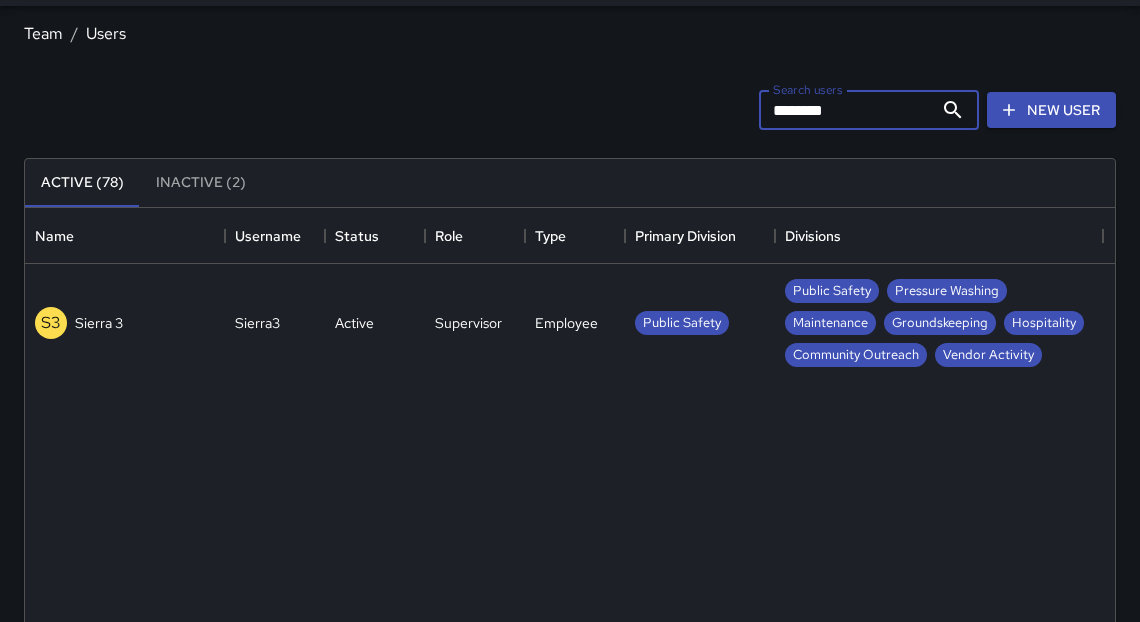type on "********" 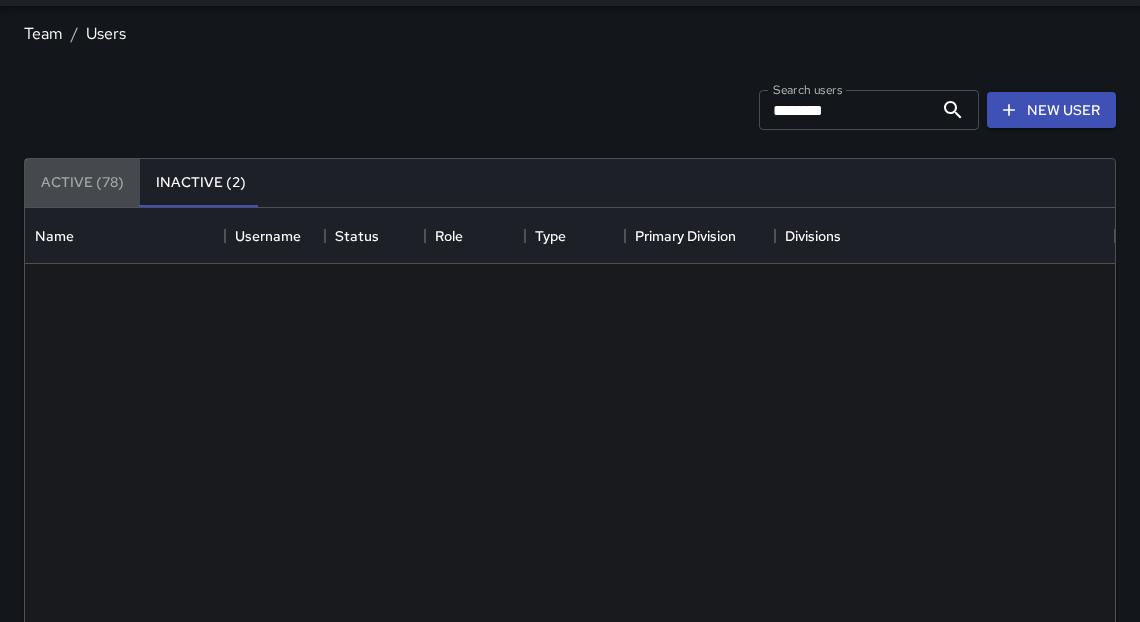 click on "Active (78)" at bounding box center (82, 183) 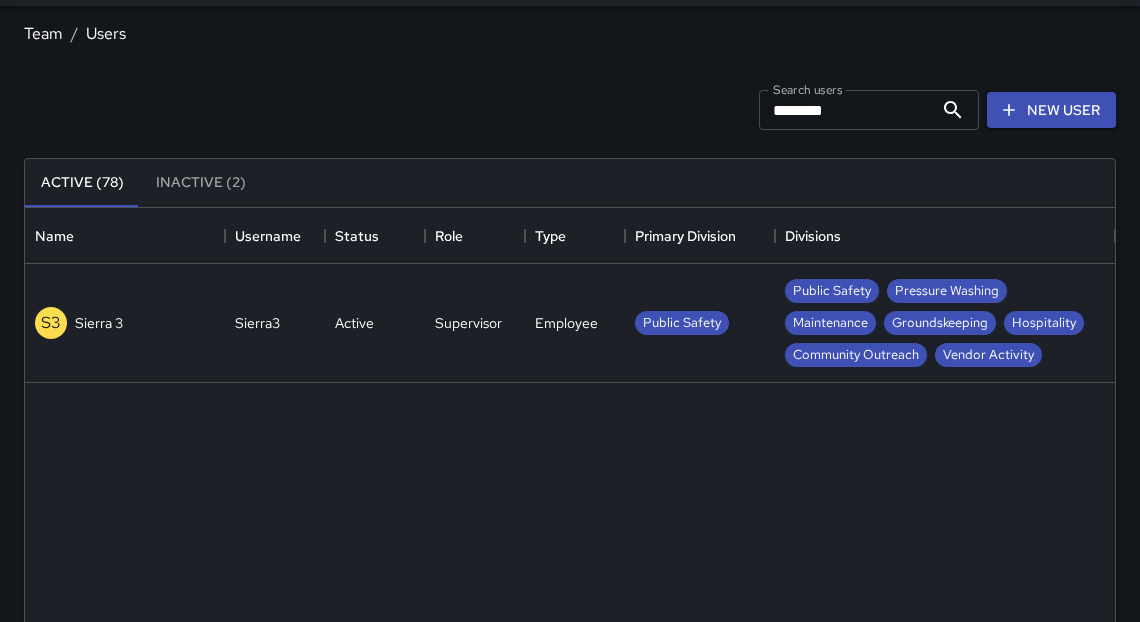 click on "Team" at bounding box center [43, 33] 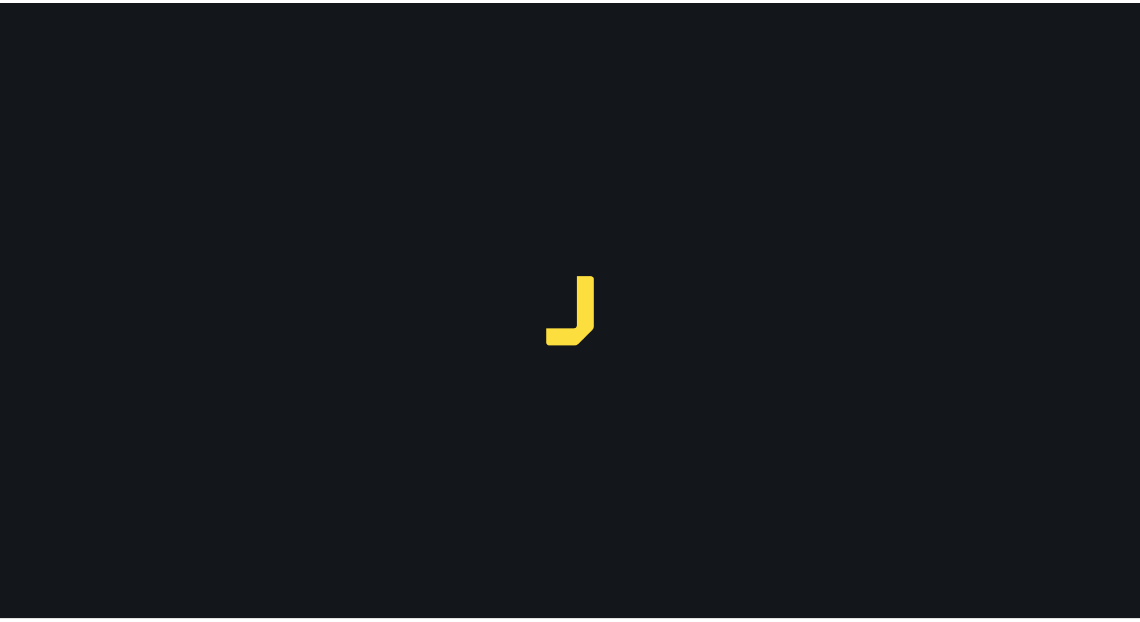 scroll, scrollTop: 0, scrollLeft: 0, axis: both 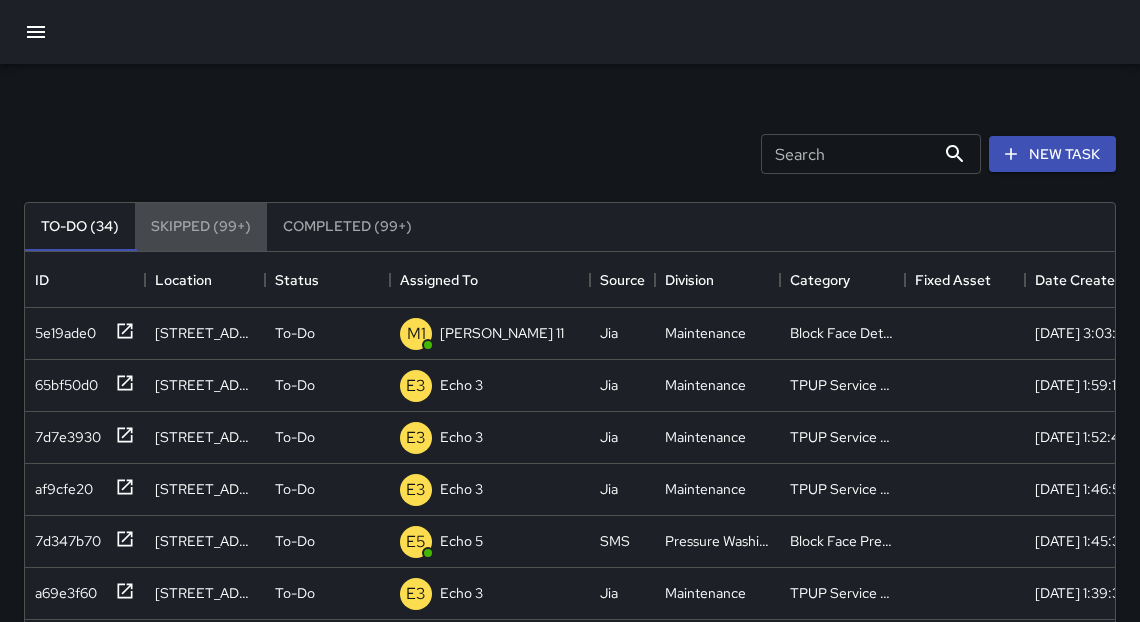 click on "Skipped (99+)" at bounding box center [201, 227] 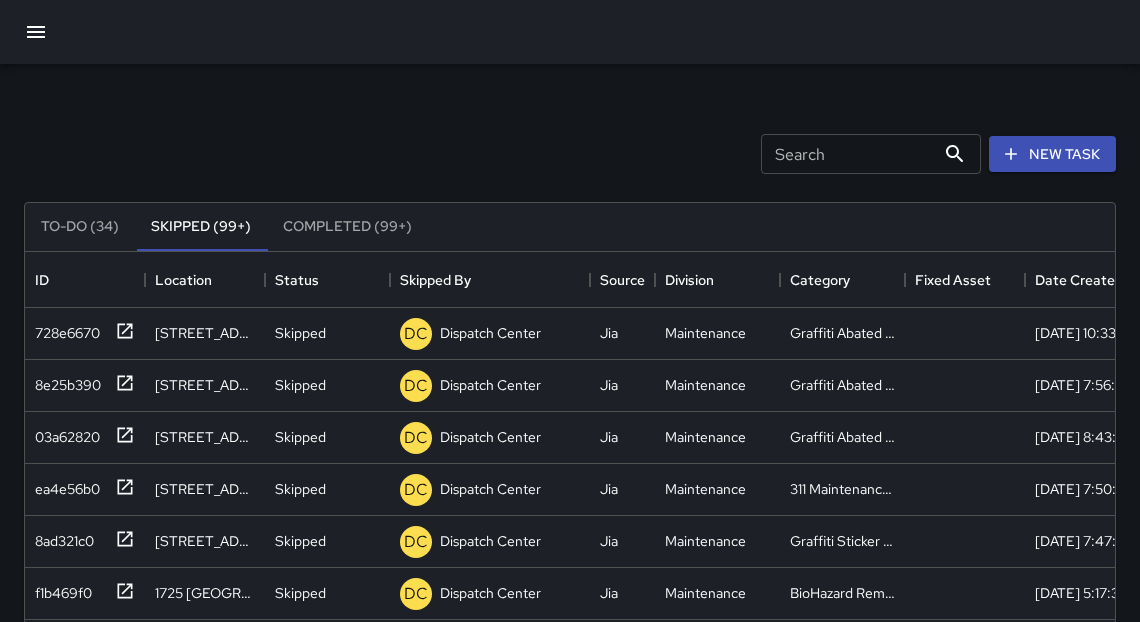 click on "To-Do (34)" at bounding box center [80, 227] 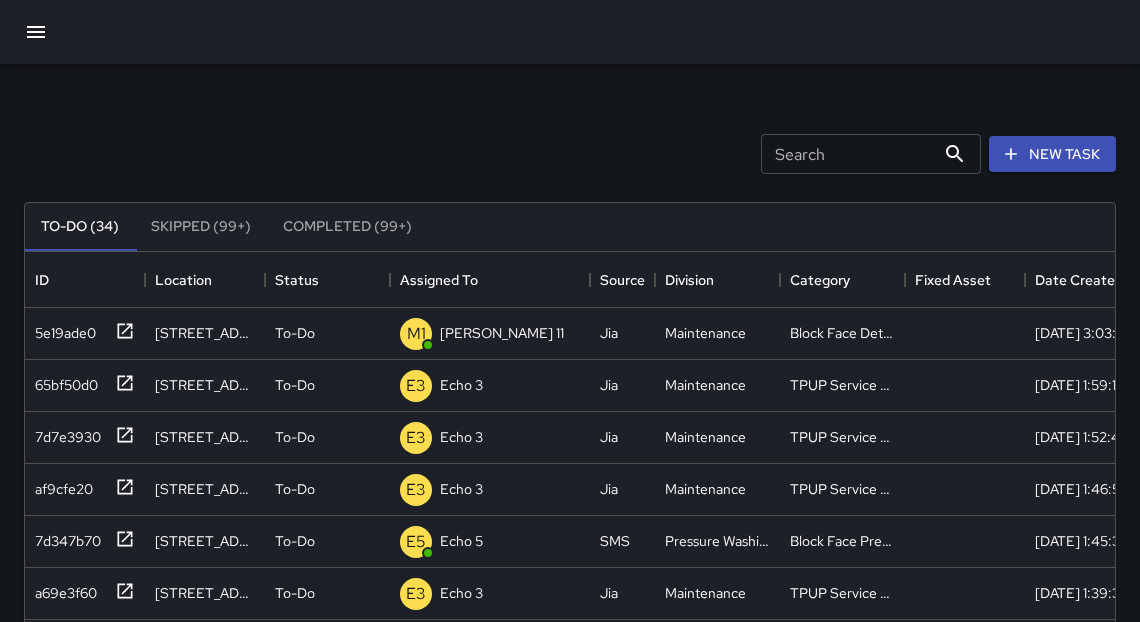 click on "Search" at bounding box center (848, 154) 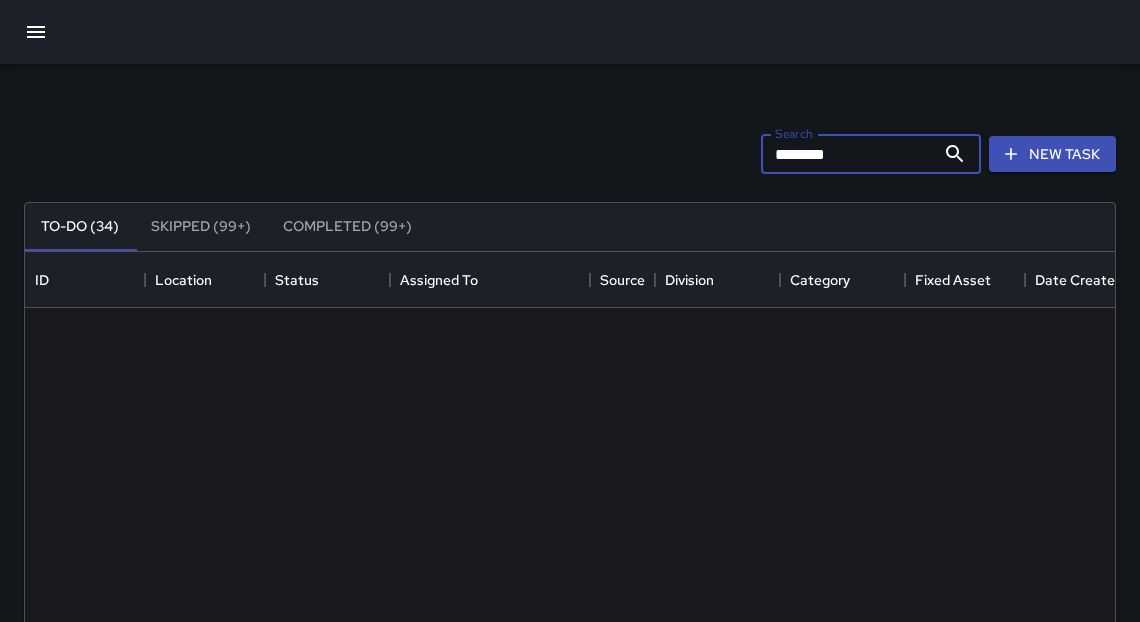 type on "********" 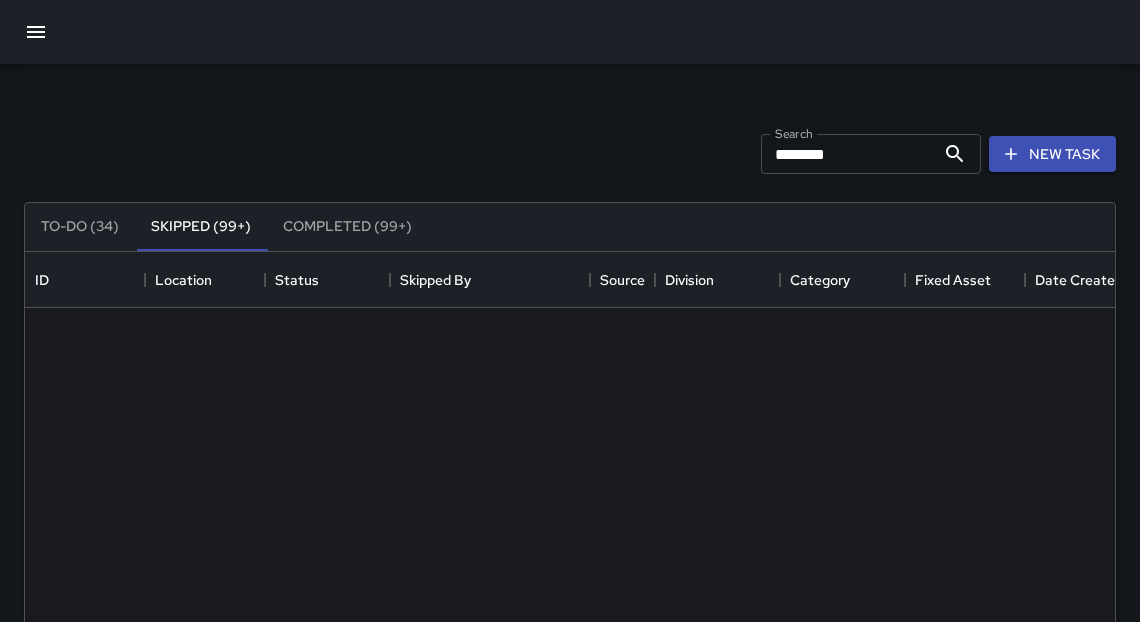 drag, startPoint x: 0, startPoint y: 0, endPoint x: 353, endPoint y: 241, distance: 427.42252 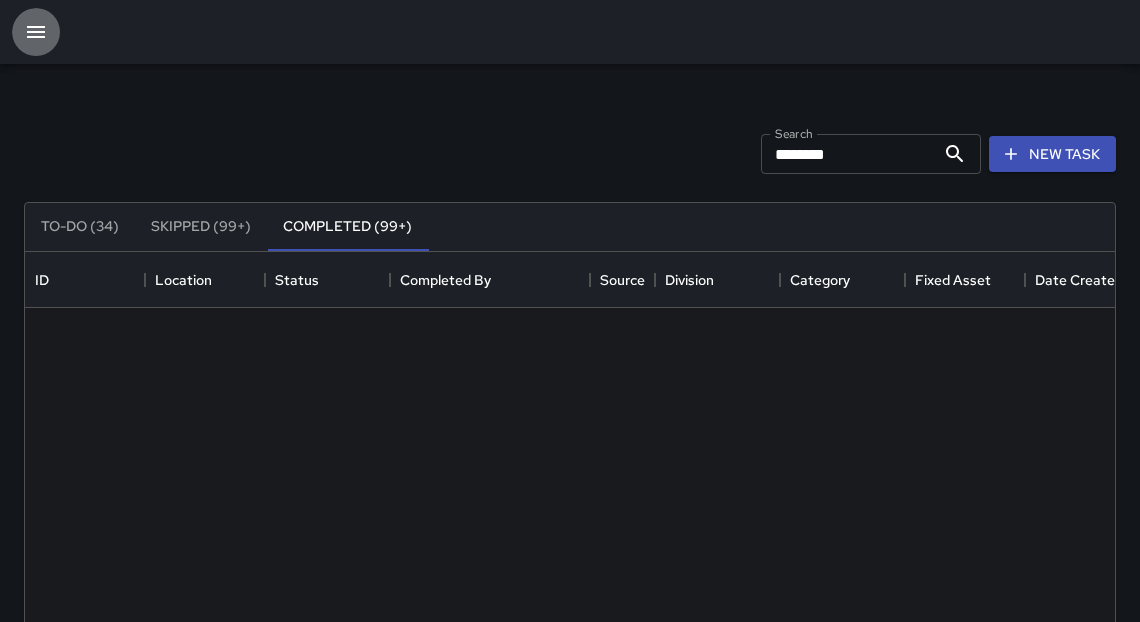 drag, startPoint x: 353, startPoint y: 241, endPoint x: 30, endPoint y: 34, distance: 383.63785 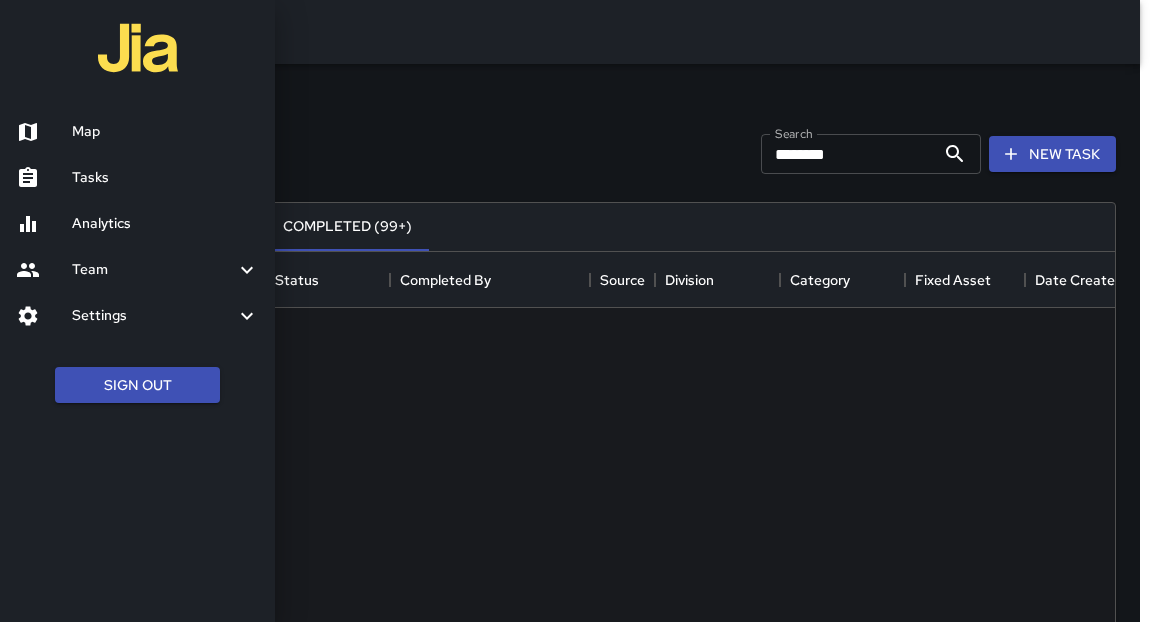 click on "Map" at bounding box center [165, 132] 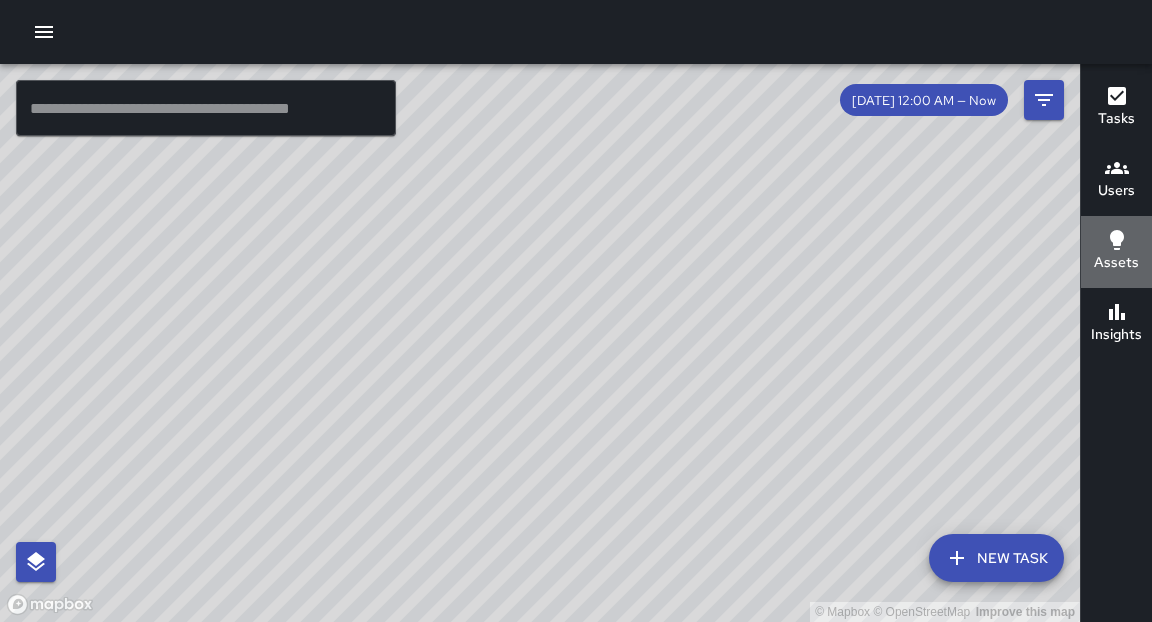 click on "Assets" at bounding box center [1116, 263] 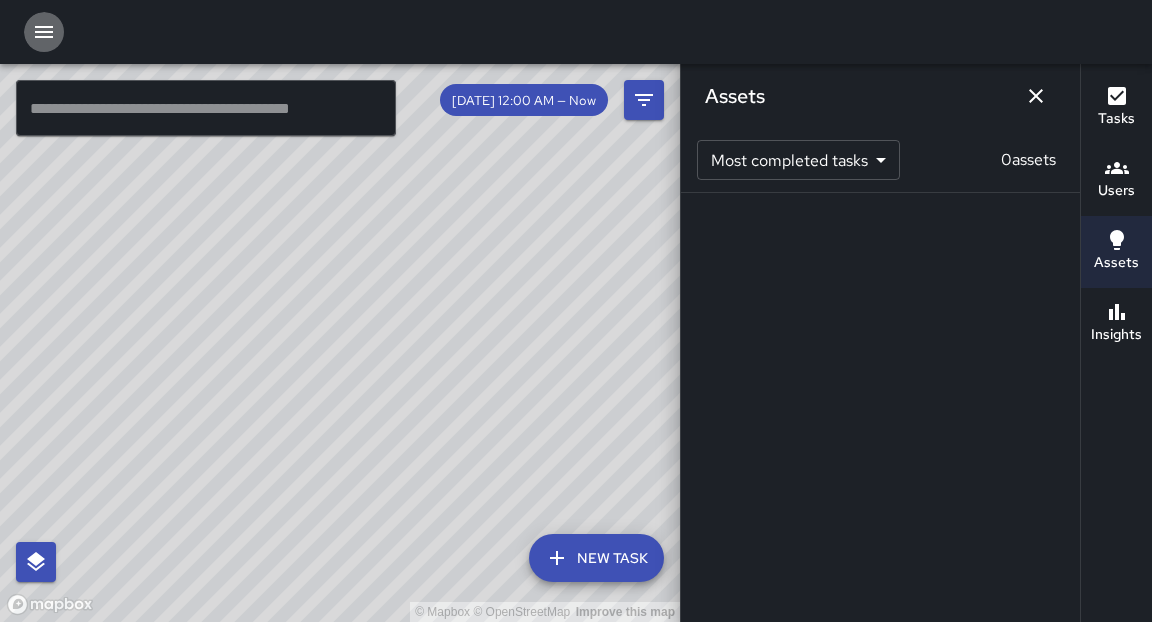 click 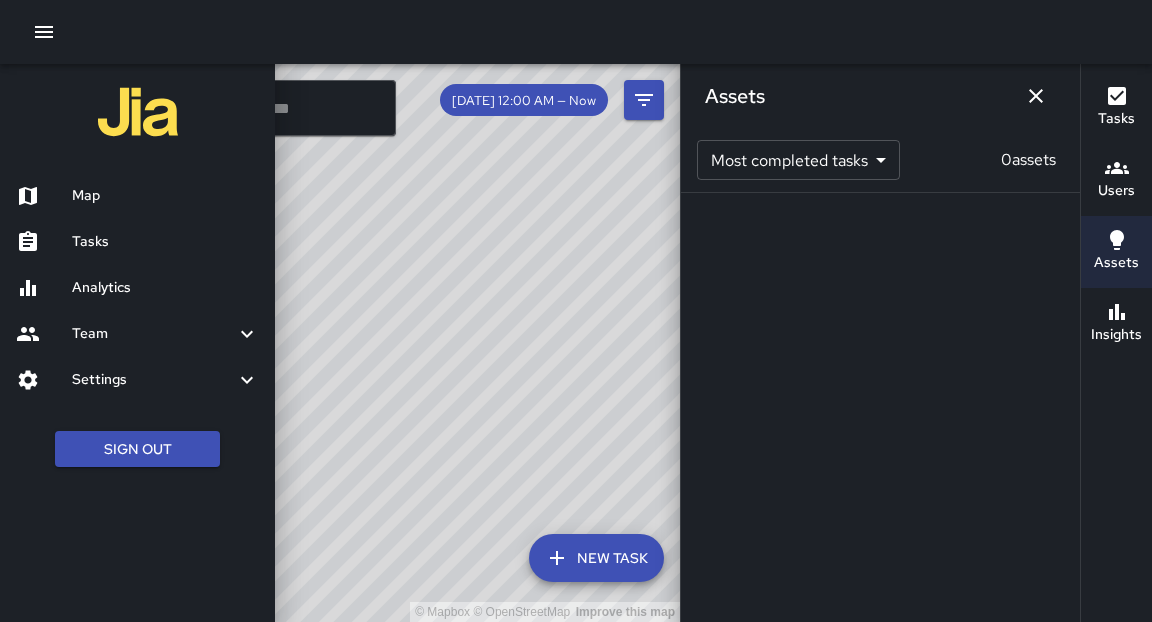 click on "Analytics" at bounding box center (165, 288) 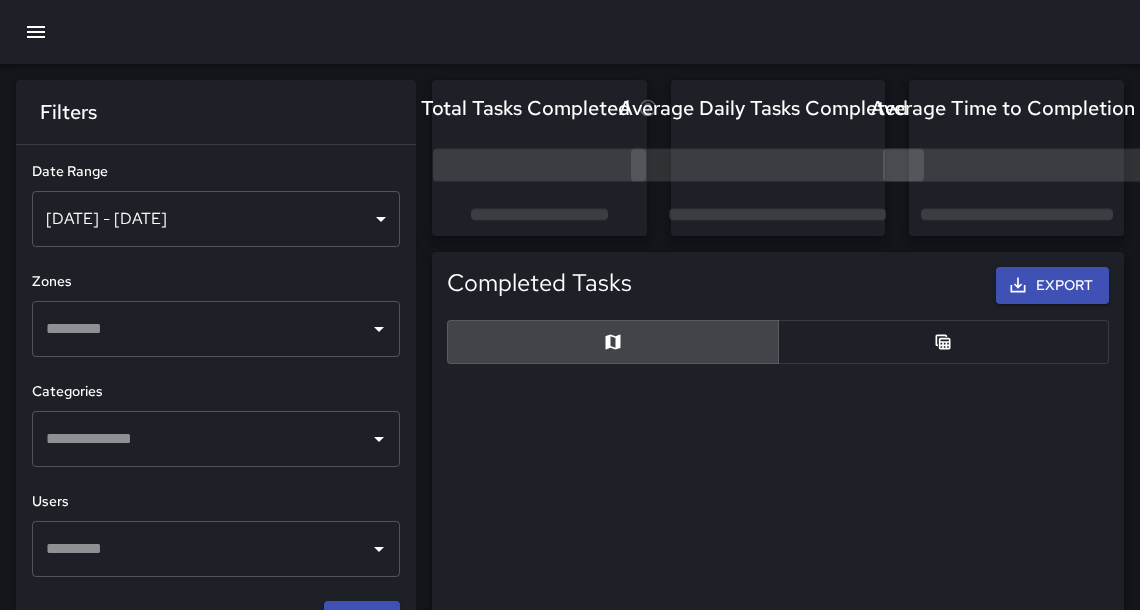 scroll, scrollTop: 12, scrollLeft: 12, axis: both 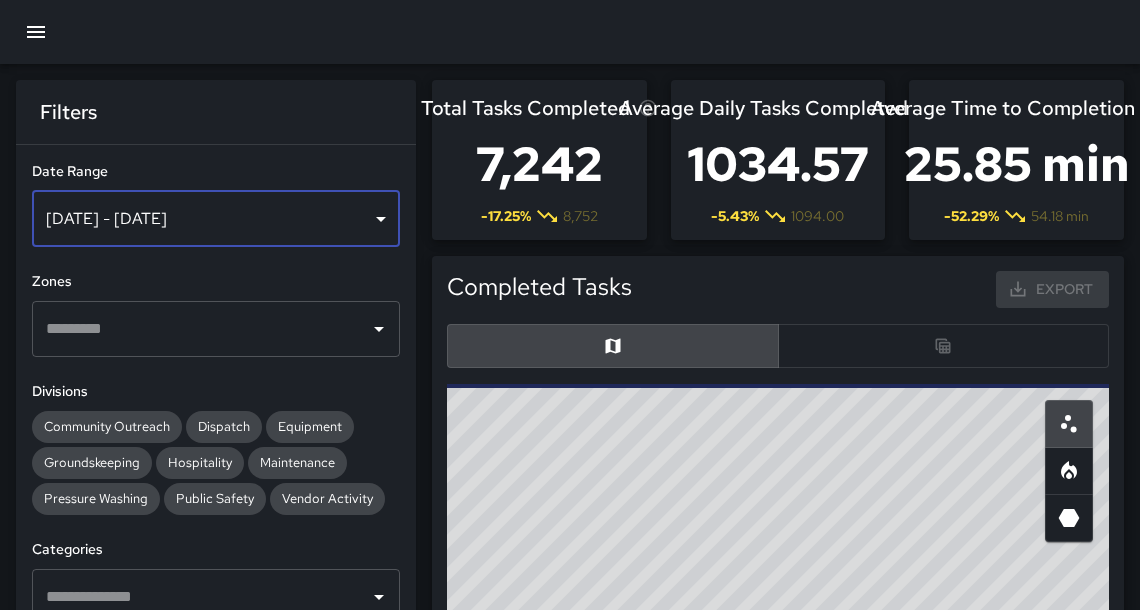 click on "[DATE] - [DATE]" at bounding box center (216, 219) 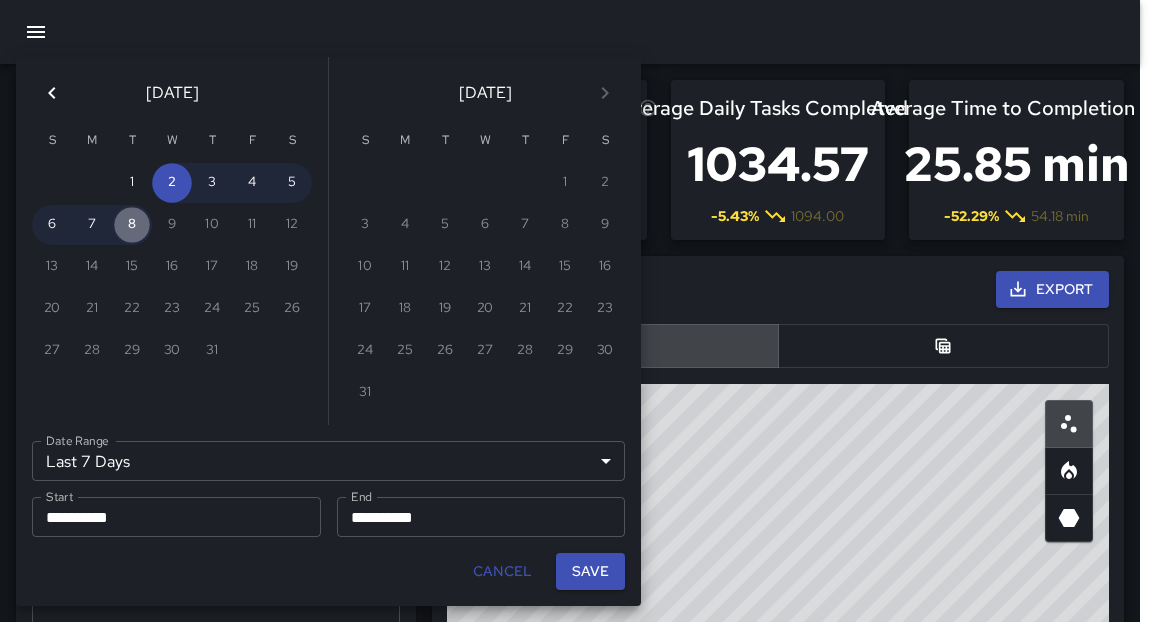 click on "Save" at bounding box center (590, 571) 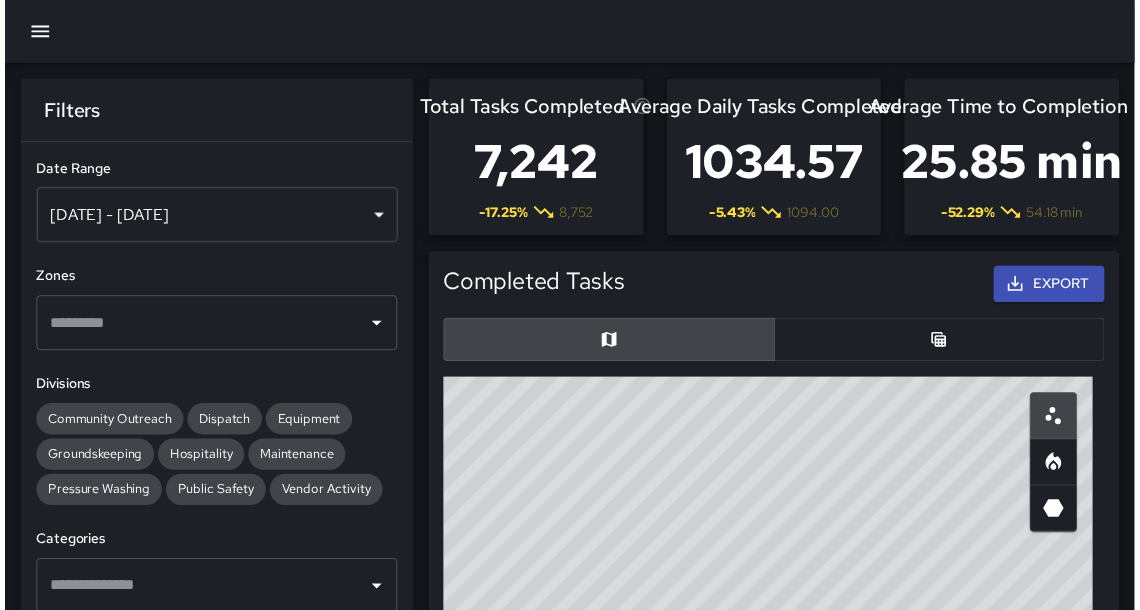 scroll, scrollTop: 12, scrollLeft: 12, axis: both 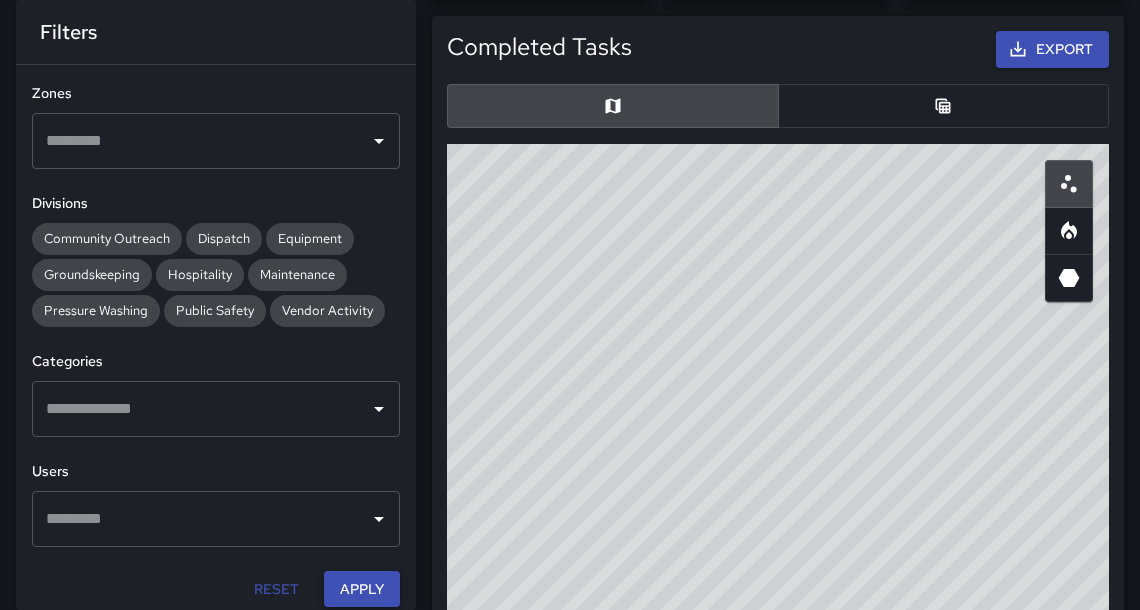 drag, startPoint x: 132, startPoint y: 230, endPoint x: 346, endPoint y: 586, distance: 415.36972 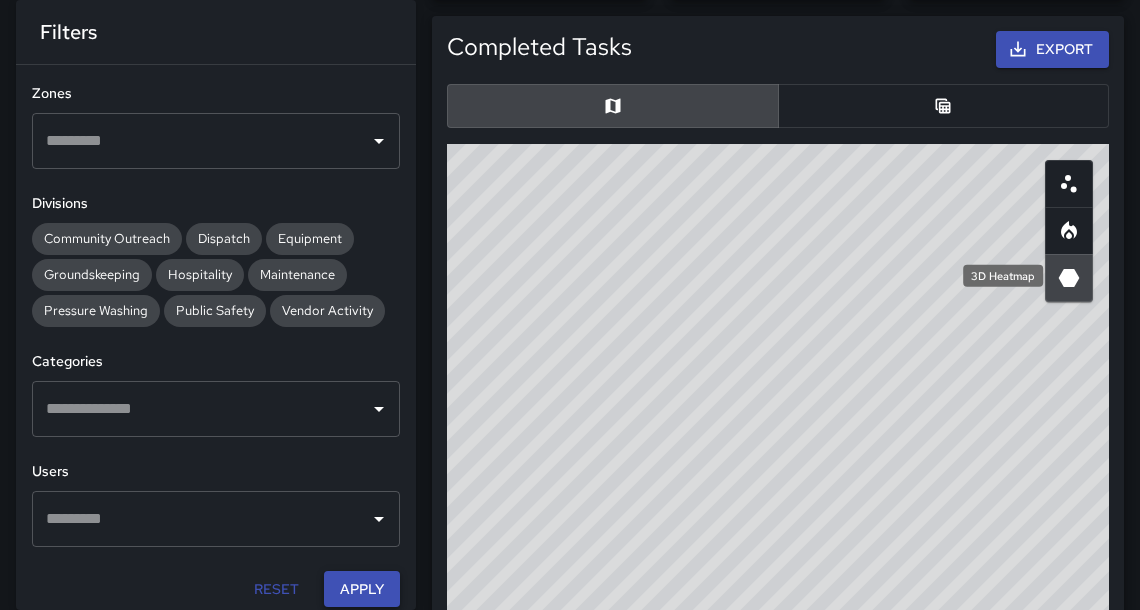 click 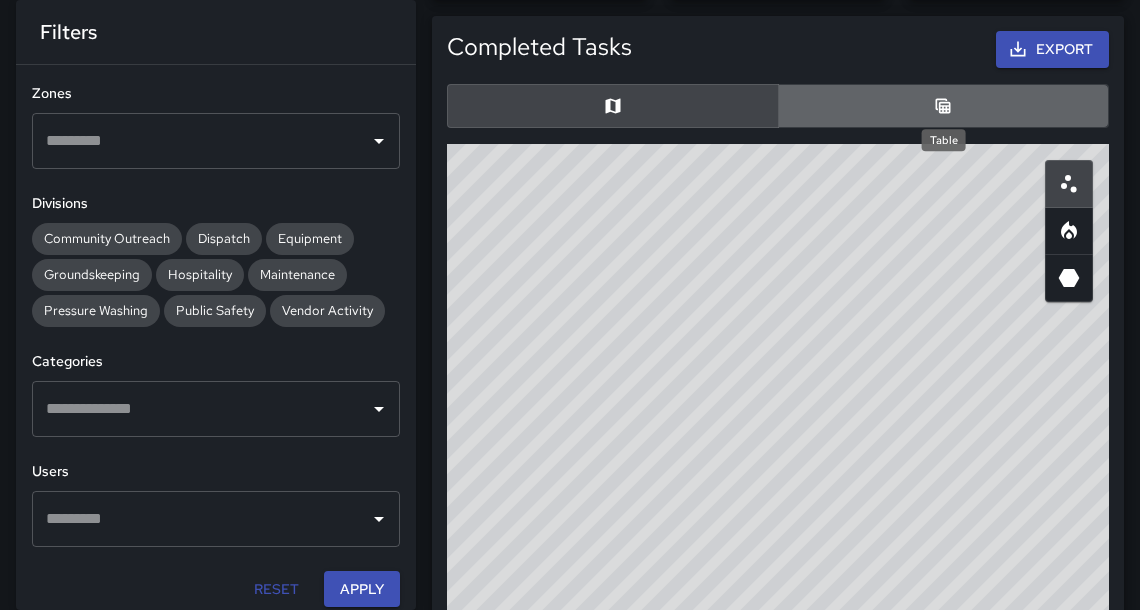 drag, startPoint x: 346, startPoint y: 586, endPoint x: 934, endPoint y: 97, distance: 764.76465 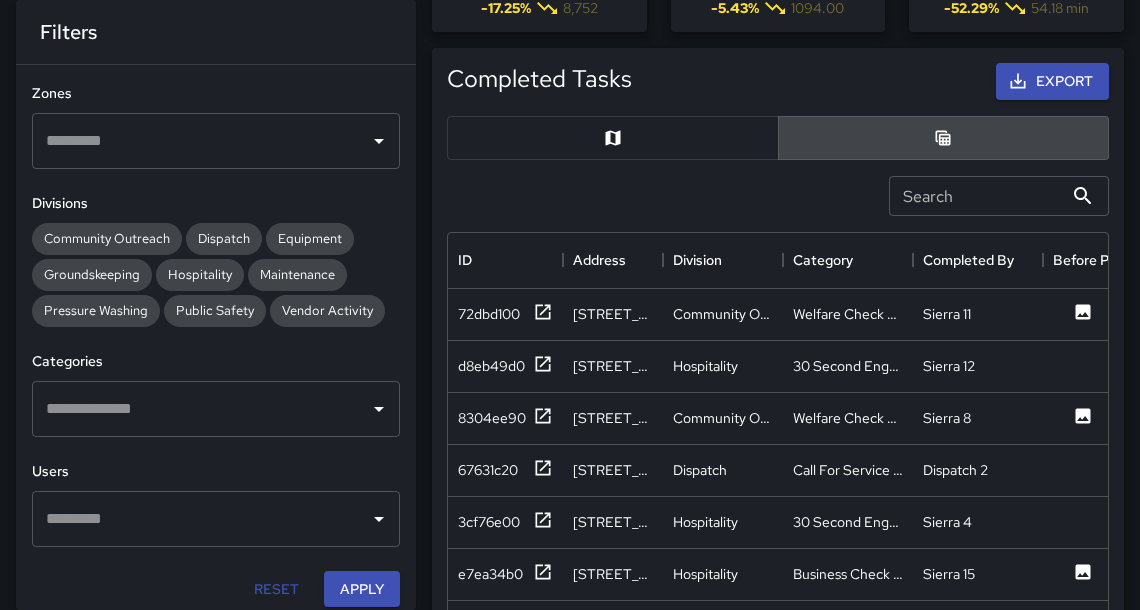 scroll, scrollTop: 188, scrollLeft: 0, axis: vertical 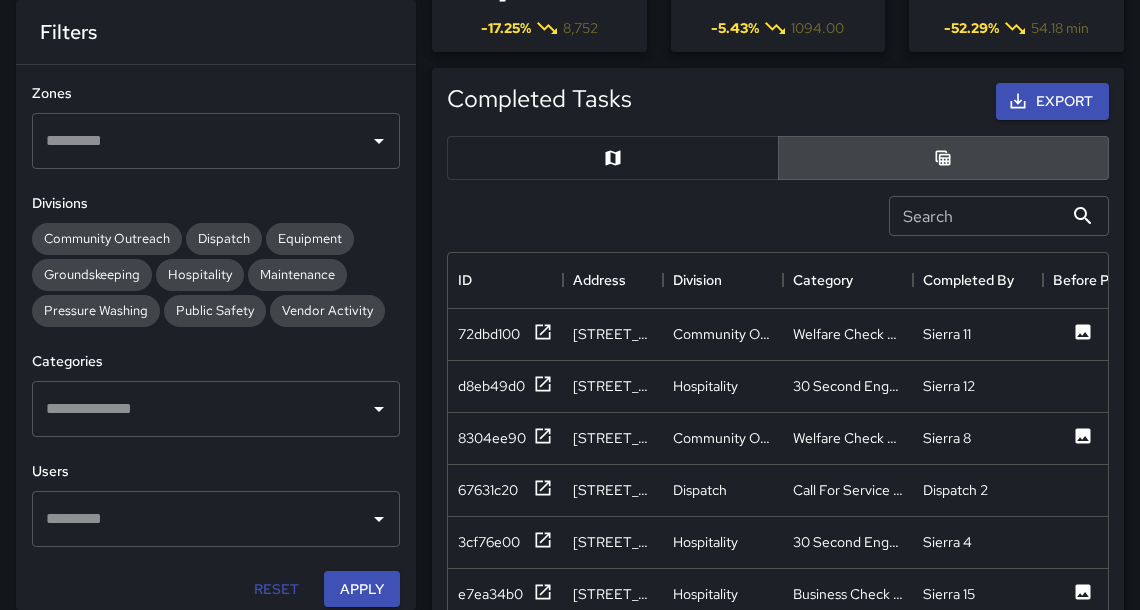 click on "Export" at bounding box center [1052, 101] 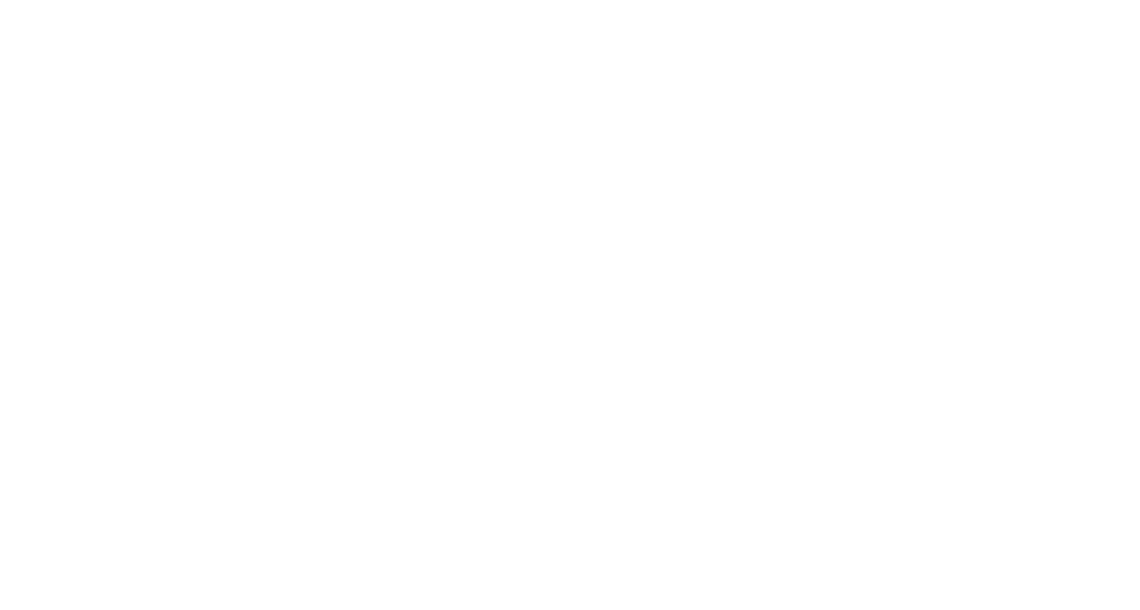 scroll, scrollTop: 0, scrollLeft: 0, axis: both 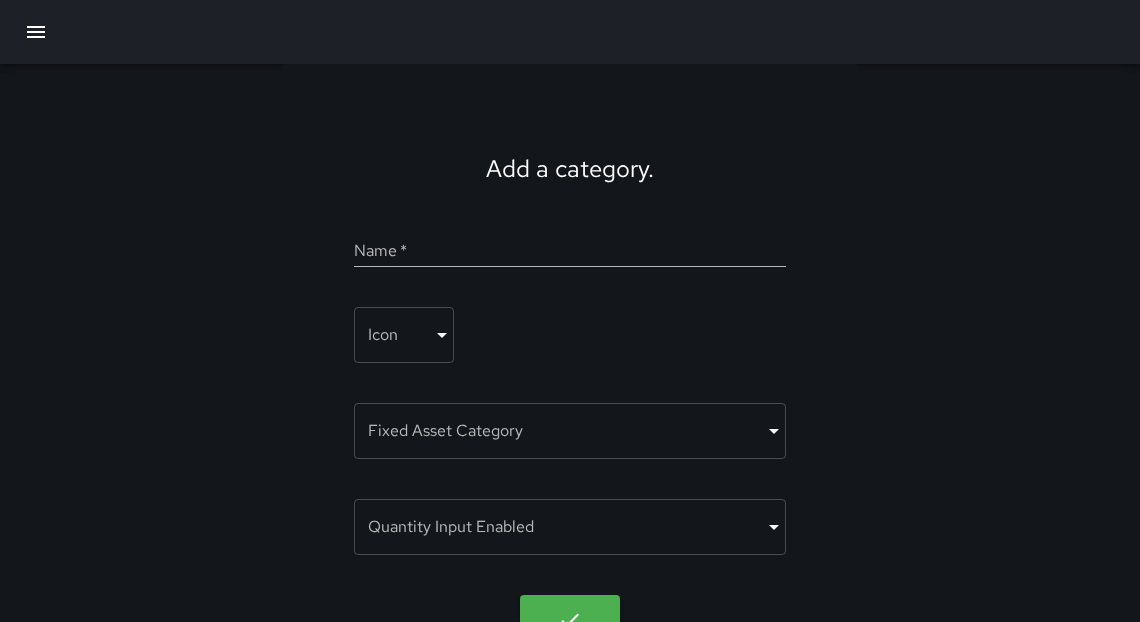 drag, startPoint x: 0, startPoint y: 0, endPoint x: 29, endPoint y: 37, distance: 47.010635 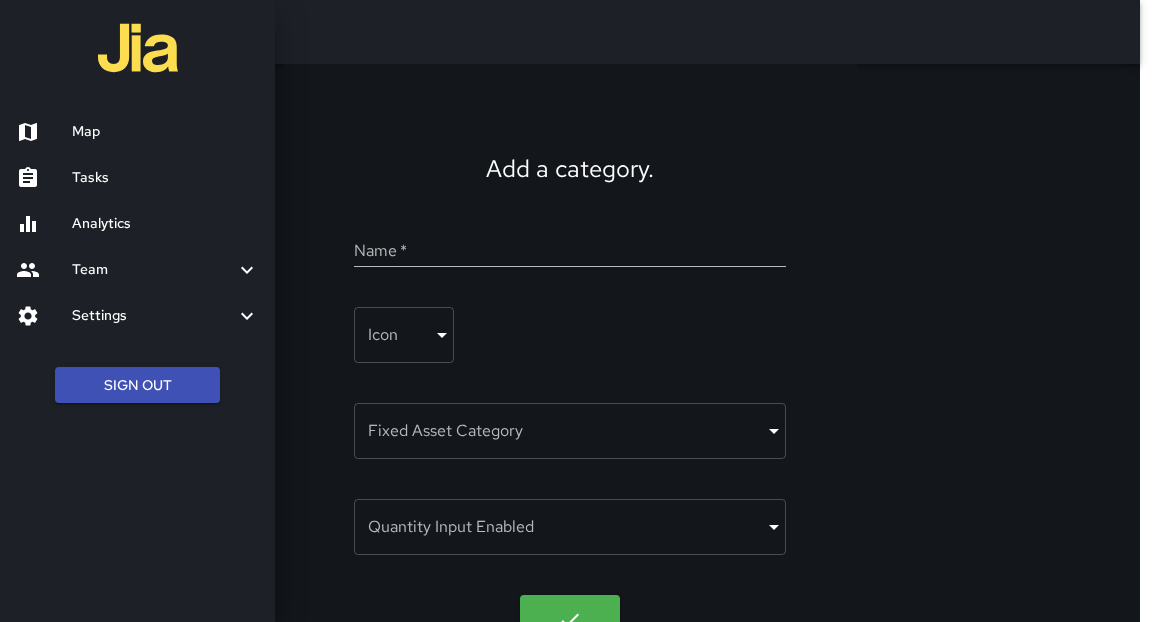 click on "Analytics" at bounding box center (165, 224) 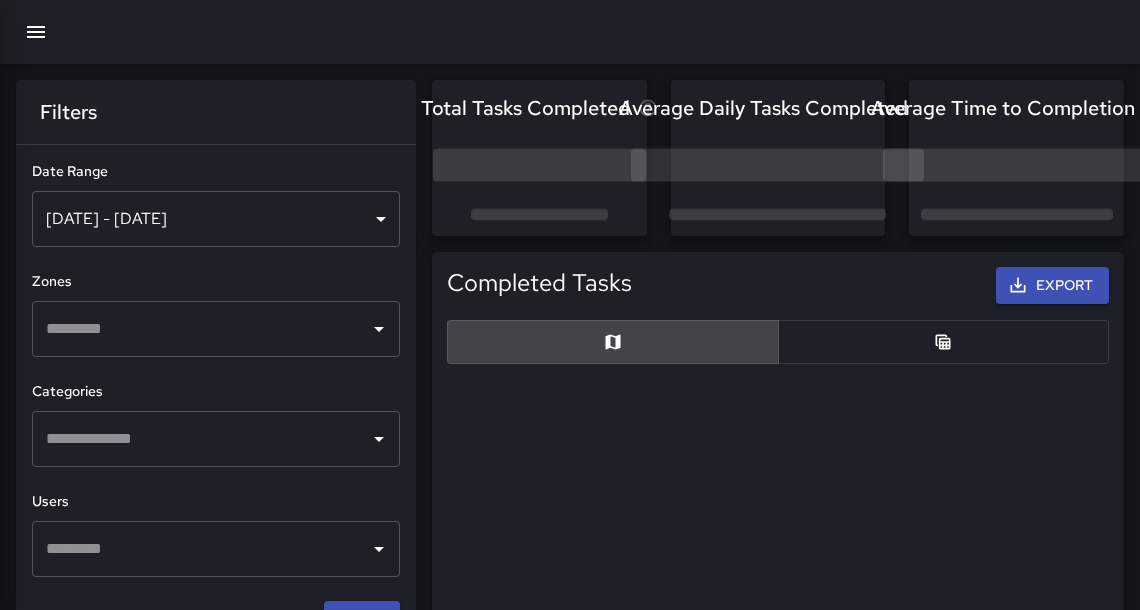 scroll, scrollTop: 12, scrollLeft: 12, axis: both 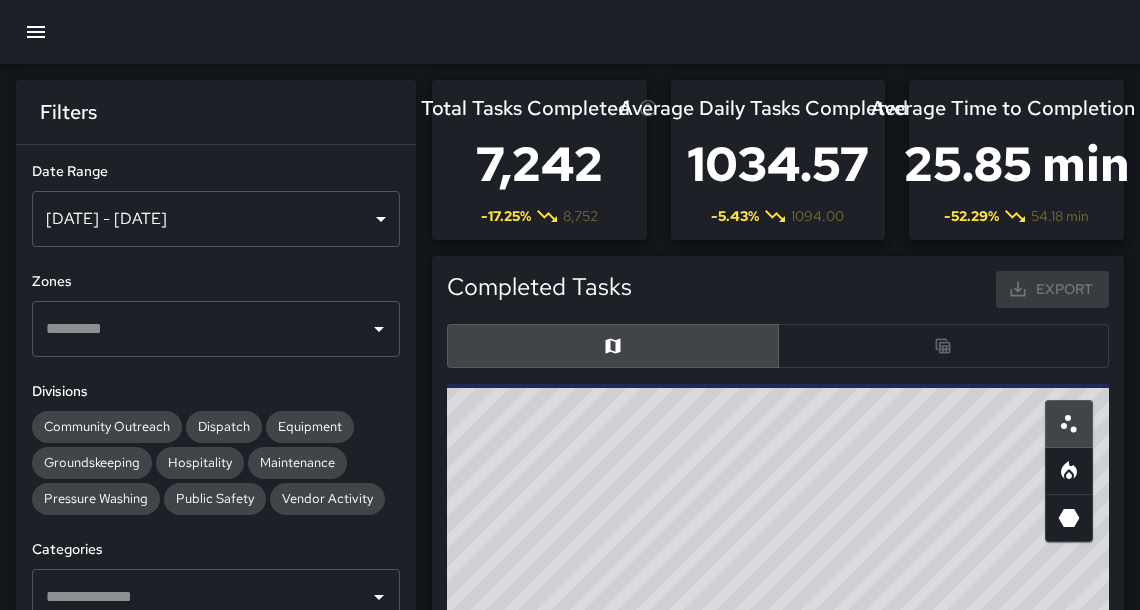 drag, startPoint x: 29, startPoint y: 37, endPoint x: 108, endPoint y: 226, distance: 204.84628 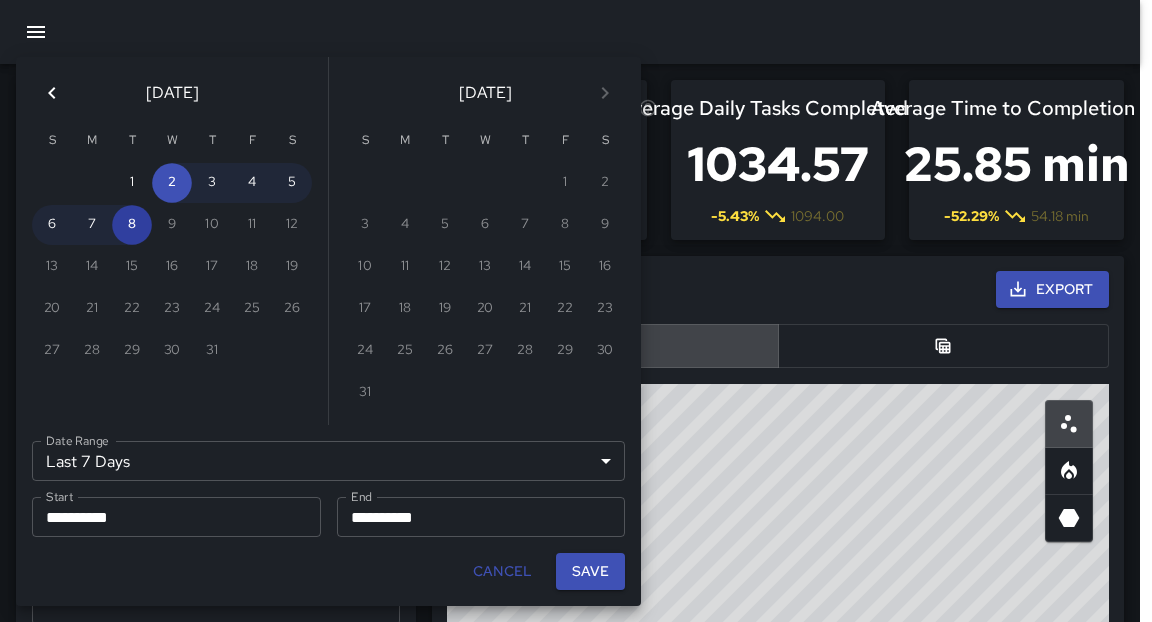 click on "8" at bounding box center (132, 225) 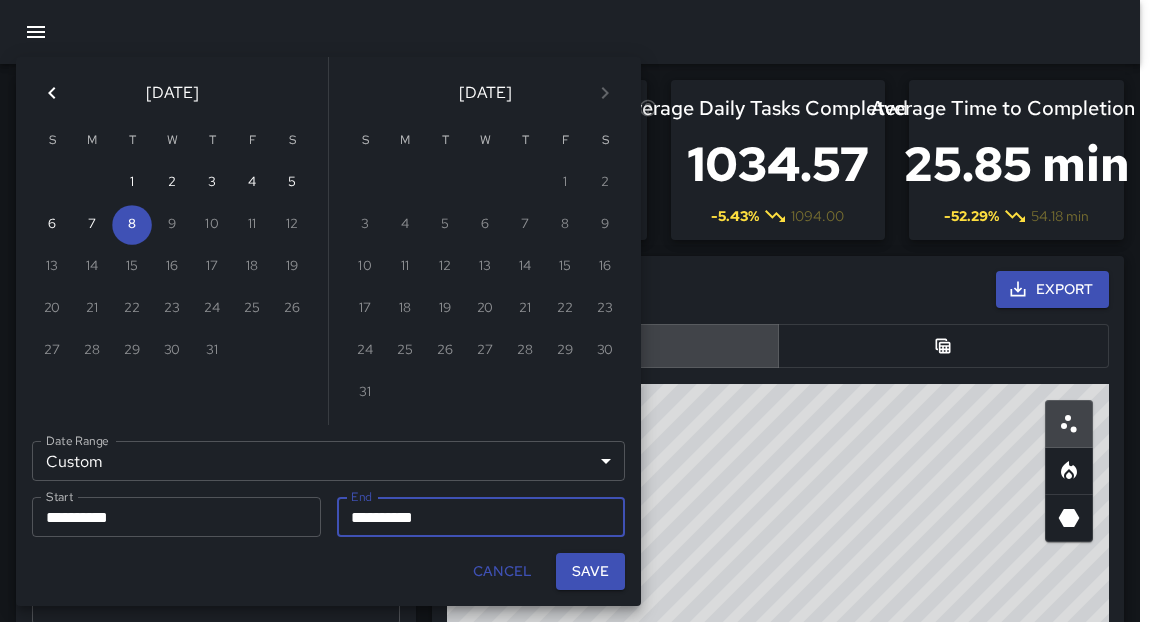 click on "Save" at bounding box center (590, 571) 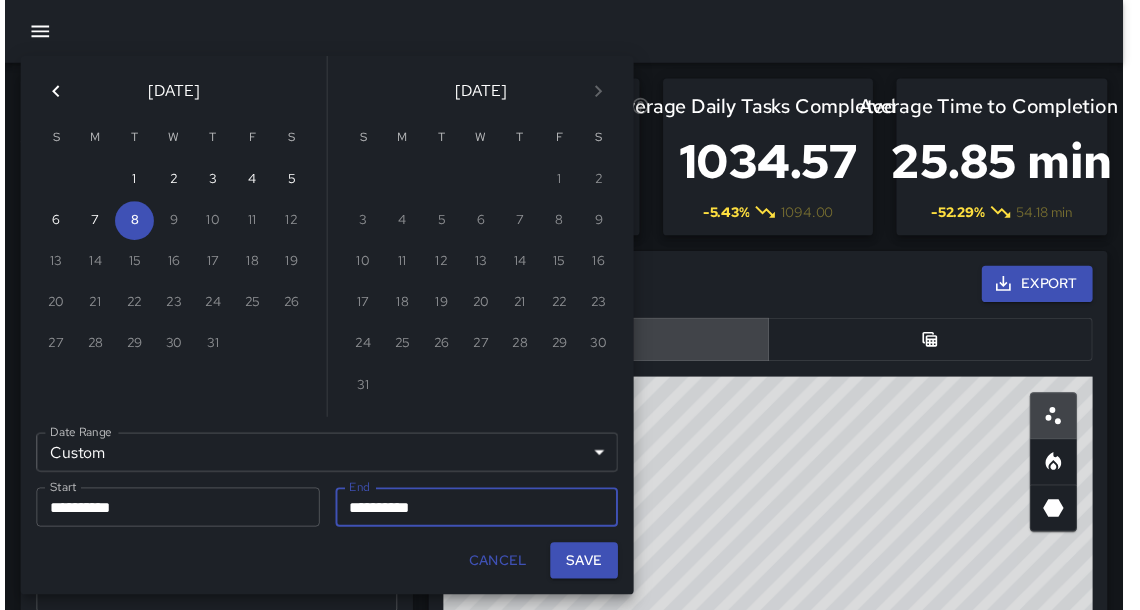 scroll, scrollTop: 12, scrollLeft: 12, axis: both 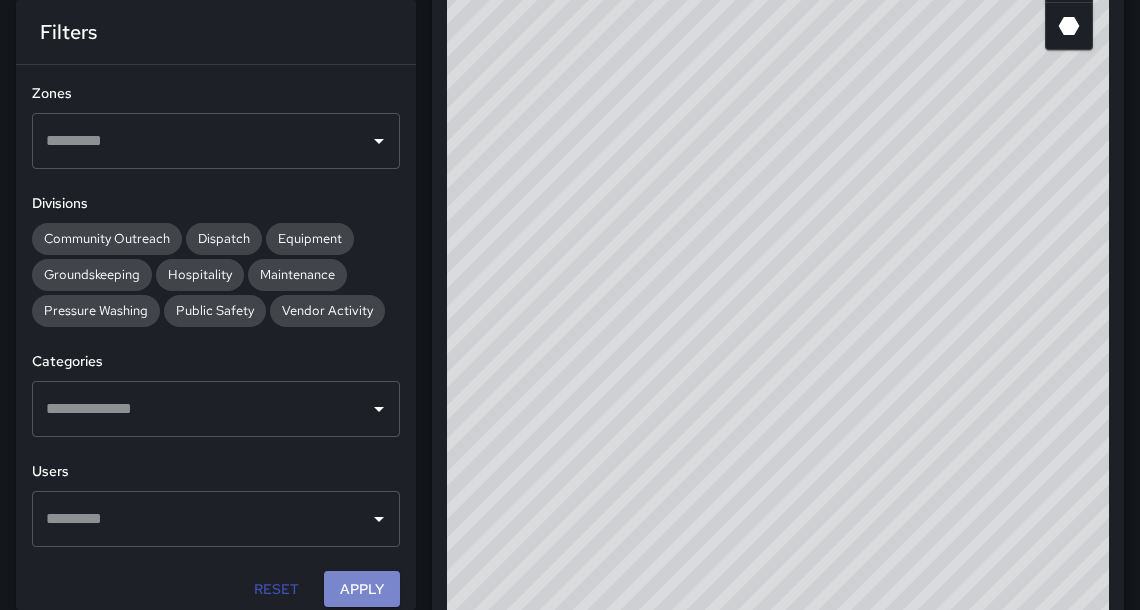 click on "Apply" at bounding box center (362, 589) 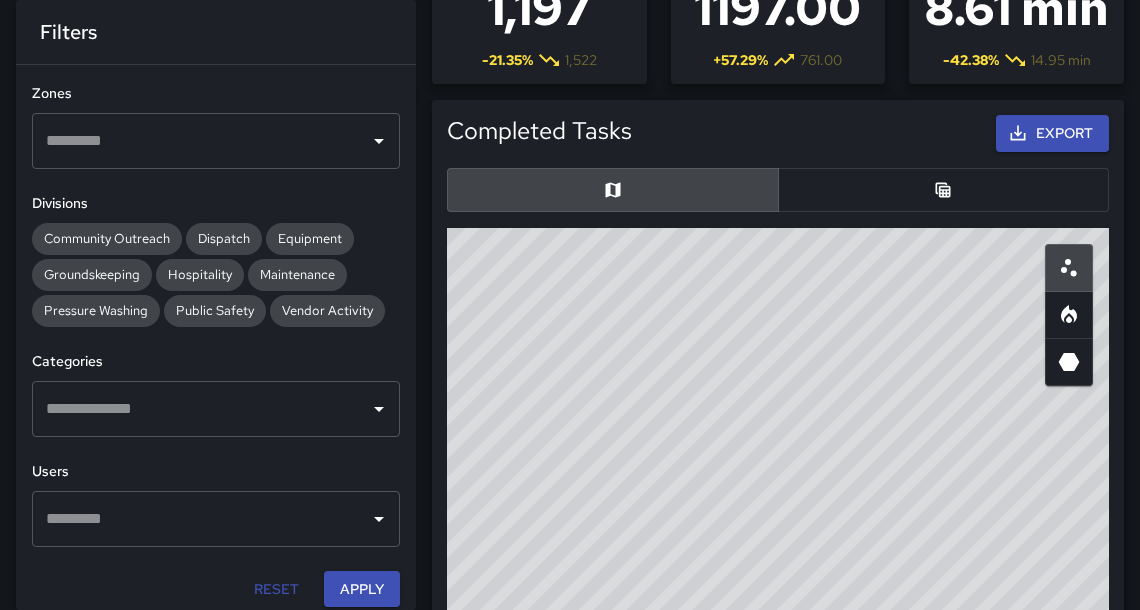 scroll, scrollTop: 118, scrollLeft: 0, axis: vertical 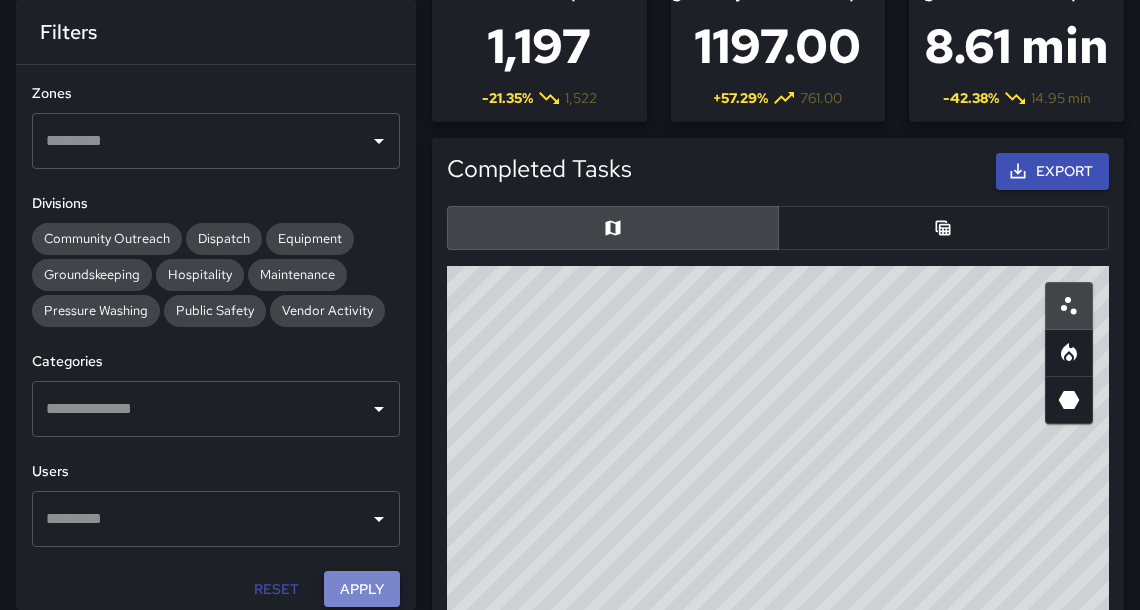 drag, startPoint x: 108, startPoint y: 226, endPoint x: 343, endPoint y: 587, distance: 430.75052 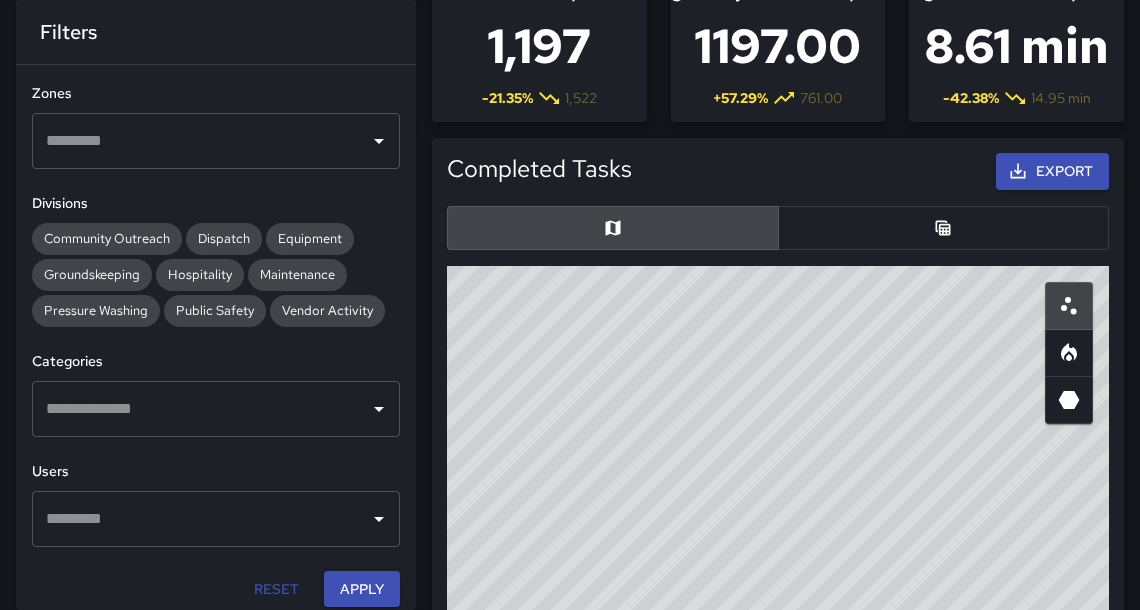 drag, startPoint x: 343, startPoint y: 587, endPoint x: 1007, endPoint y: 131, distance: 805.5011 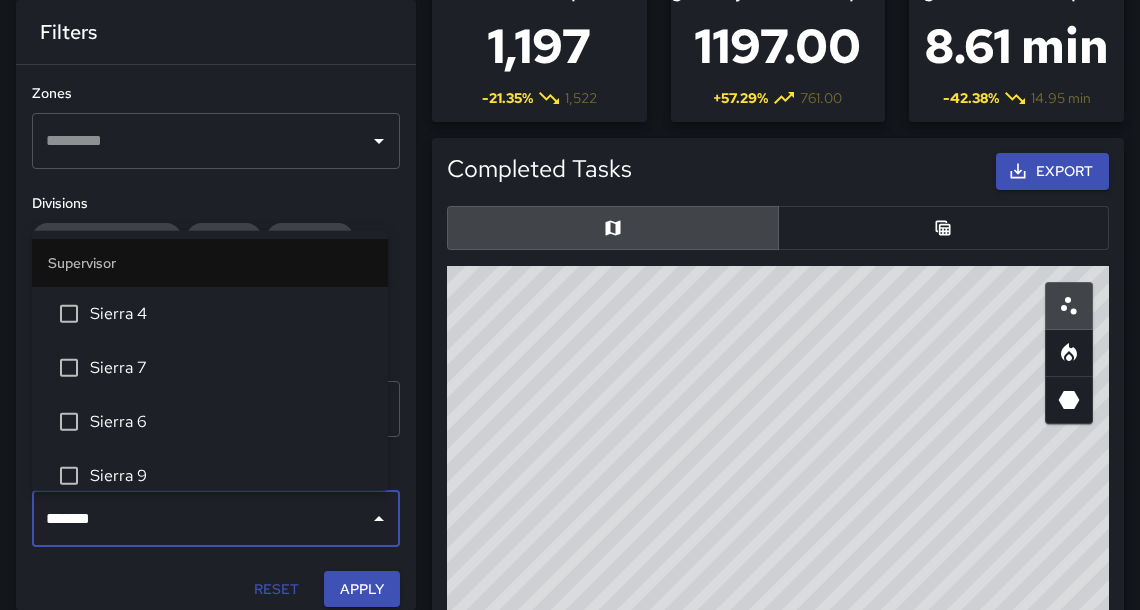 type on "********" 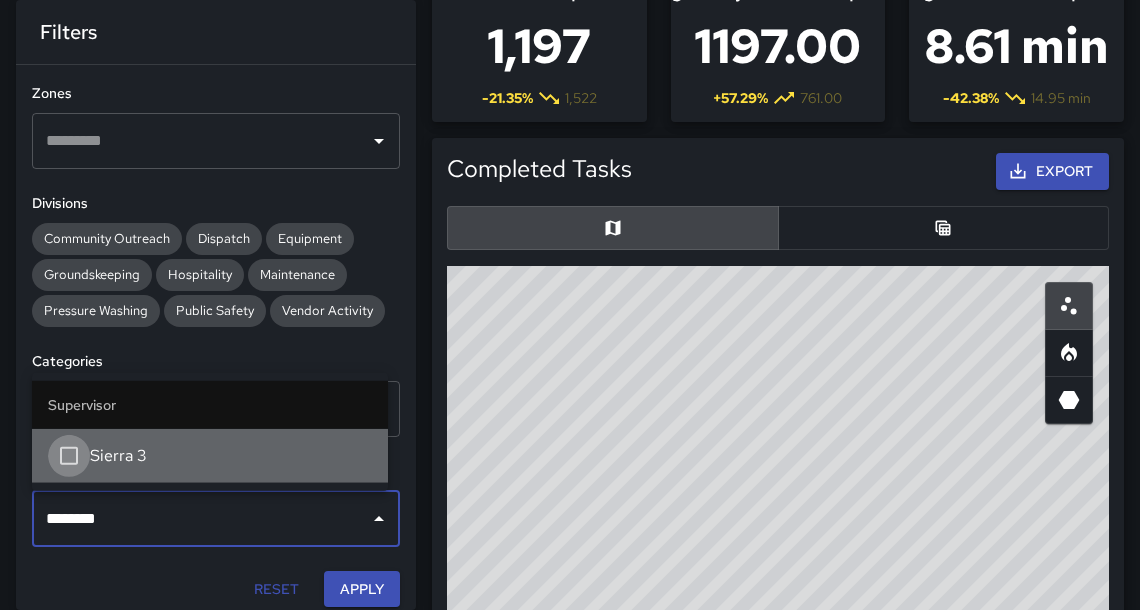 type 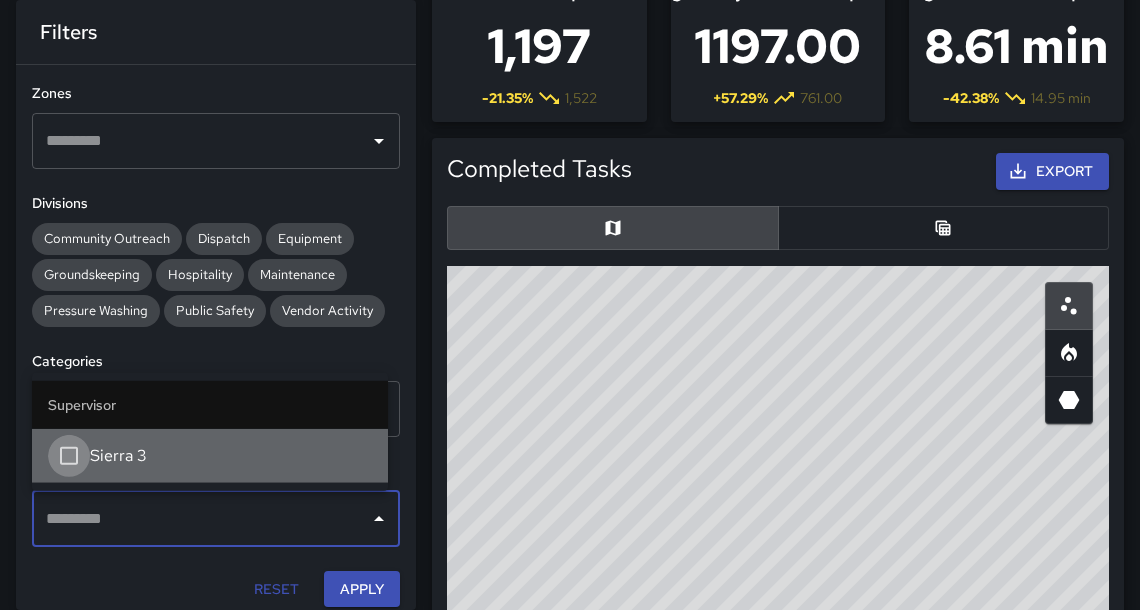 scroll, scrollTop: 3949, scrollLeft: 0, axis: vertical 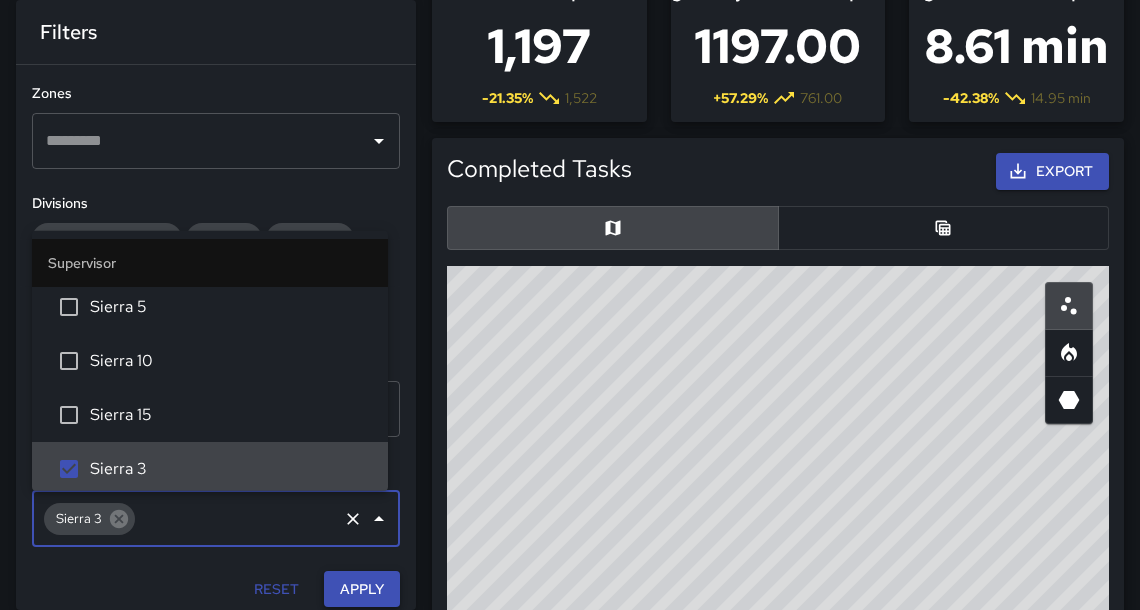 drag, startPoint x: 374, startPoint y: 524, endPoint x: 362, endPoint y: 590, distance: 67.08204 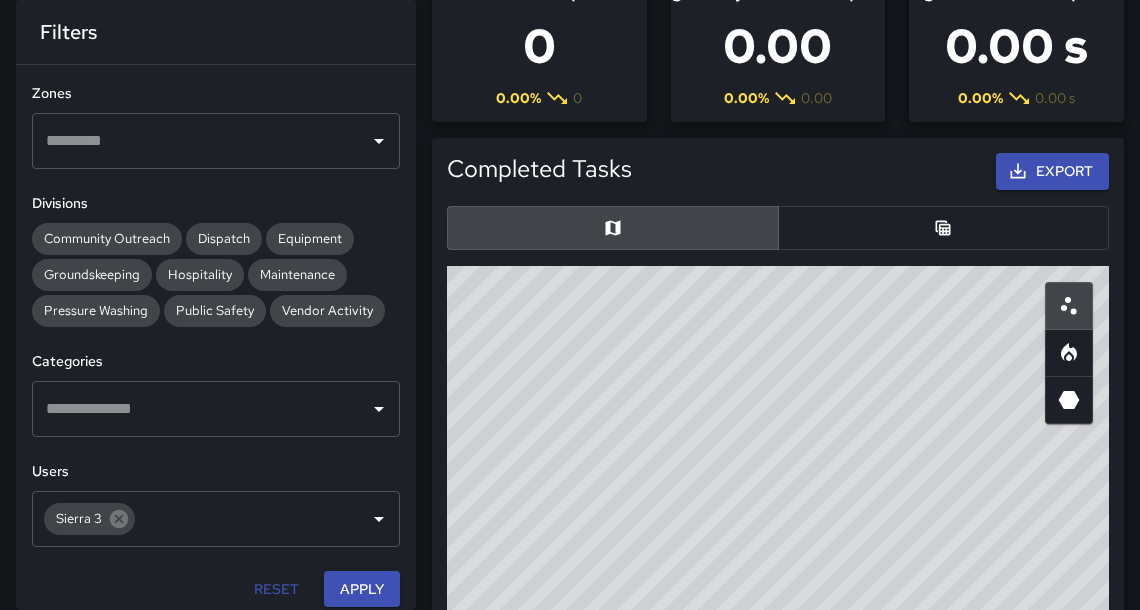 drag, startPoint x: 362, startPoint y: 590, endPoint x: 639, endPoint y: 256, distance: 433.91818 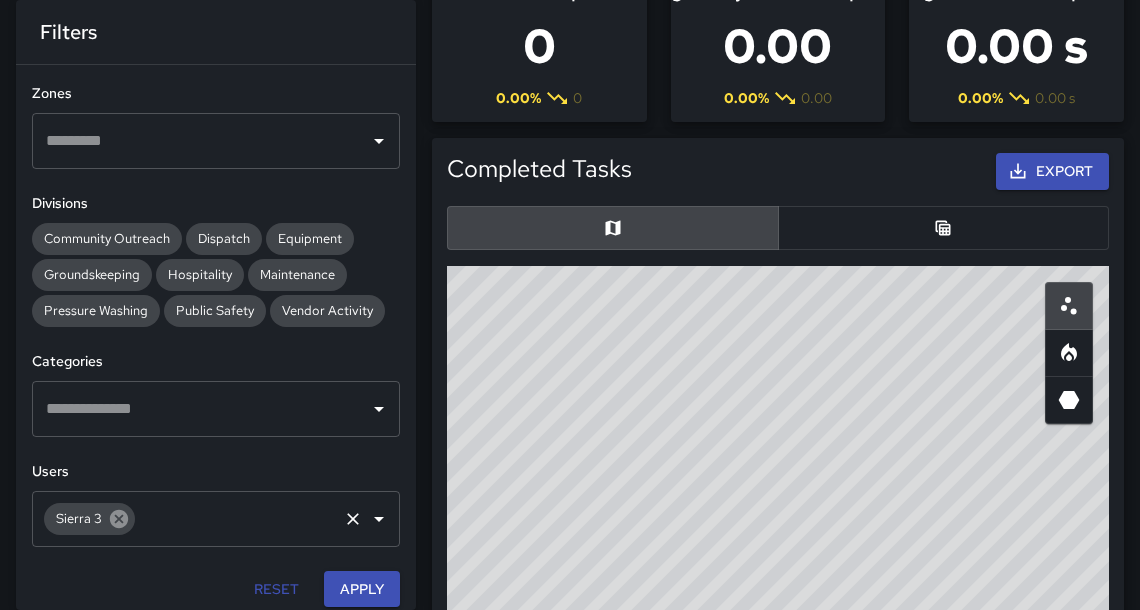 click 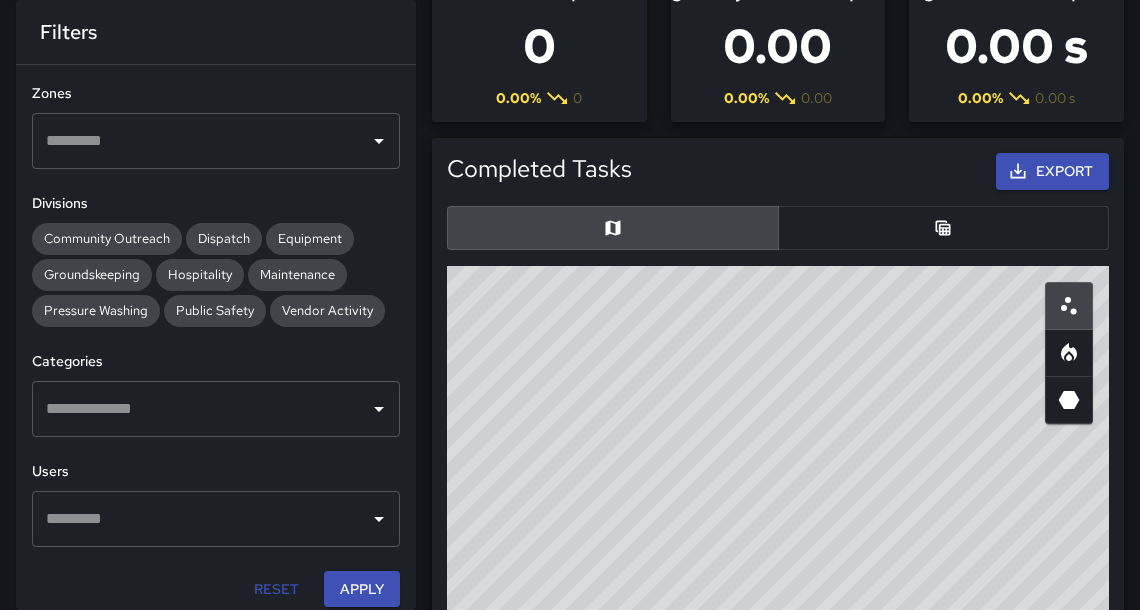 click on "Apply" at bounding box center [362, 589] 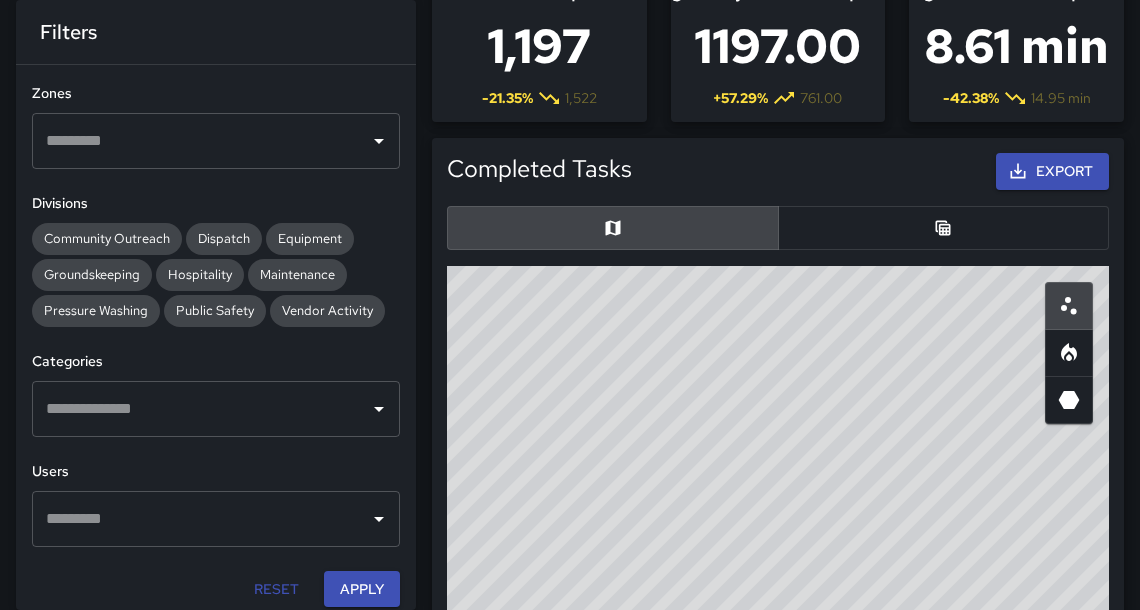 click on "Export" at bounding box center [1052, 171] 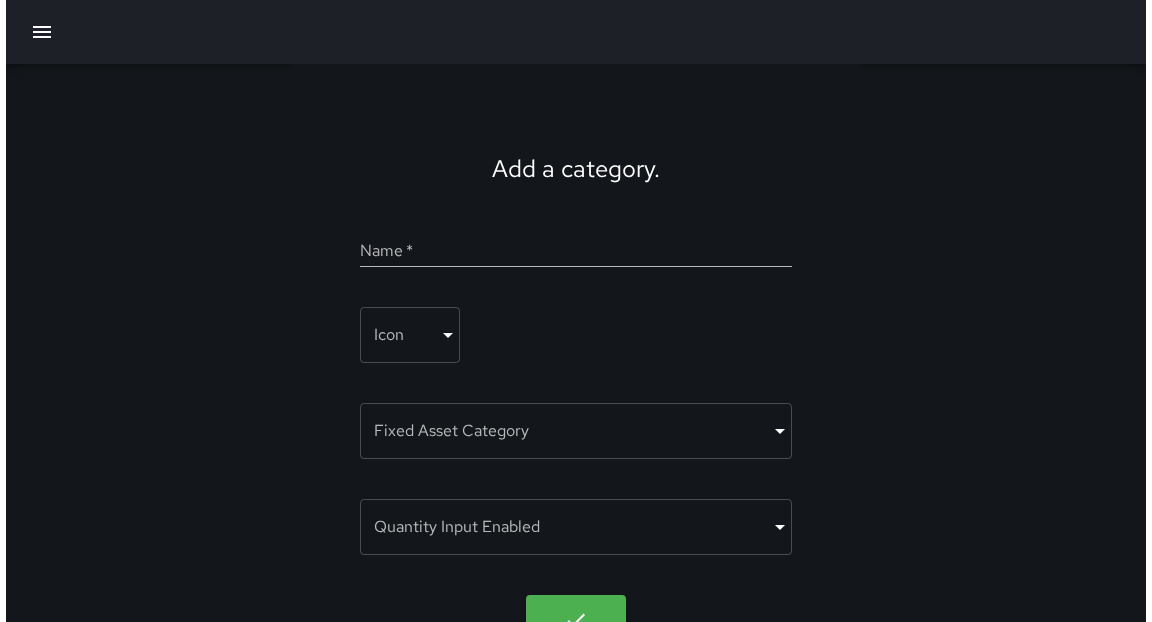 scroll, scrollTop: 0, scrollLeft: 0, axis: both 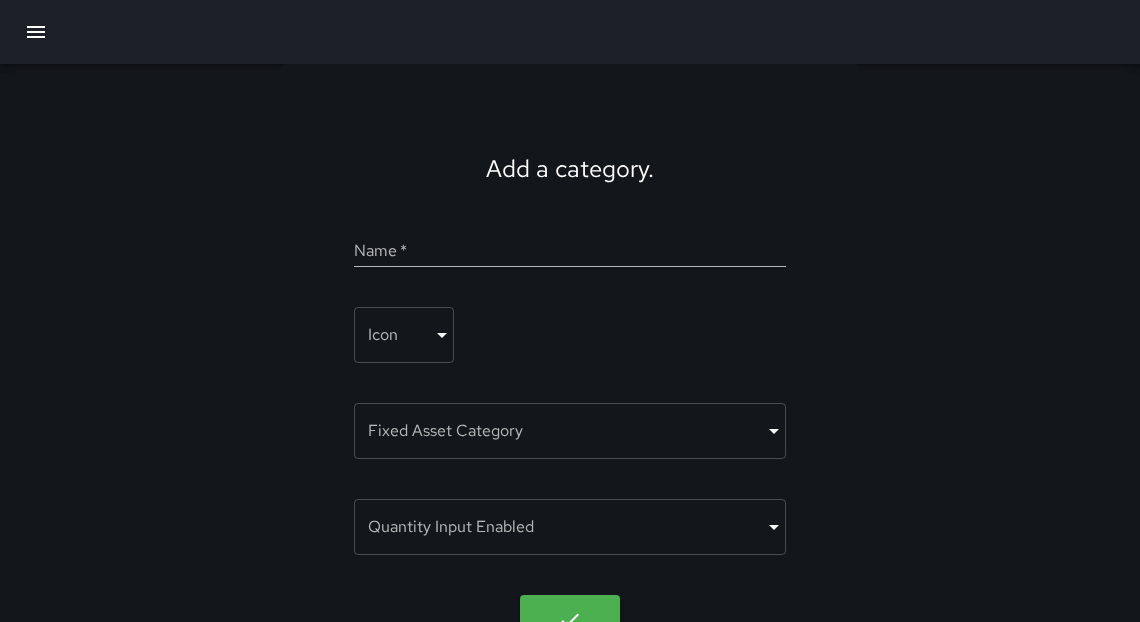 click 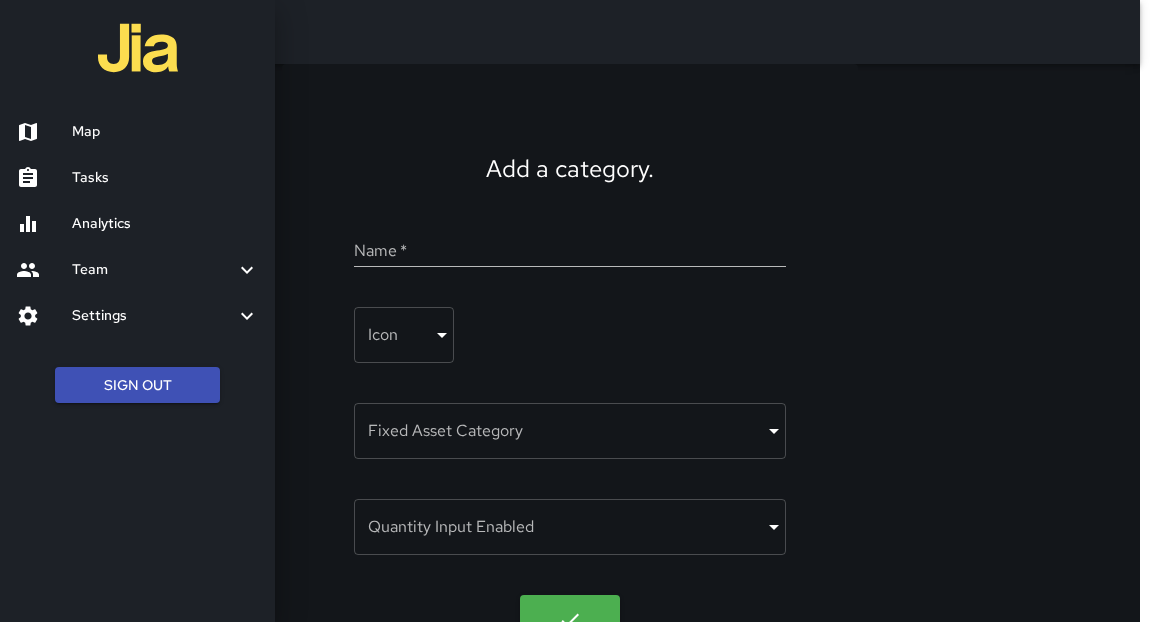 drag, startPoint x: 40, startPoint y: 27, endPoint x: 90, endPoint y: 142, distance: 125.39936 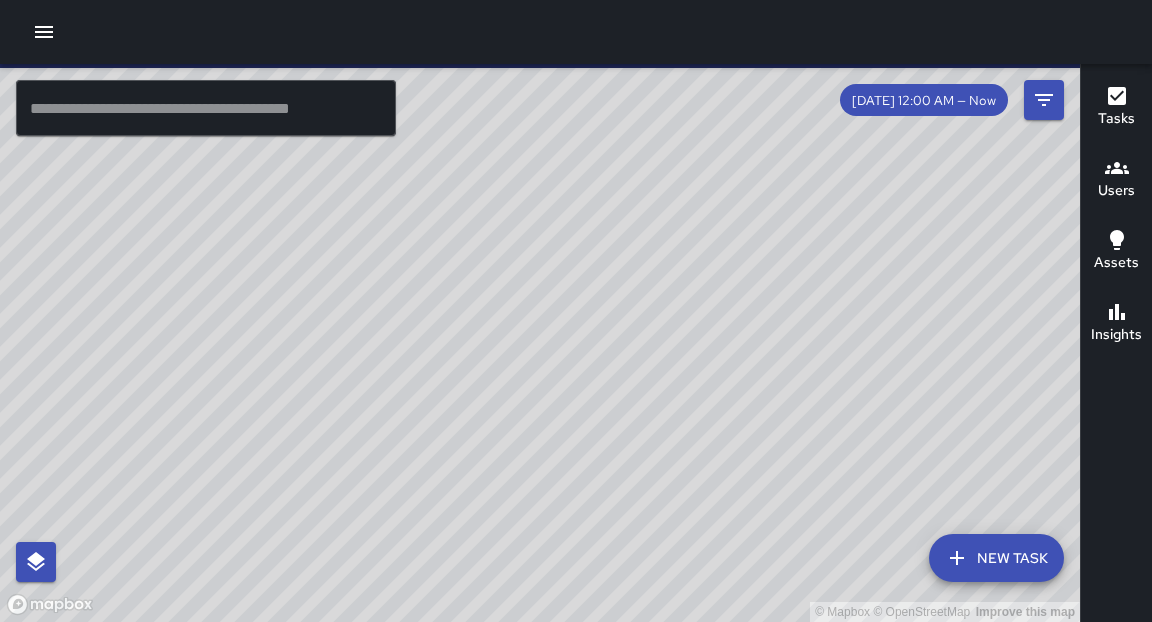 drag, startPoint x: 90, startPoint y: 142, endPoint x: 537, endPoint y: 275, distance: 466.36682 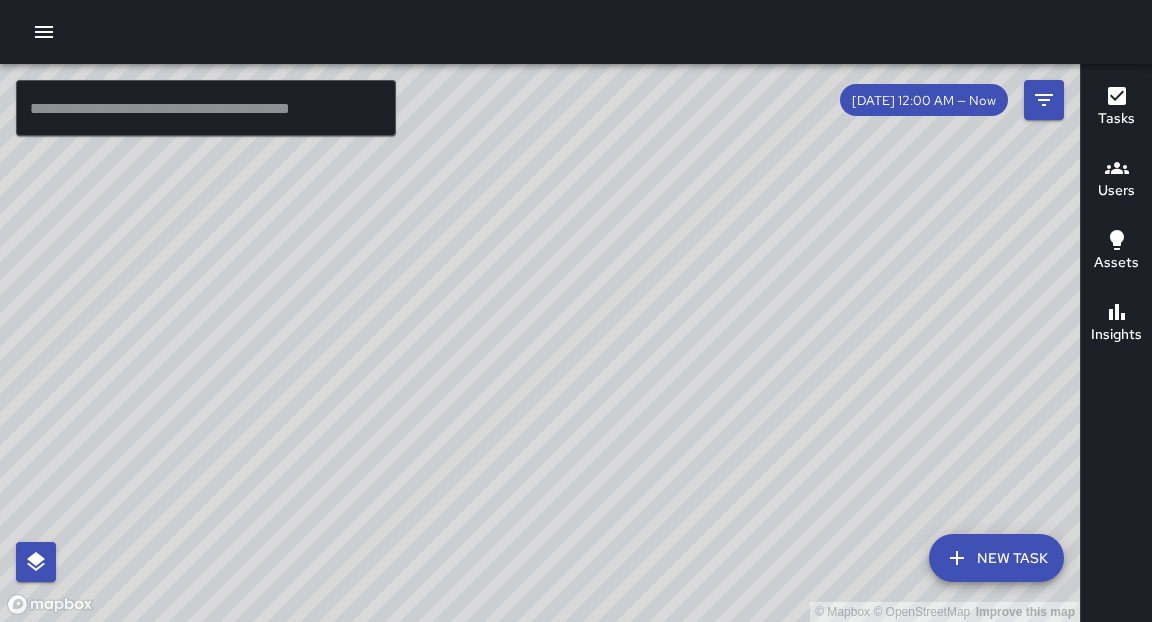 click on "© Mapbox   © OpenStreetMap   Improve this map" at bounding box center (540, 343) 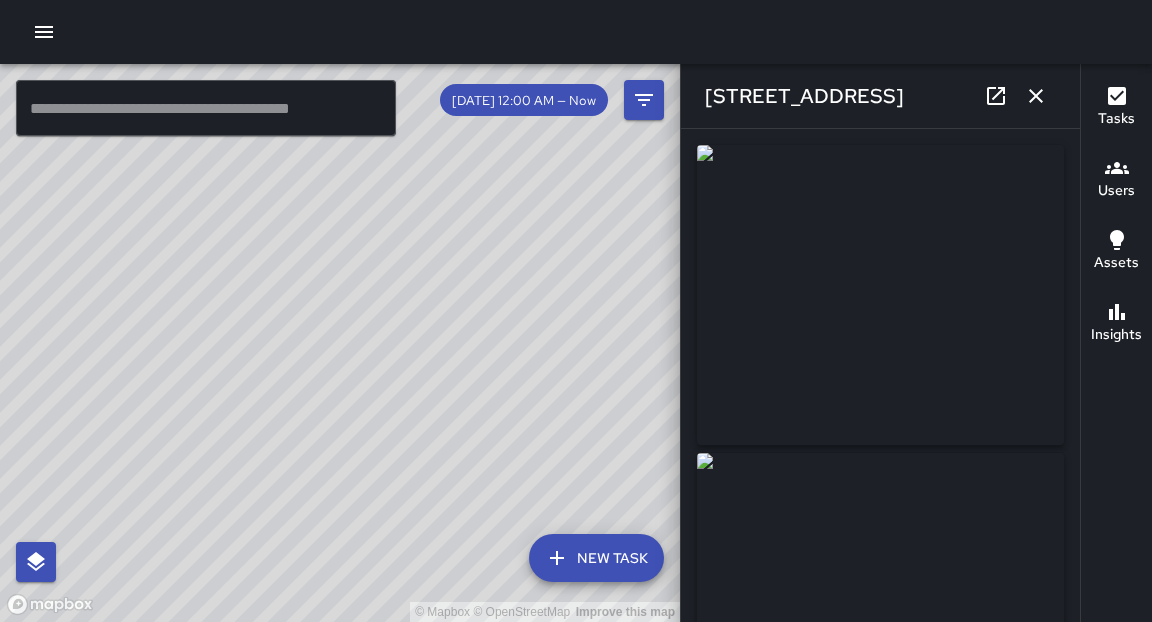 type on "**********" 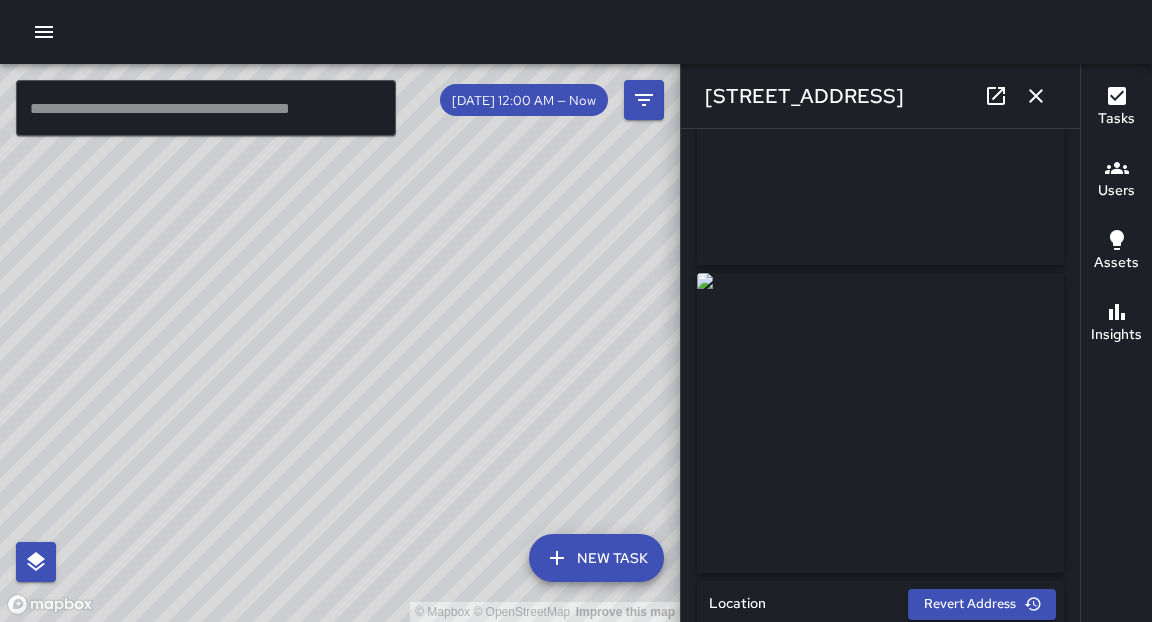 scroll, scrollTop: 179, scrollLeft: 0, axis: vertical 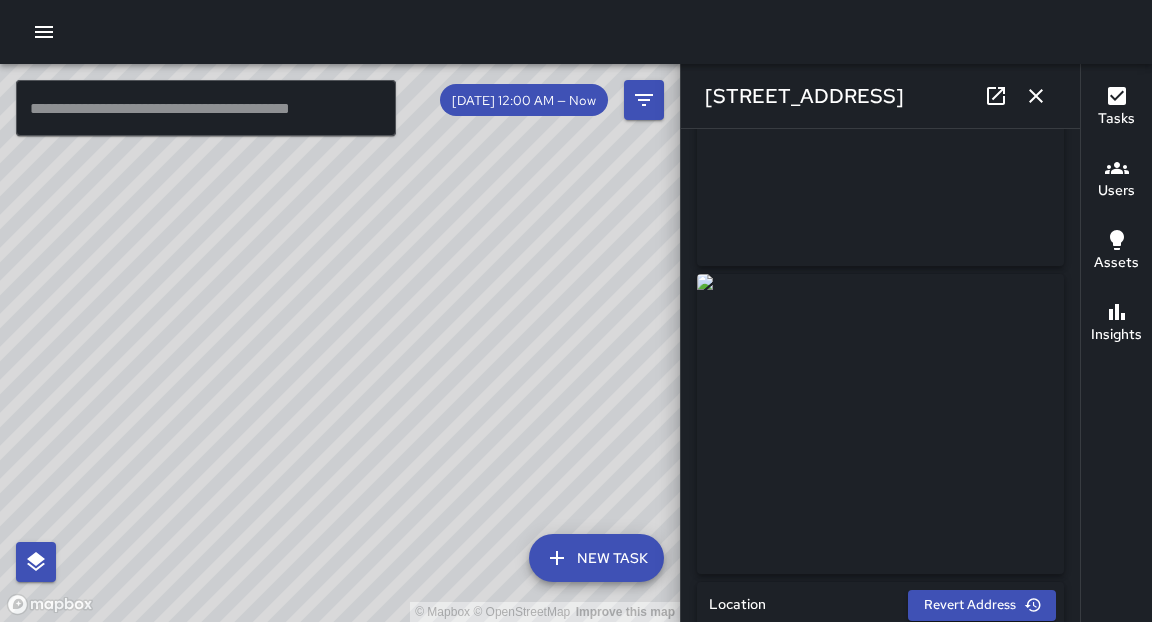 click 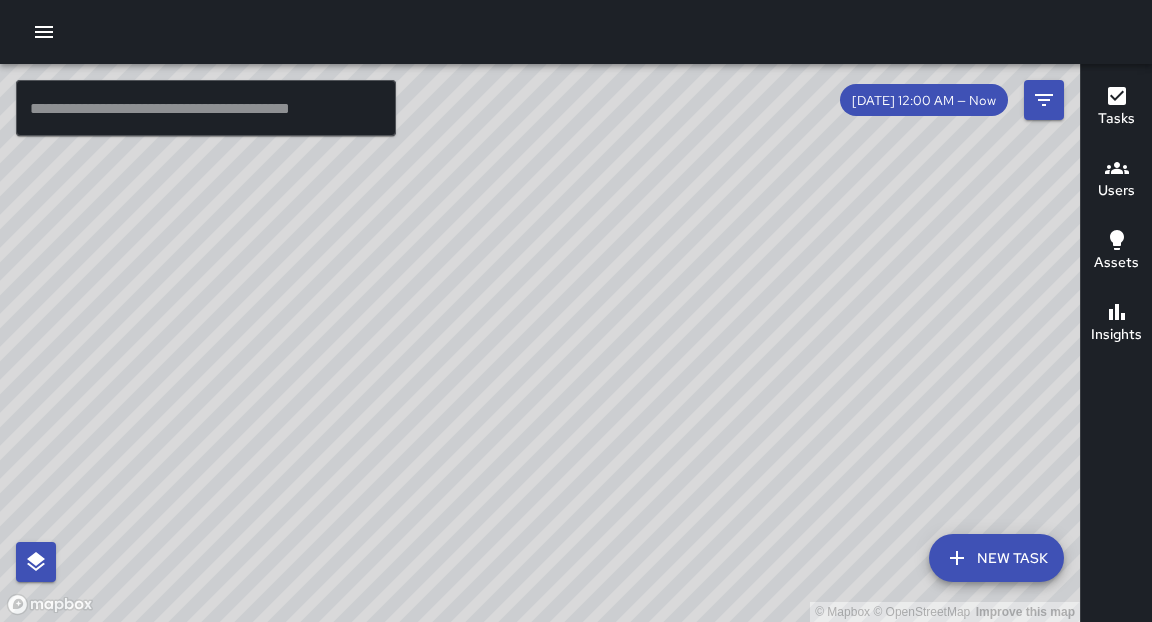 click on "© Mapbox   © OpenStreetMap   Improve this map" at bounding box center (540, 343) 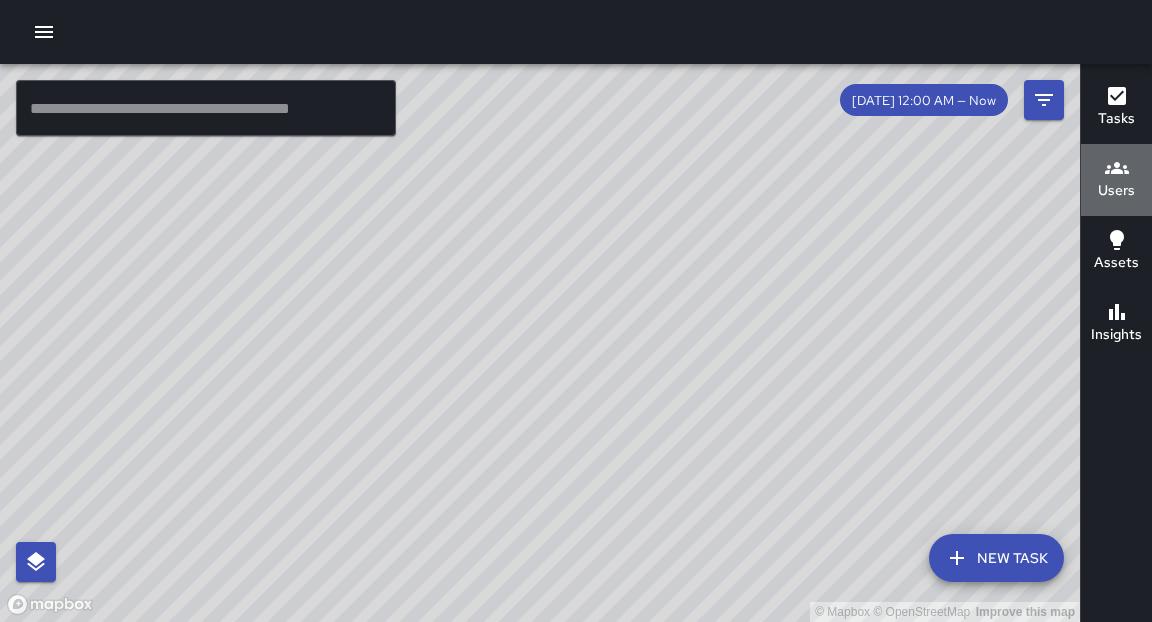 click on "Users" at bounding box center (1116, 191) 